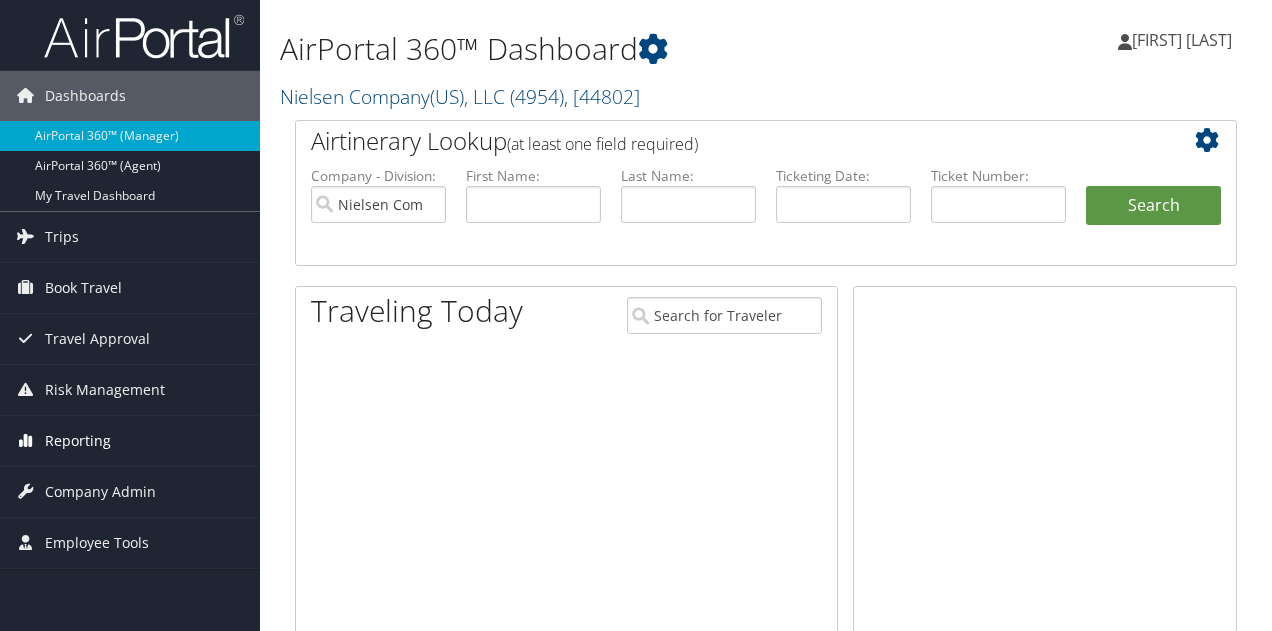 scroll, scrollTop: 0, scrollLeft: 0, axis: both 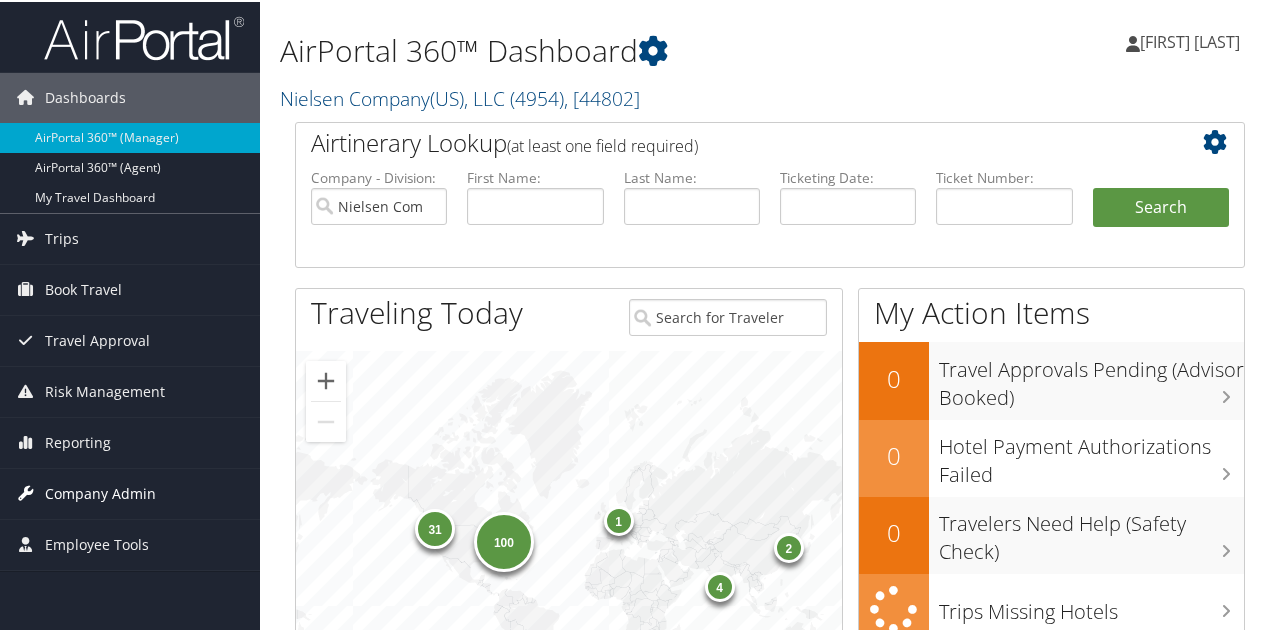 click on "Company Admin" at bounding box center (100, 492) 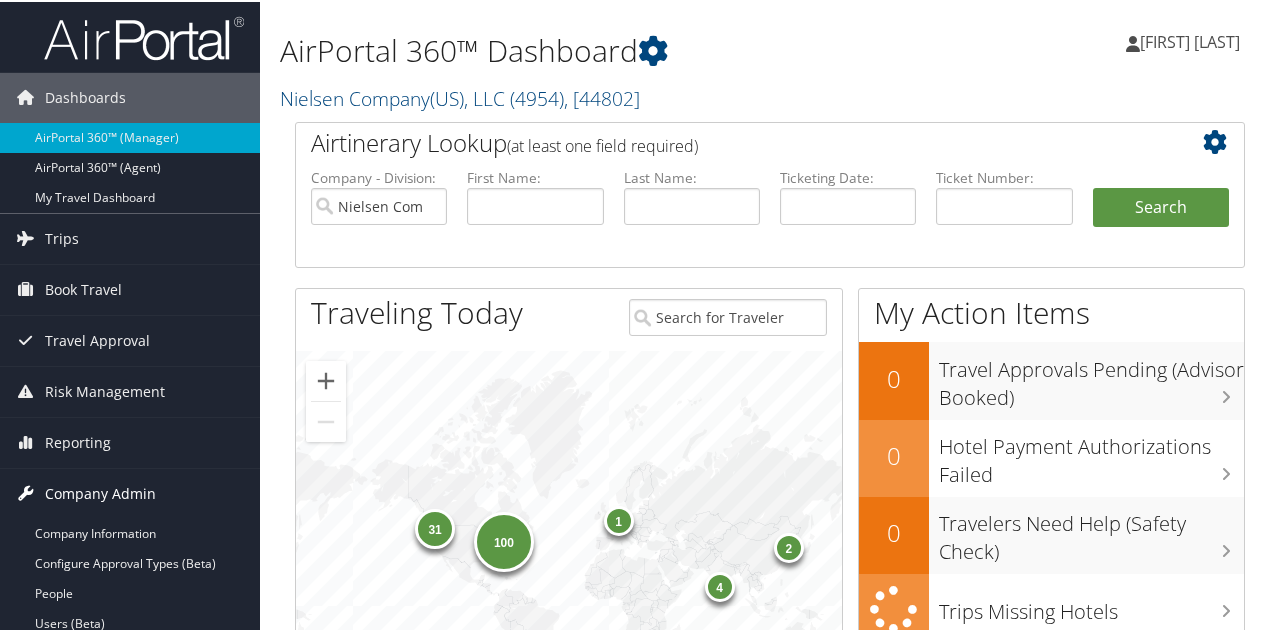 scroll, scrollTop: 100, scrollLeft: 0, axis: vertical 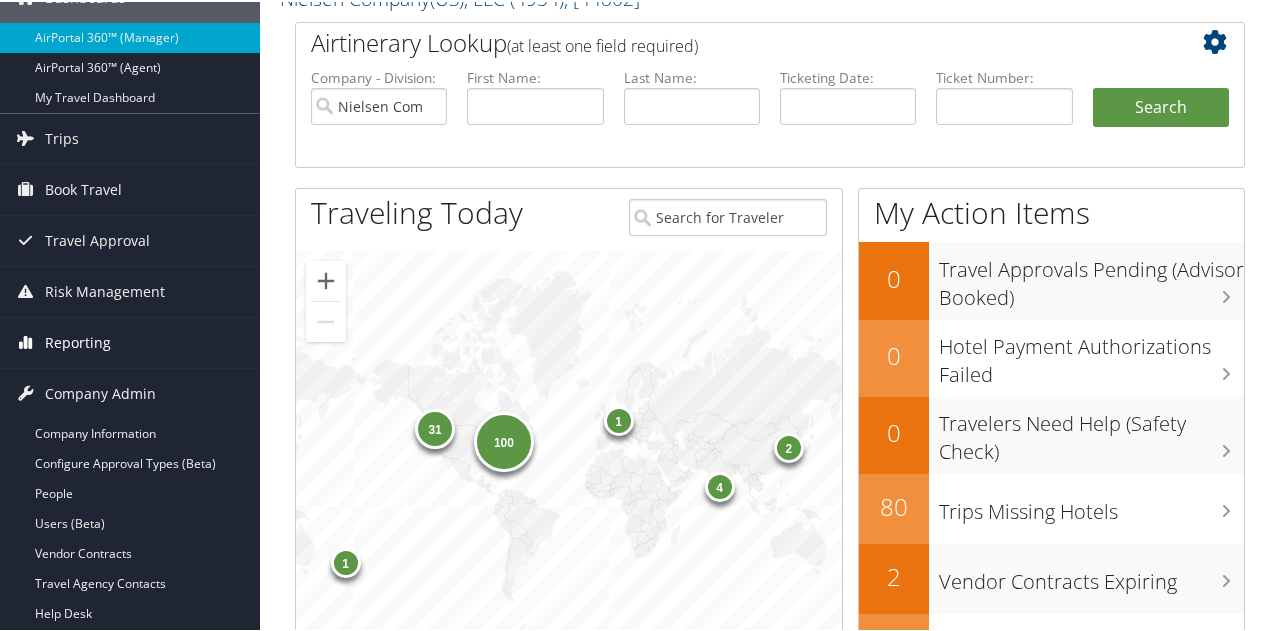 click on "Reporting" at bounding box center [78, 341] 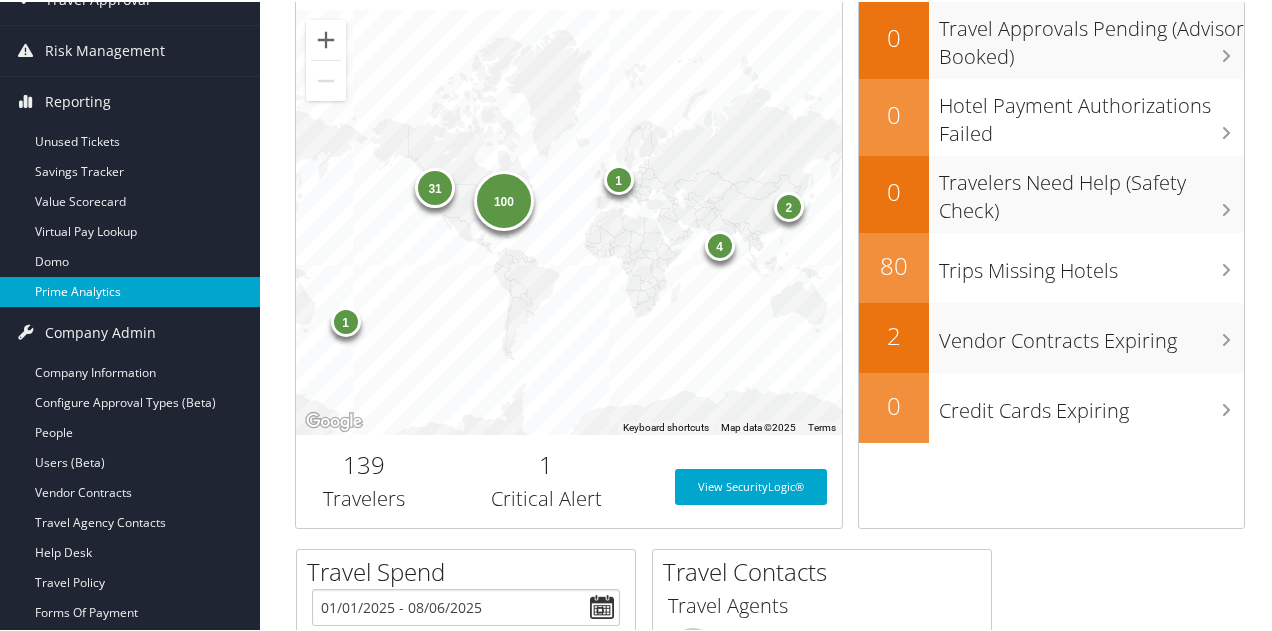 scroll, scrollTop: 400, scrollLeft: 0, axis: vertical 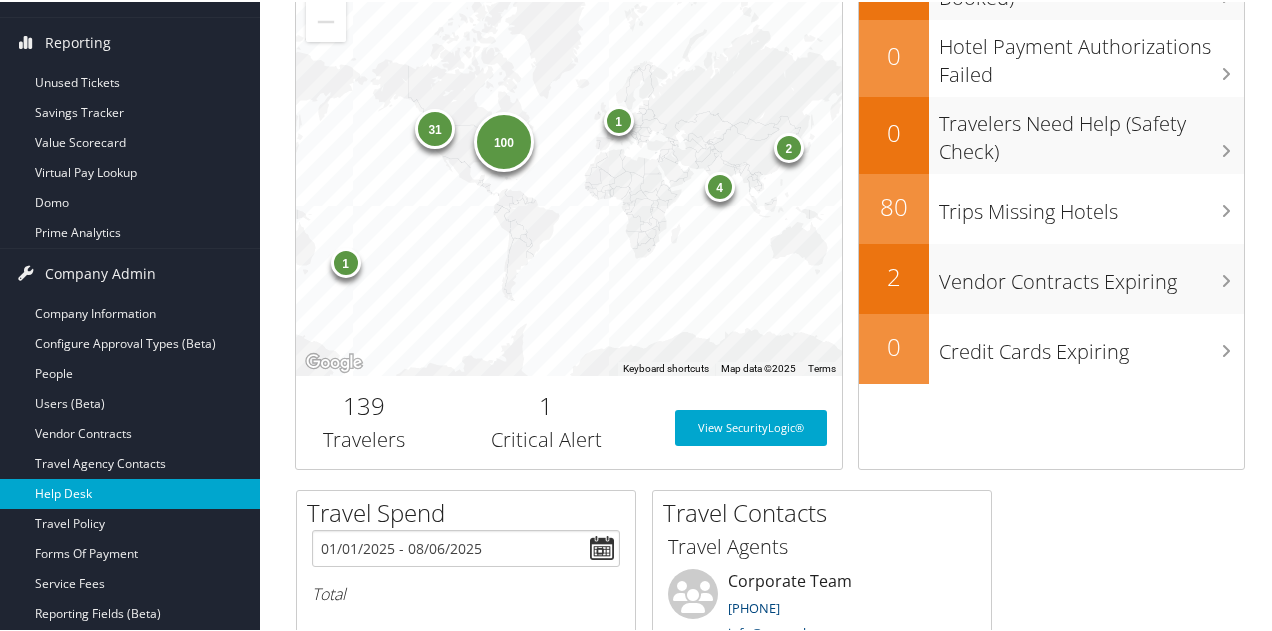 click on "Help Desk" at bounding box center [130, 492] 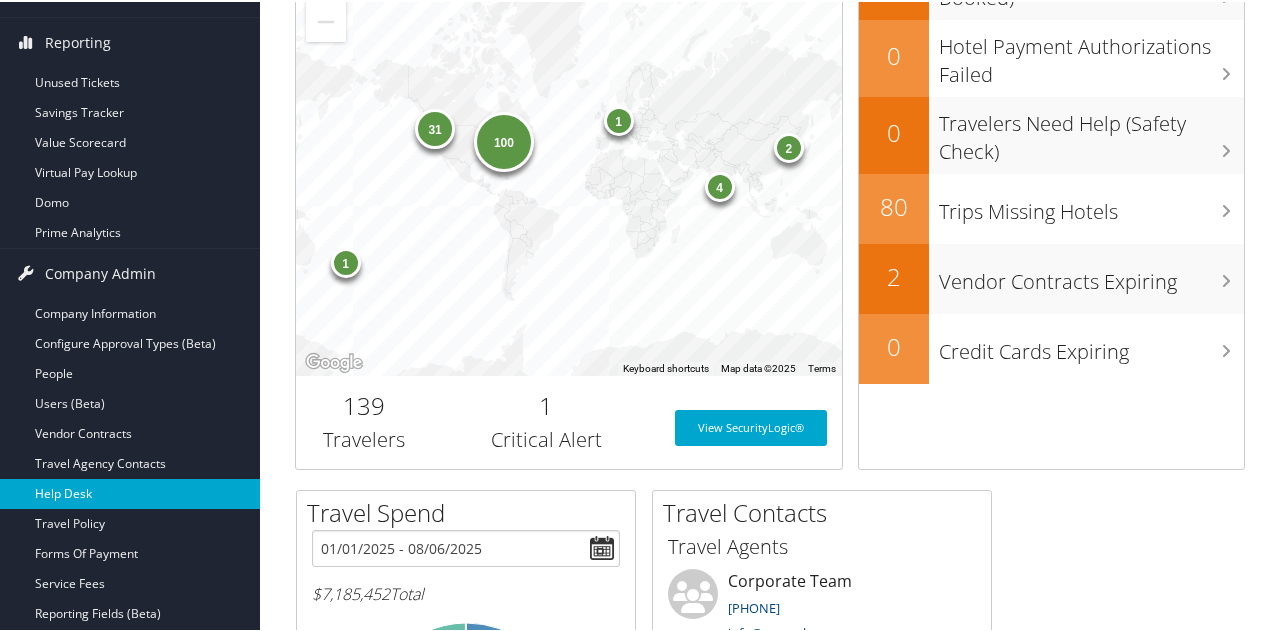 click on "Help Desk" at bounding box center (130, 492) 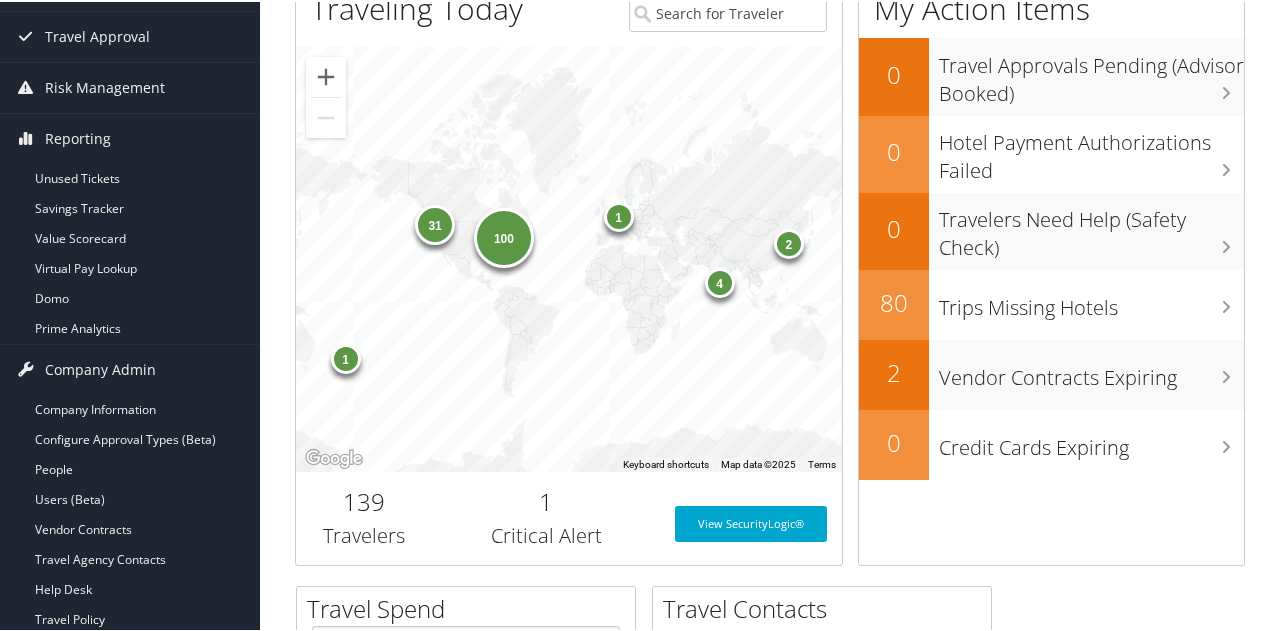 scroll, scrollTop: 0, scrollLeft: 0, axis: both 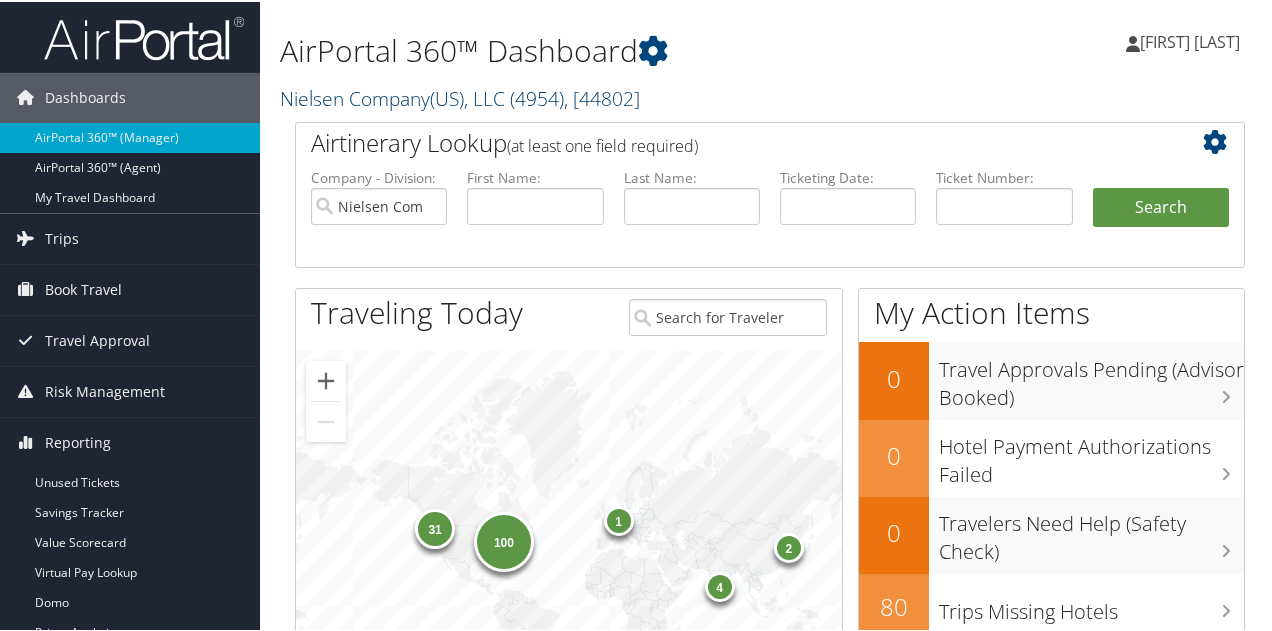 click on "Nielsen Company(US), LLC    ( 4954 )  , [ 44802 ]" at bounding box center [460, 96] 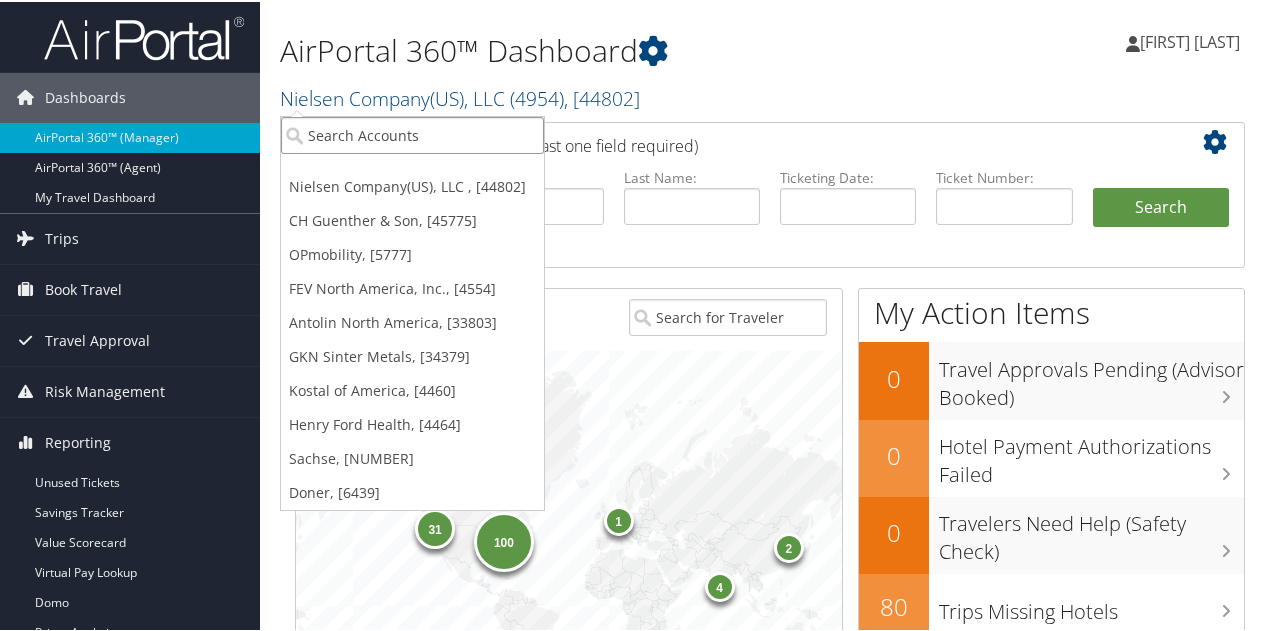 click at bounding box center (412, 133) 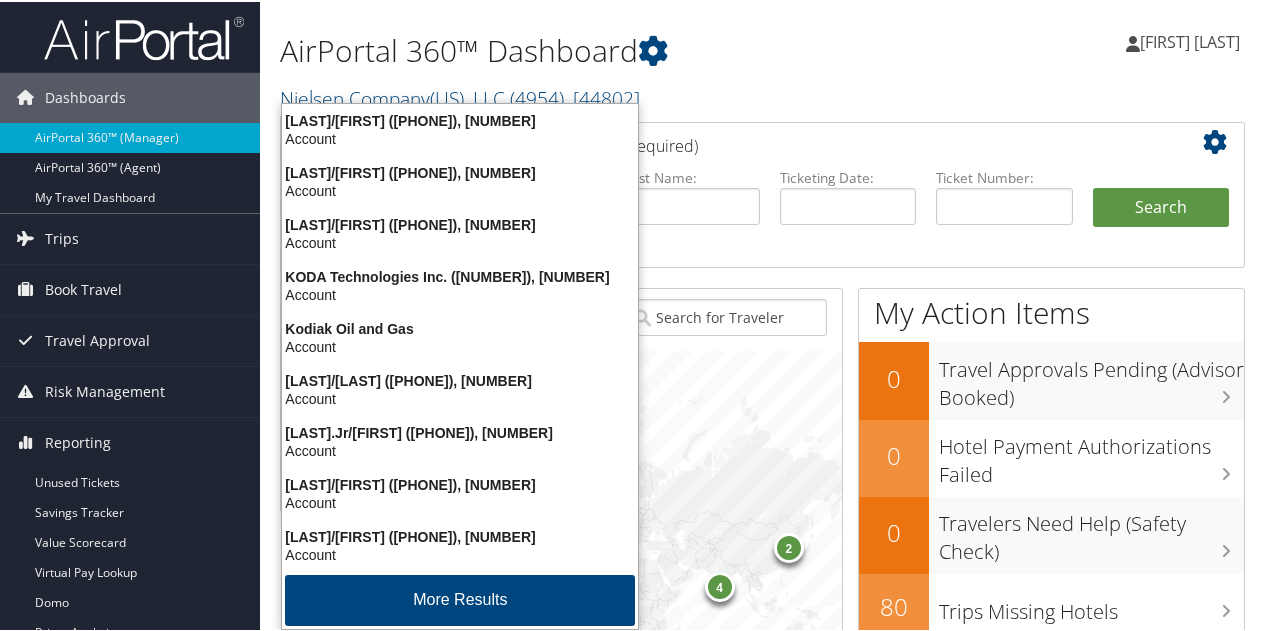 type on "kostal" 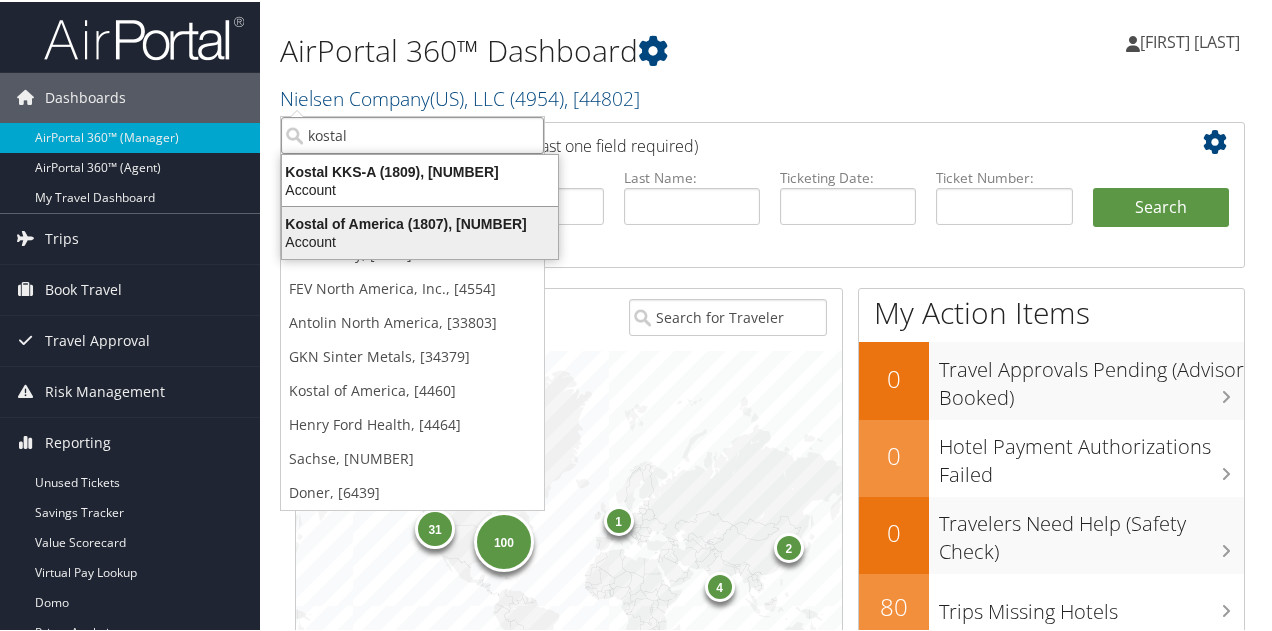 click on "Kostal of America (1807), [4460]" at bounding box center [420, 222] 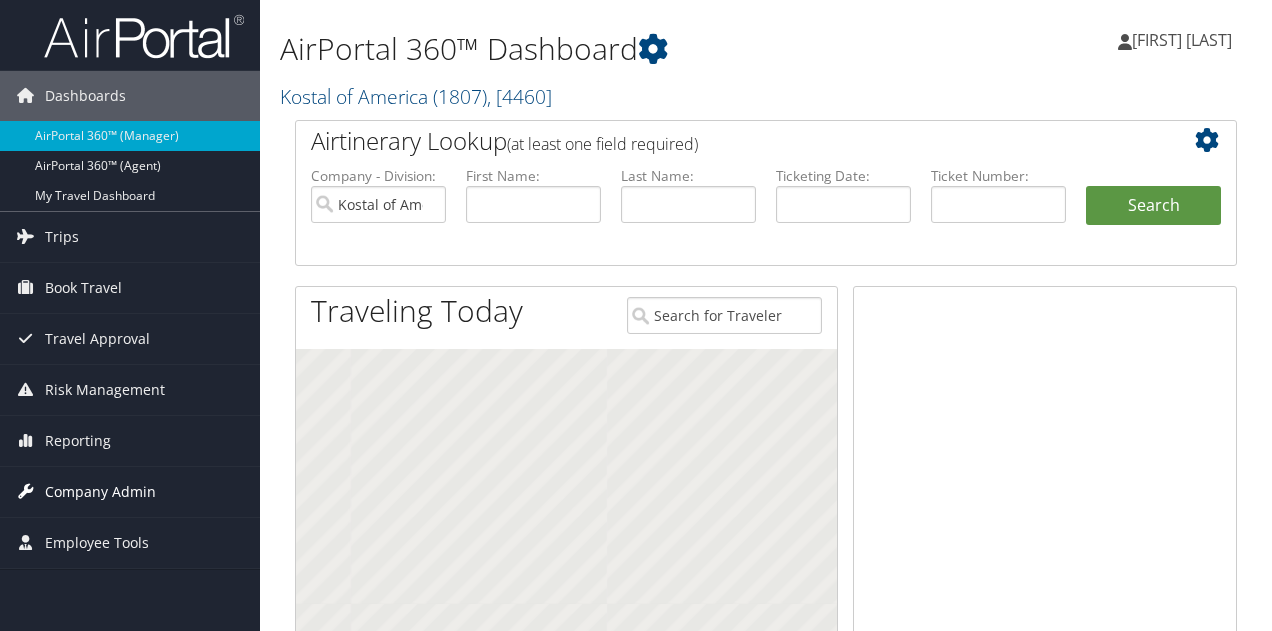 scroll, scrollTop: 0, scrollLeft: 0, axis: both 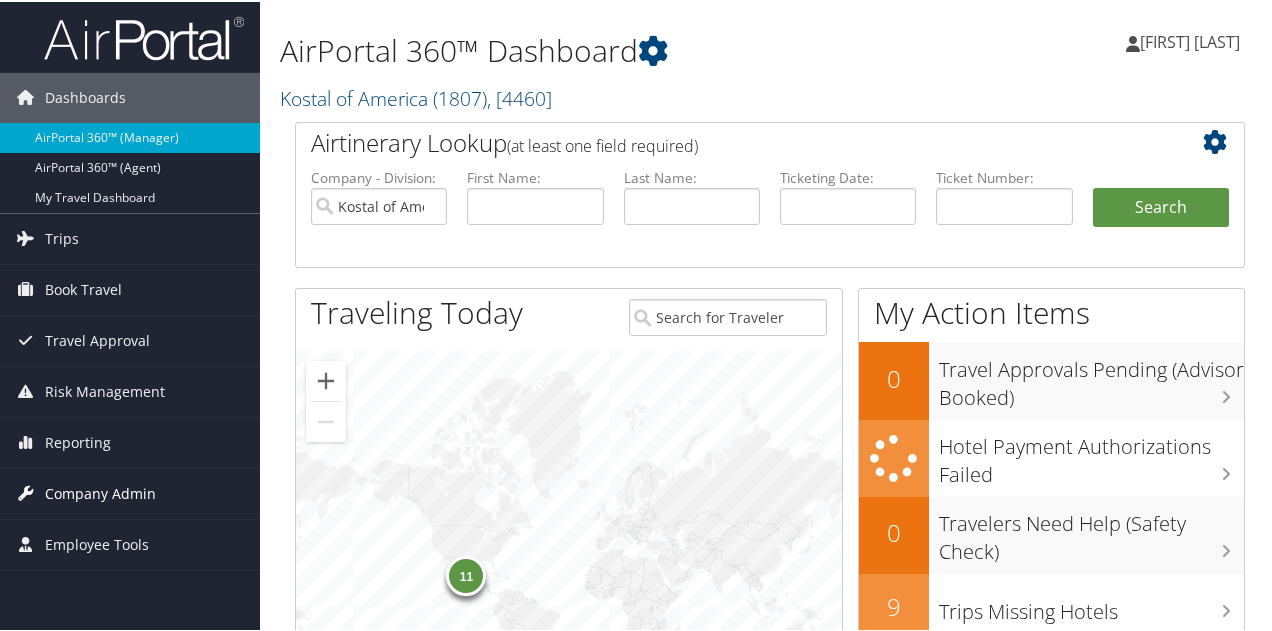 click on "Company Admin" at bounding box center [100, 492] 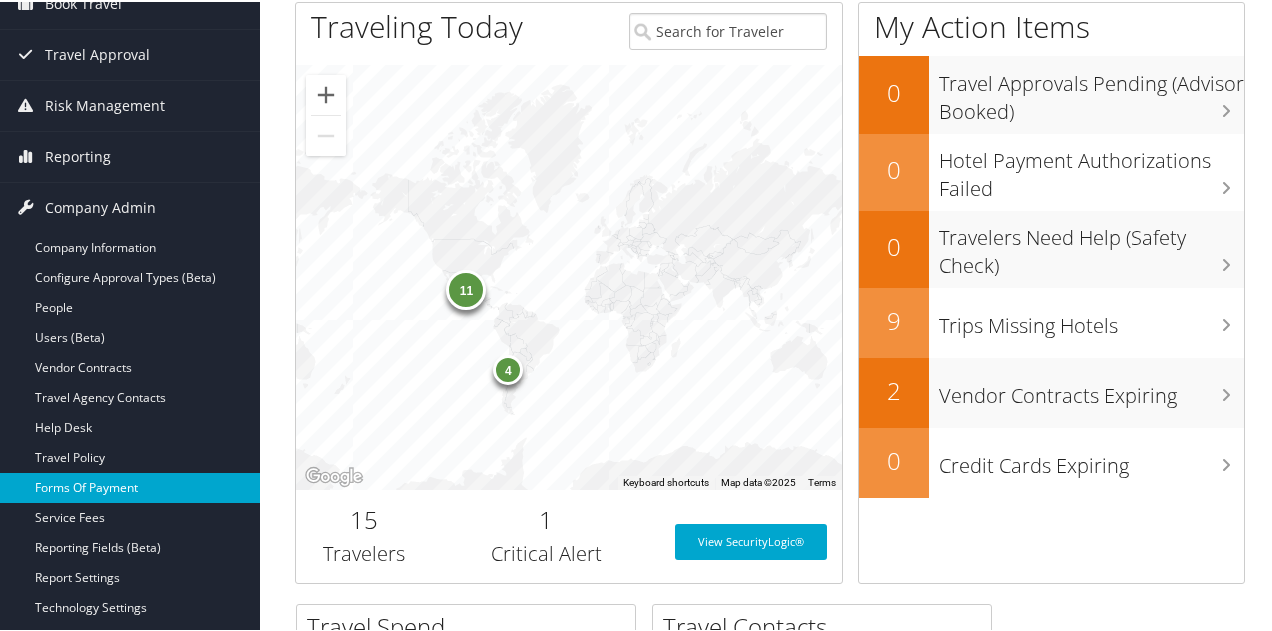 scroll, scrollTop: 300, scrollLeft: 0, axis: vertical 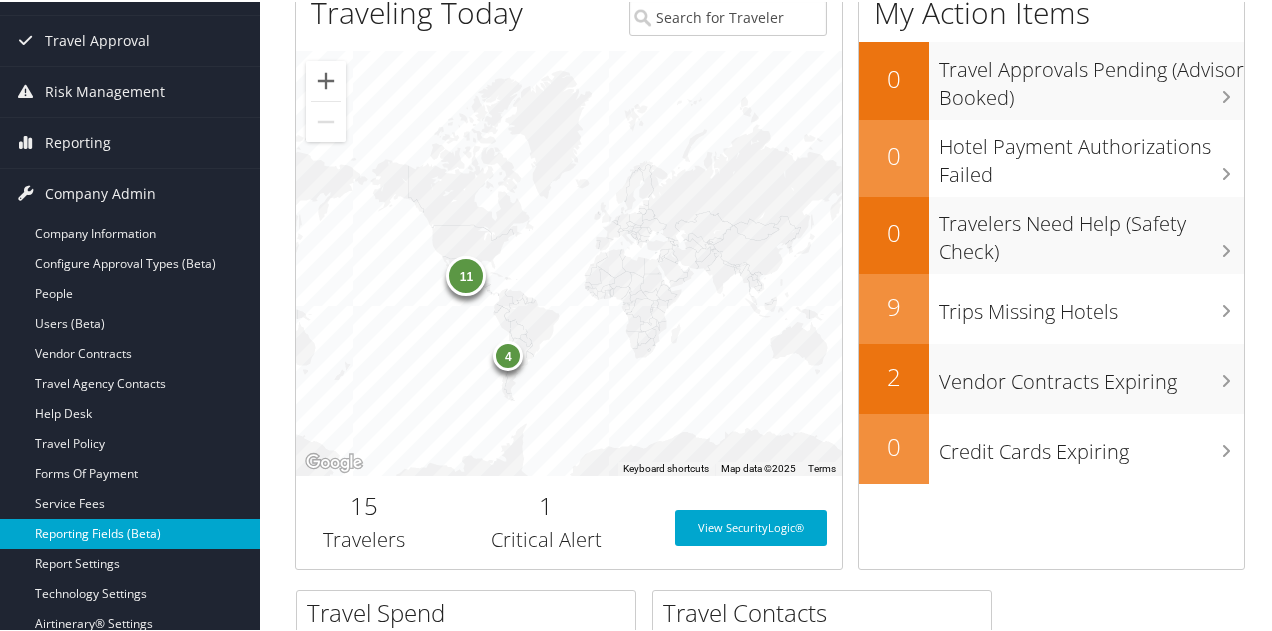 click on "Reporting Fields (Beta)" at bounding box center (130, 532) 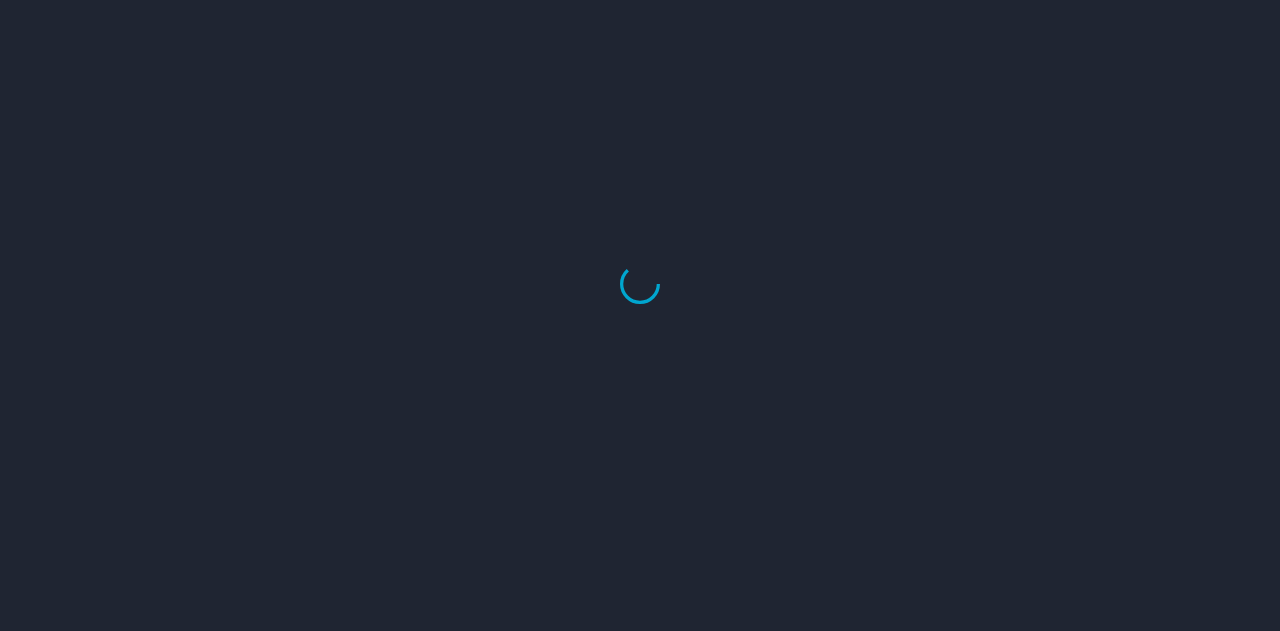 scroll, scrollTop: 0, scrollLeft: 0, axis: both 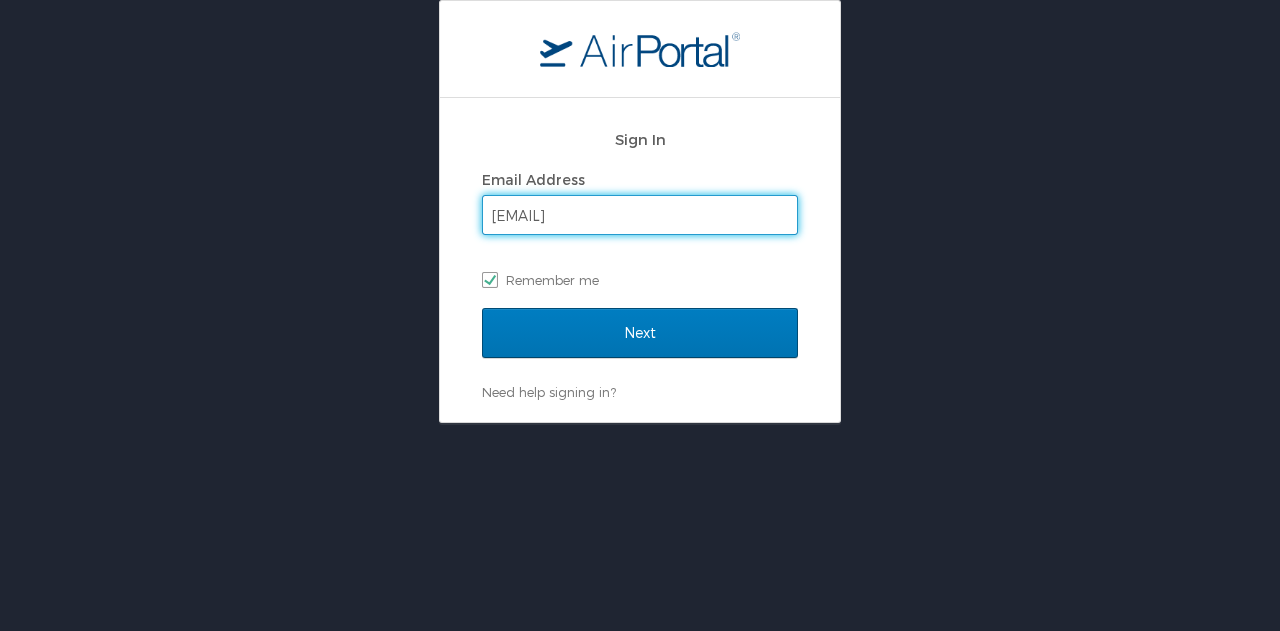 drag, startPoint x: 660, startPoint y: 217, endPoint x: 461, endPoint y: 203, distance: 199.49185 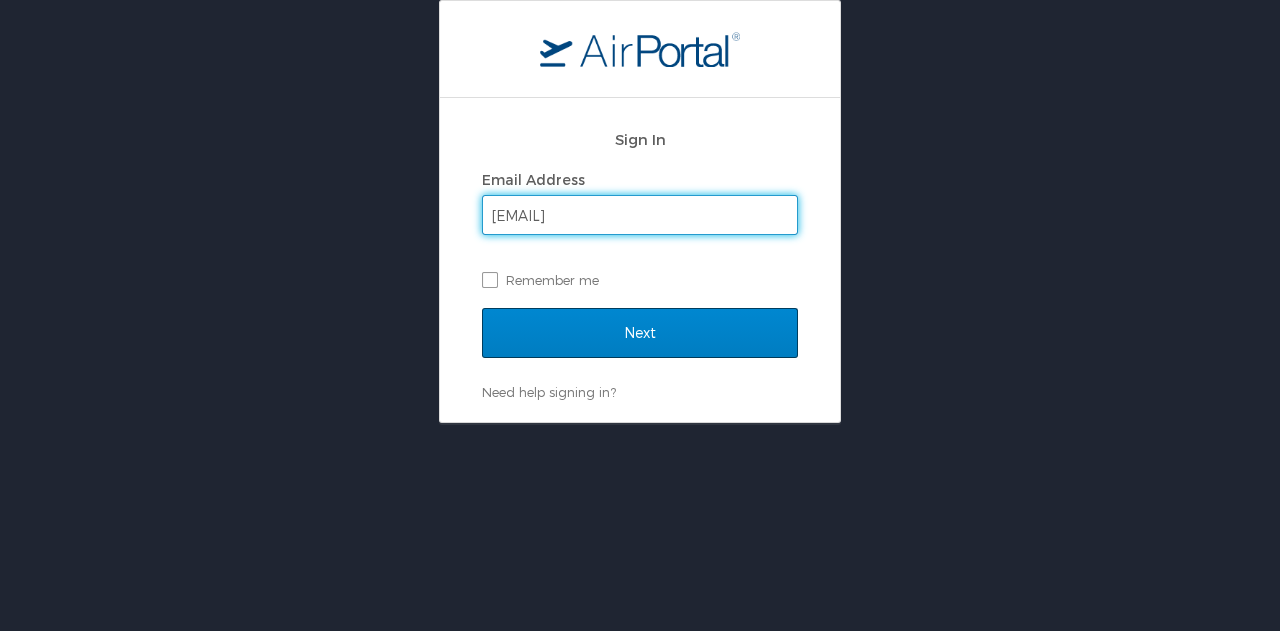 type on "[EMAIL]" 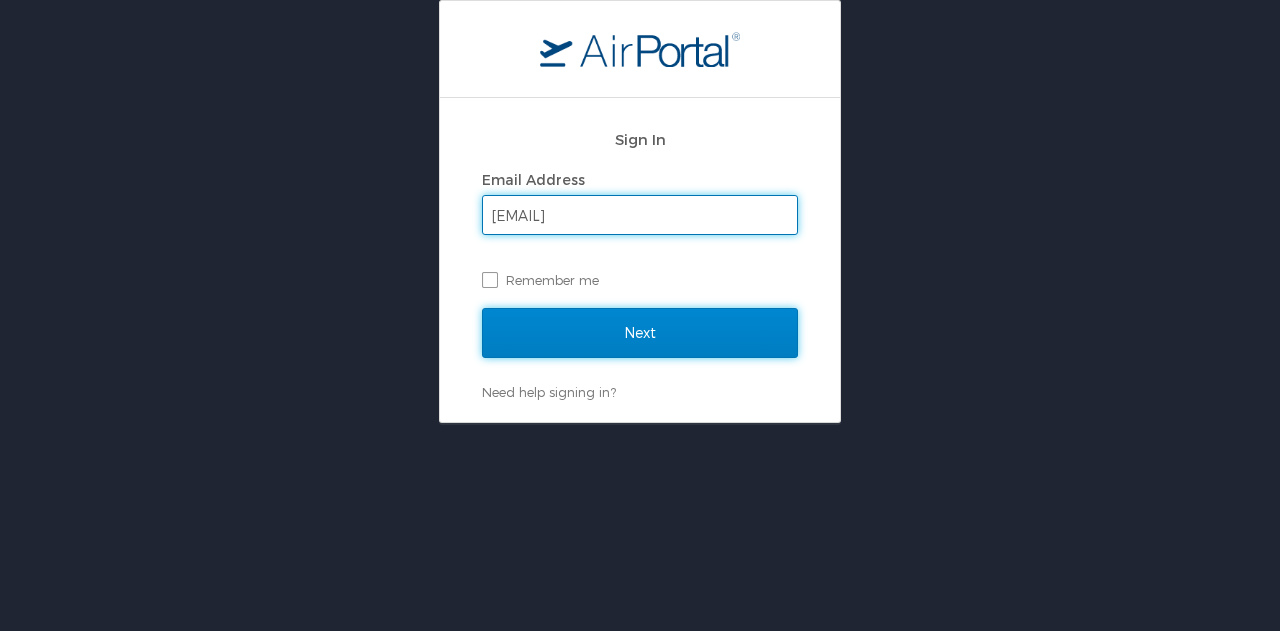 click on "Next" at bounding box center [640, 333] 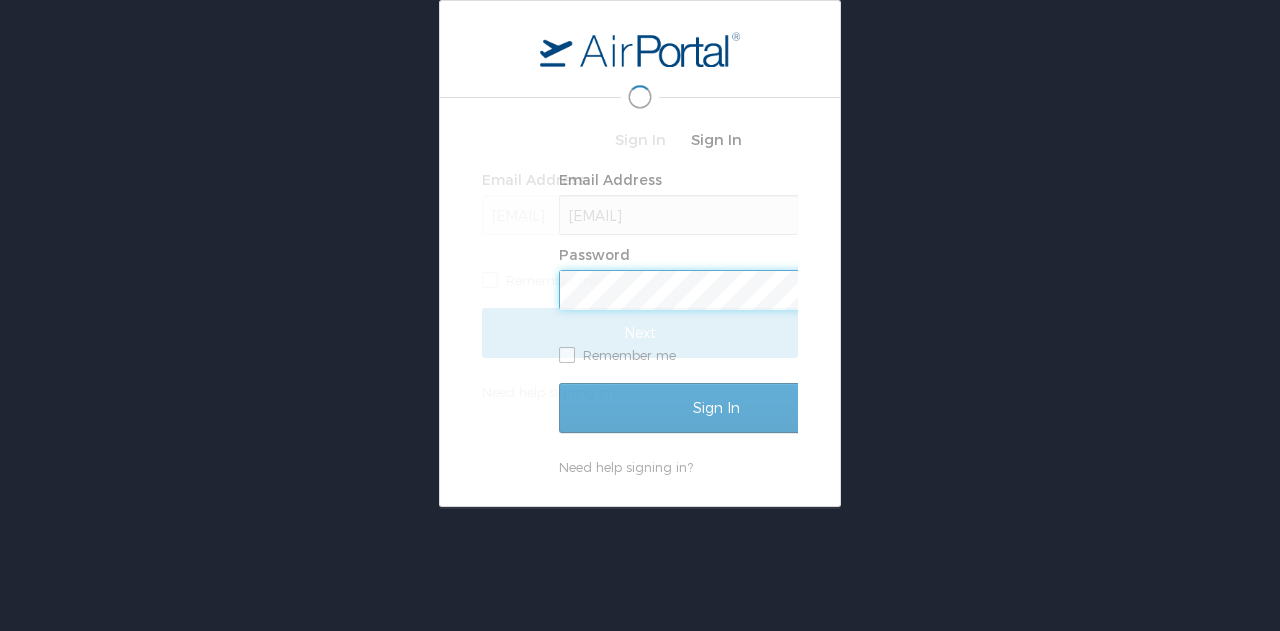 scroll, scrollTop: 0, scrollLeft: 0, axis: both 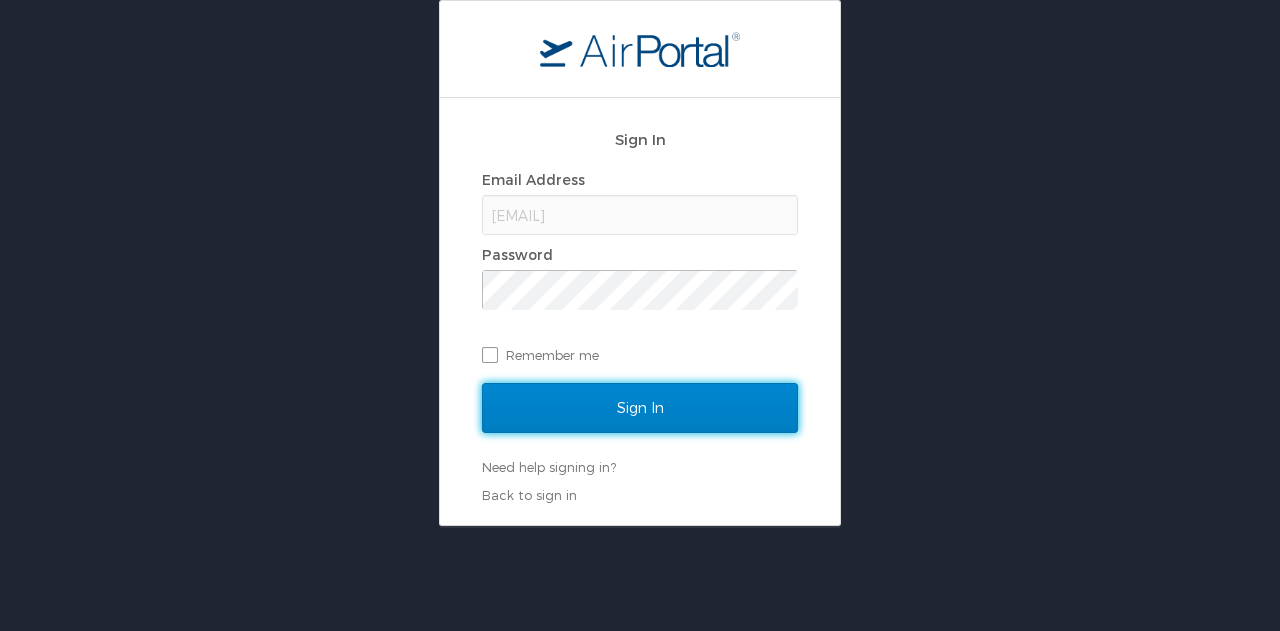 click on "Sign In" at bounding box center (640, 408) 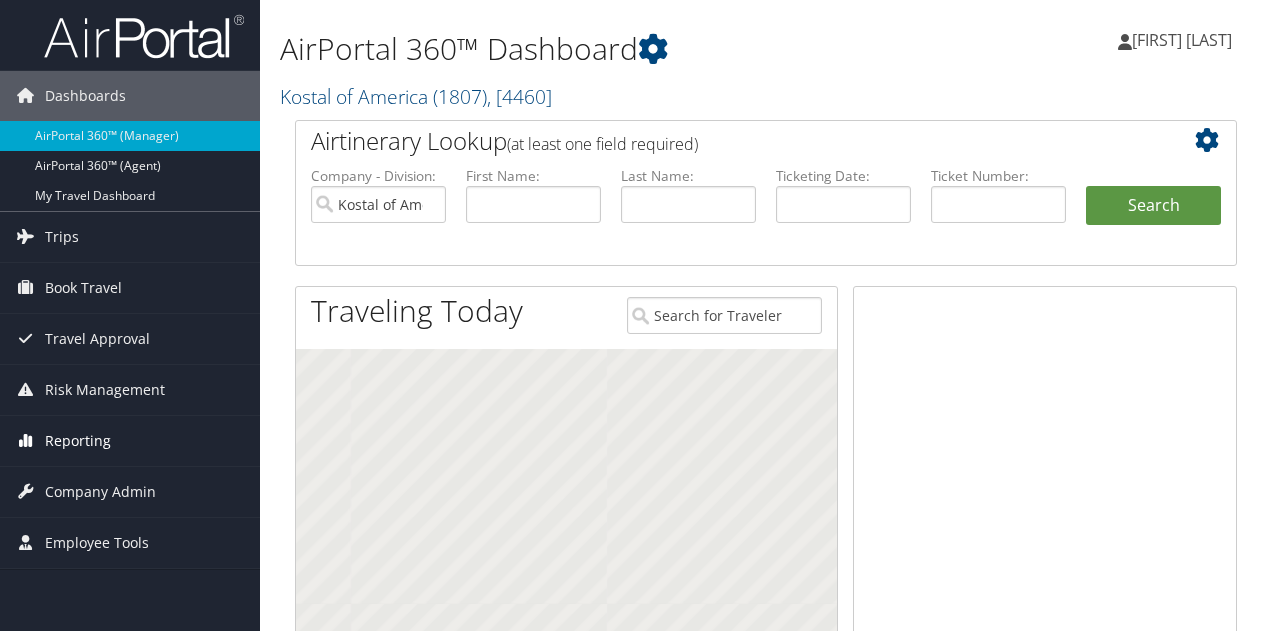 scroll, scrollTop: 300, scrollLeft: 0, axis: vertical 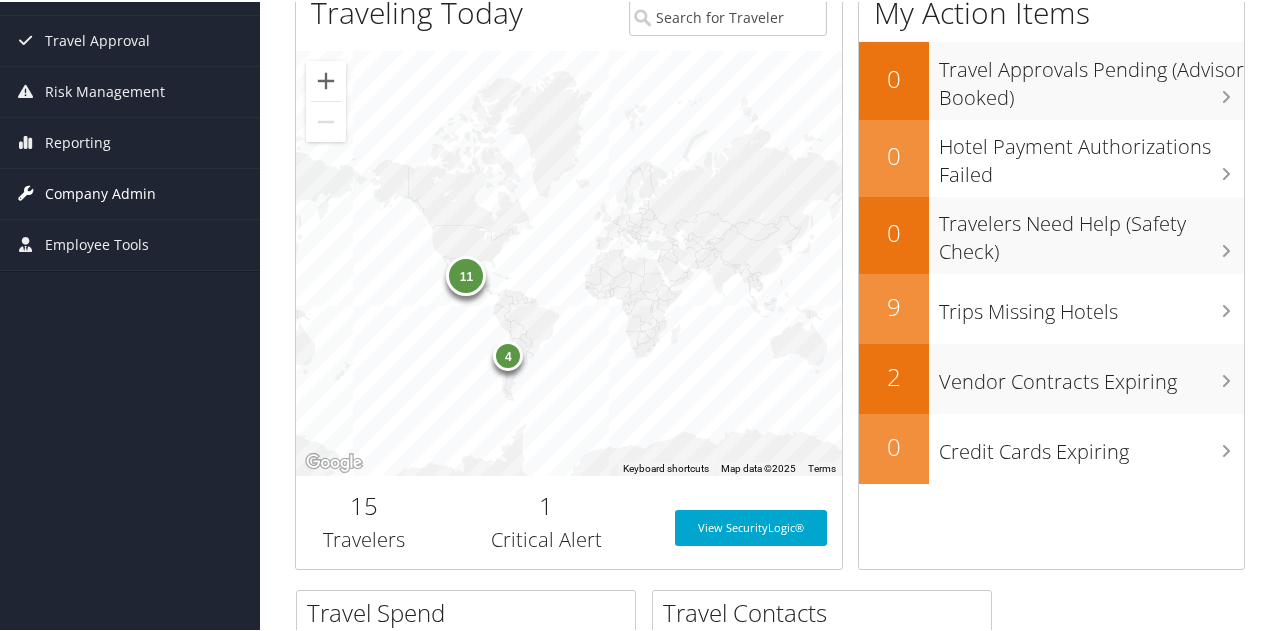 click on "Company Admin" at bounding box center (100, 192) 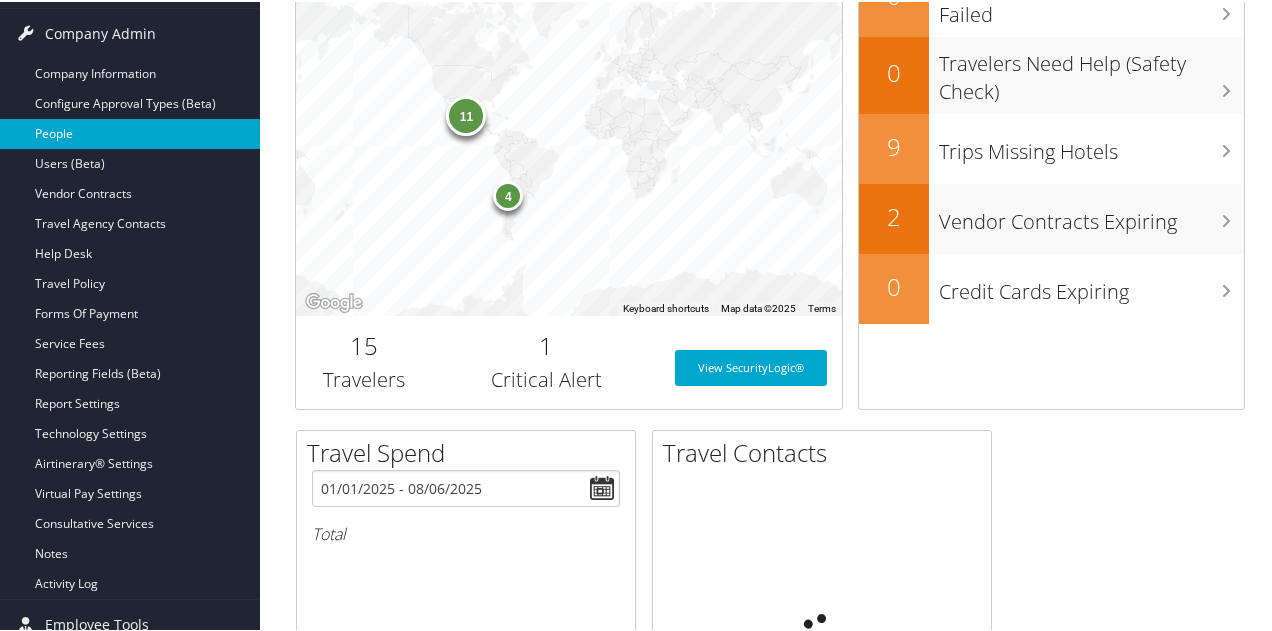 scroll, scrollTop: 500, scrollLeft: 0, axis: vertical 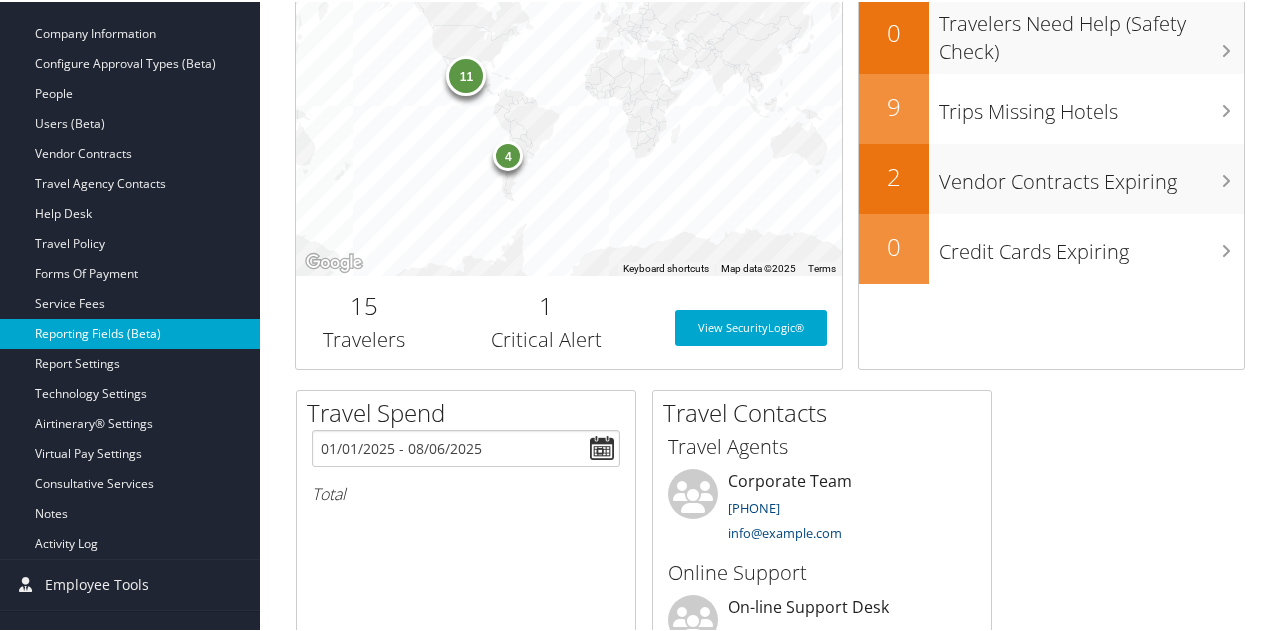 click on "Reporting Fields (Beta)" at bounding box center (130, 332) 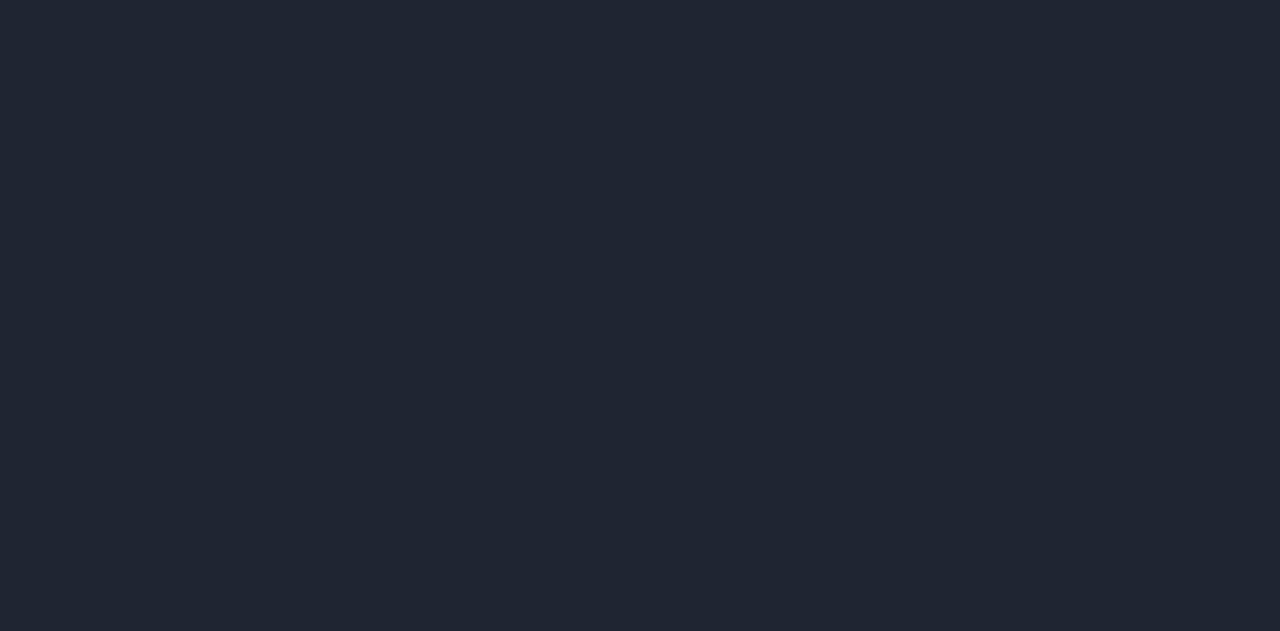 scroll, scrollTop: 0, scrollLeft: 0, axis: both 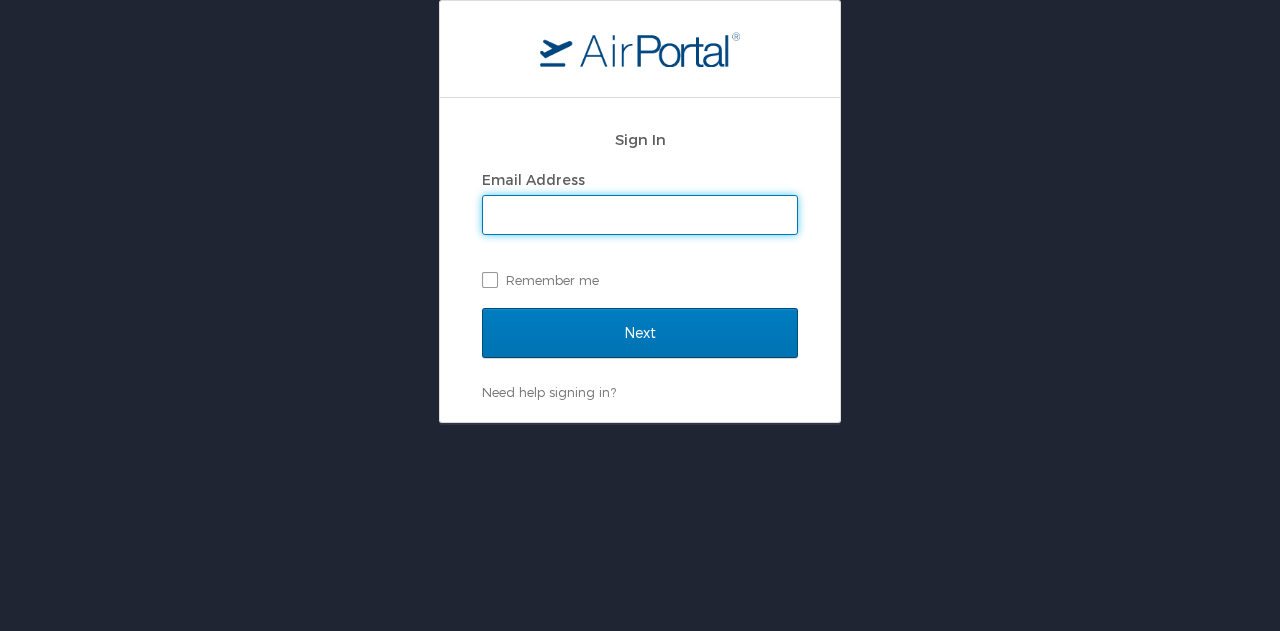 type on "[USERNAME]@example.com" 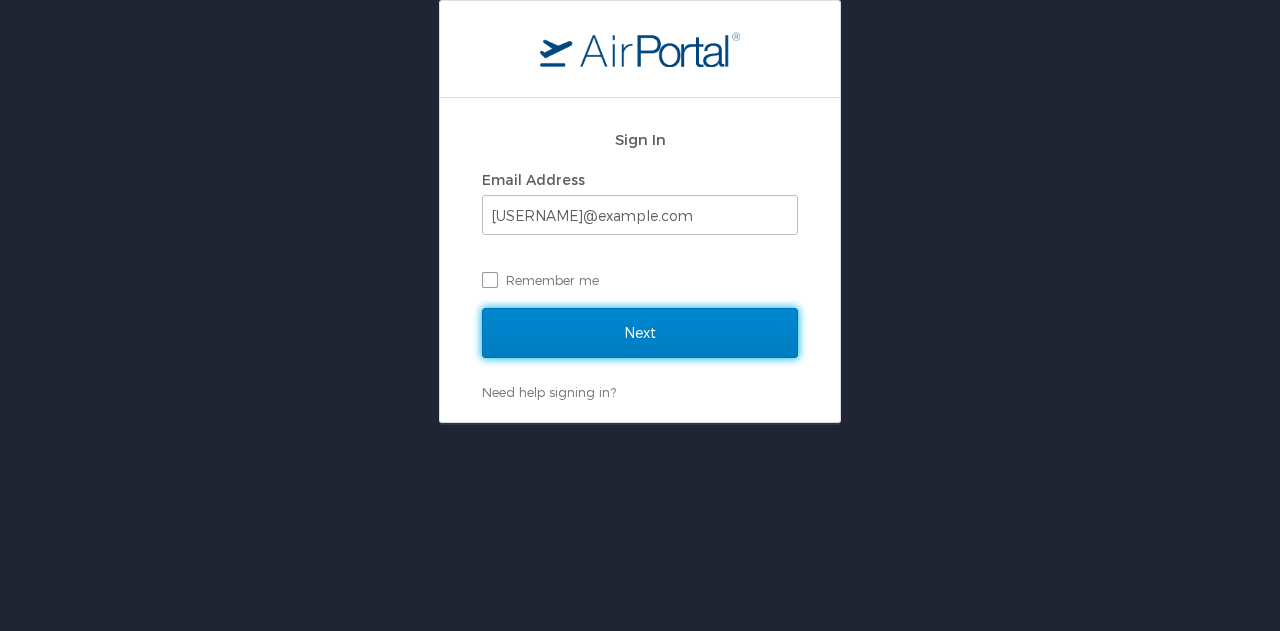 click on "Next" at bounding box center [640, 333] 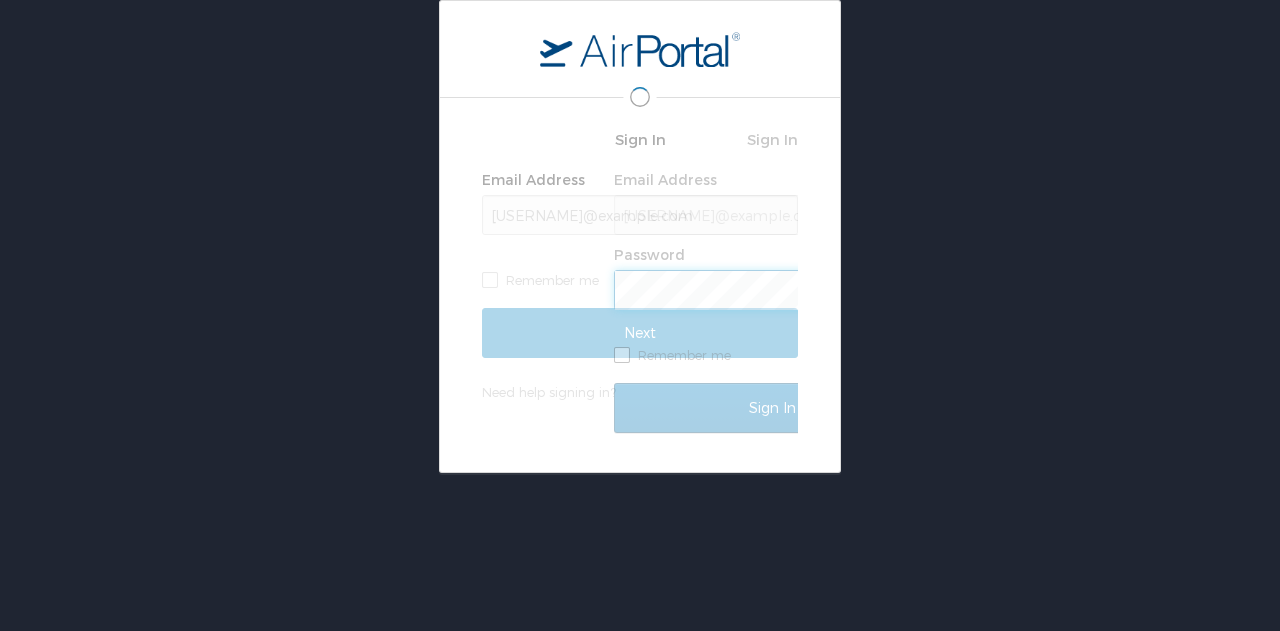 scroll, scrollTop: 0, scrollLeft: 0, axis: both 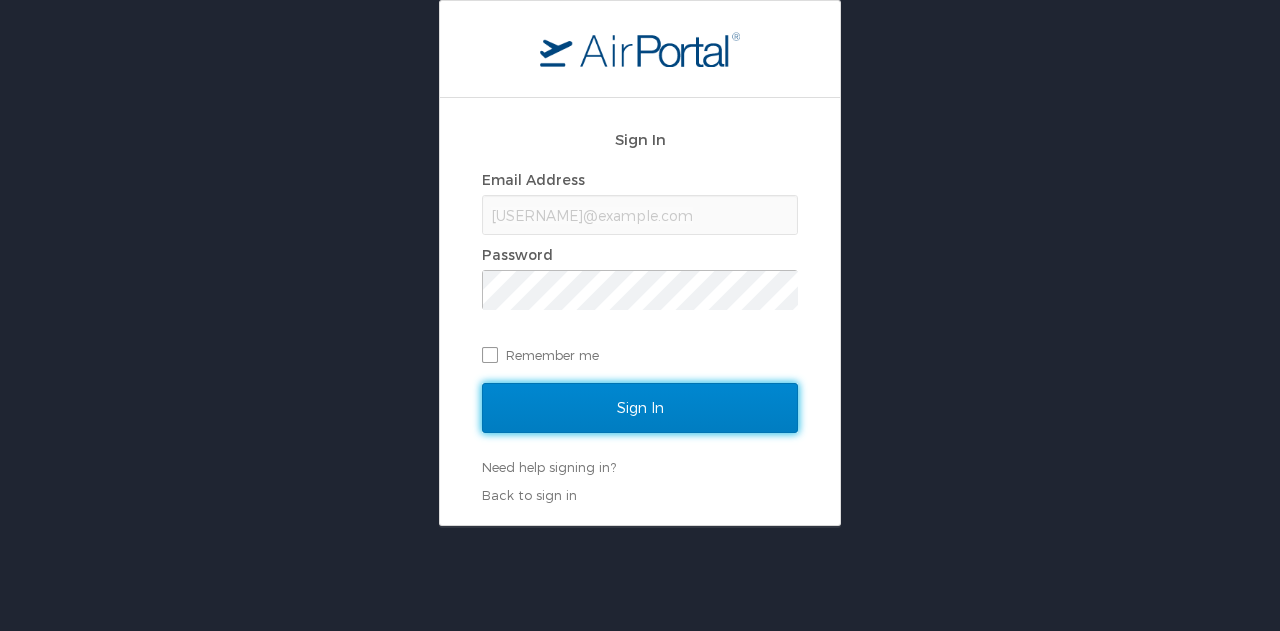 click on "Sign In" at bounding box center (640, 408) 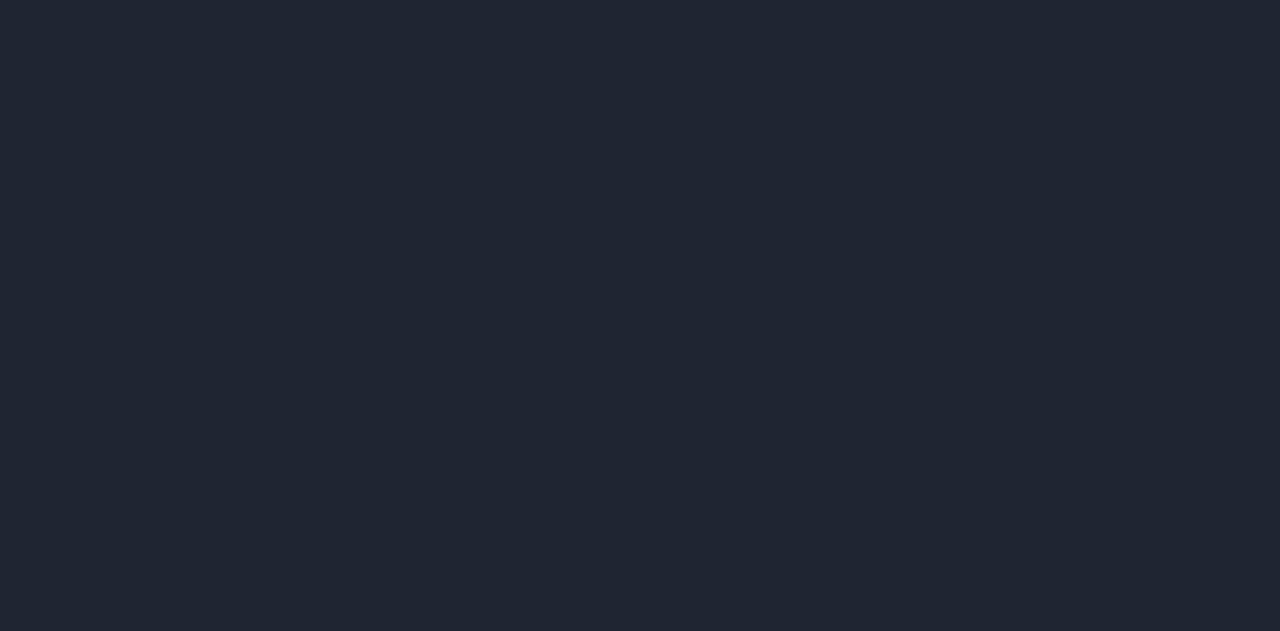 scroll, scrollTop: 0, scrollLeft: 0, axis: both 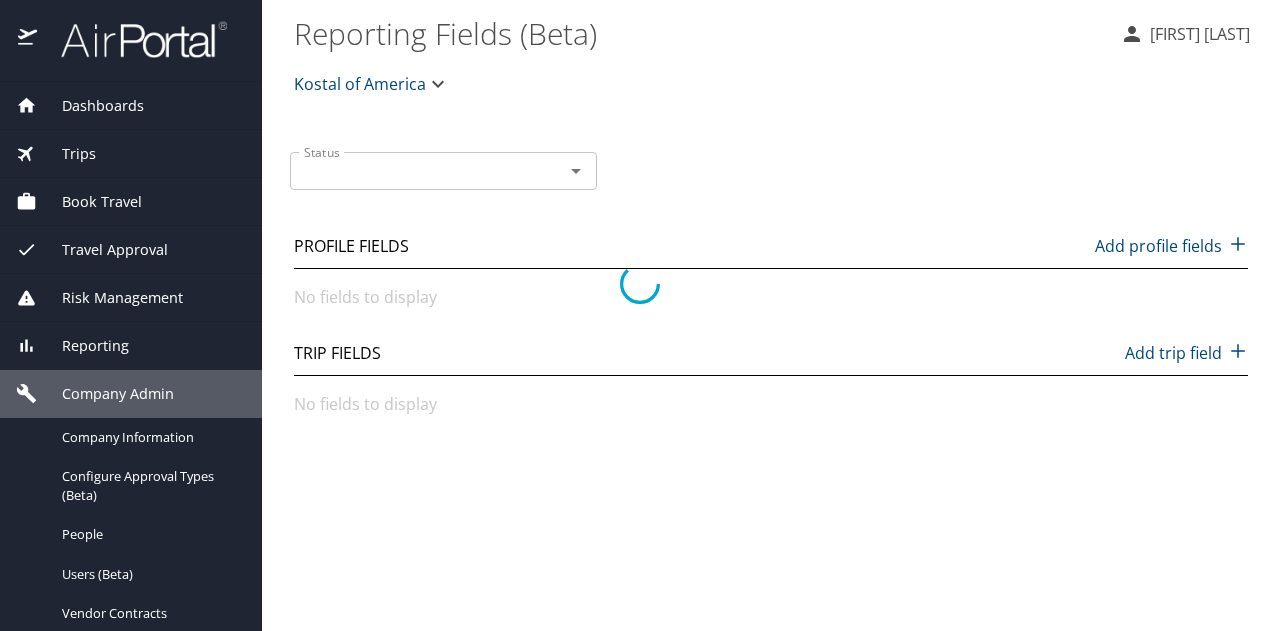 select on "US" 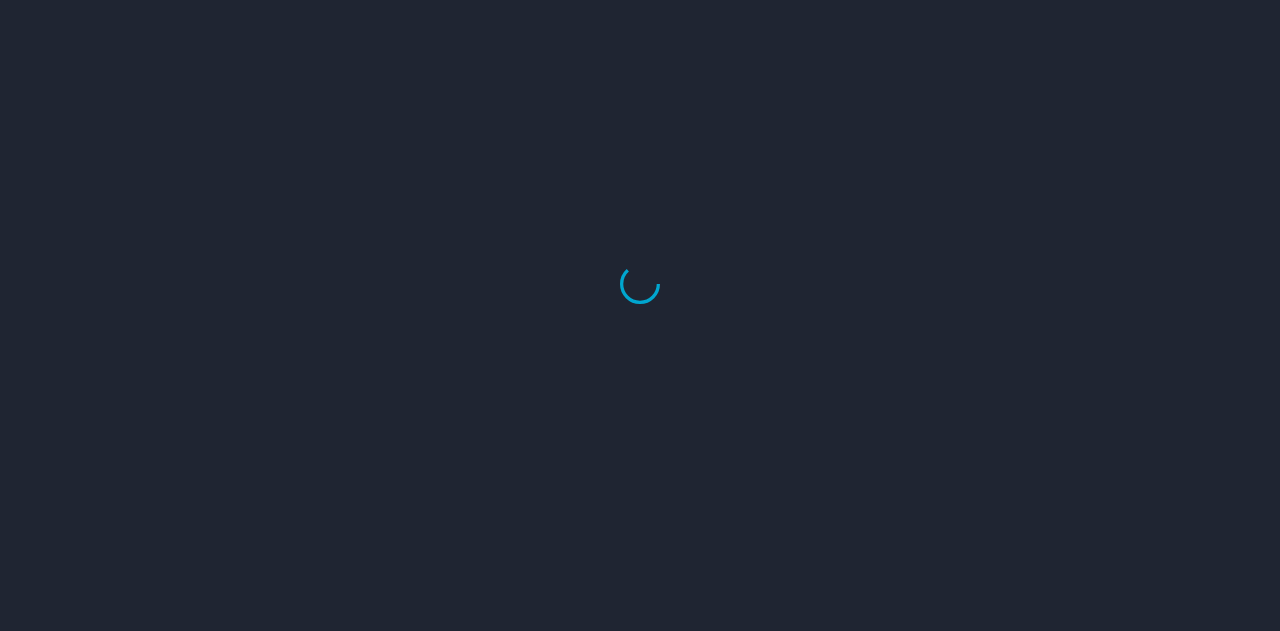 scroll, scrollTop: 0, scrollLeft: 0, axis: both 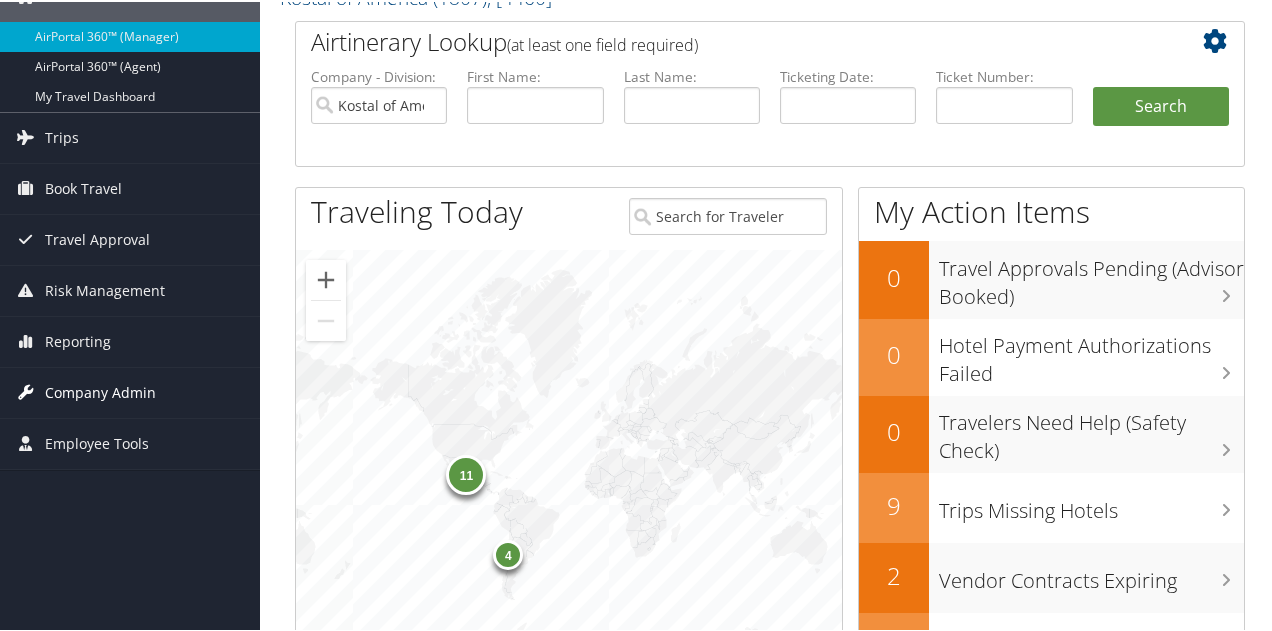 click on "Company Admin" at bounding box center (100, 391) 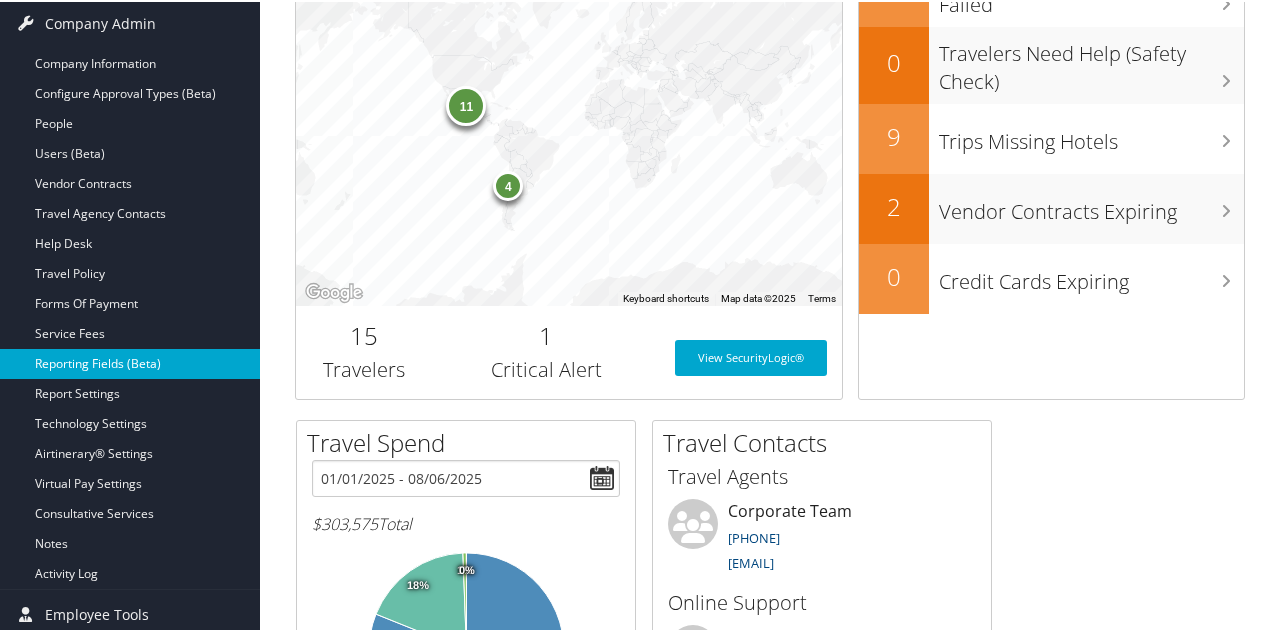 scroll, scrollTop: 501, scrollLeft: 0, axis: vertical 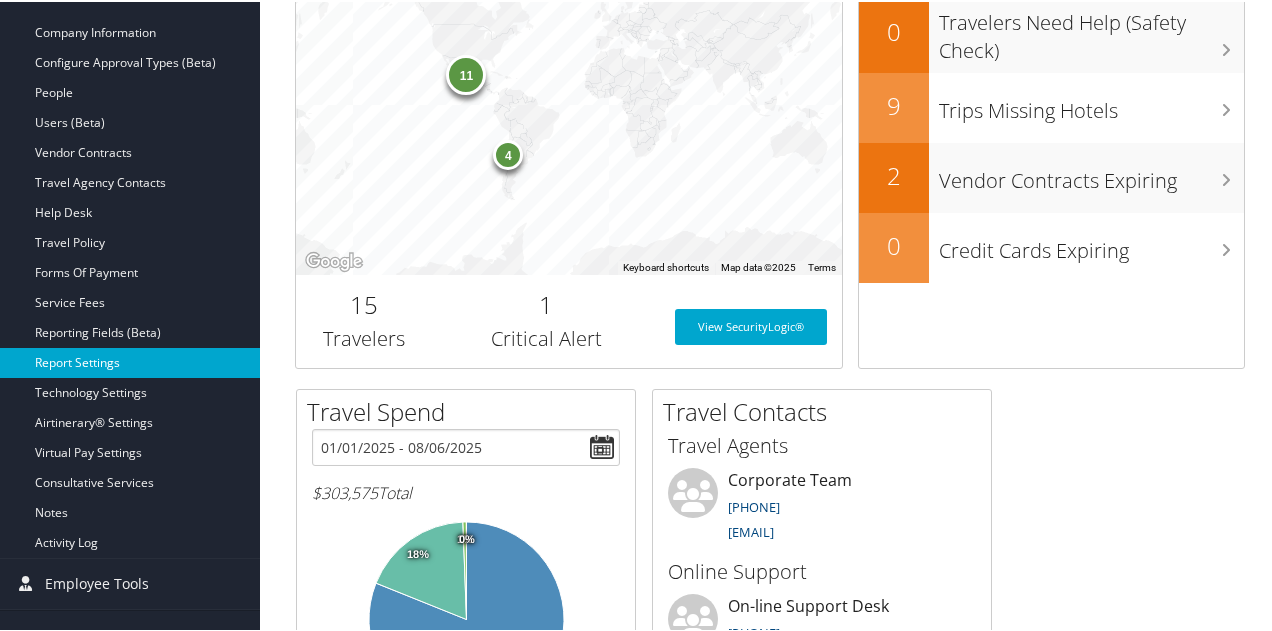 click on "Report Settings" at bounding box center (130, 361) 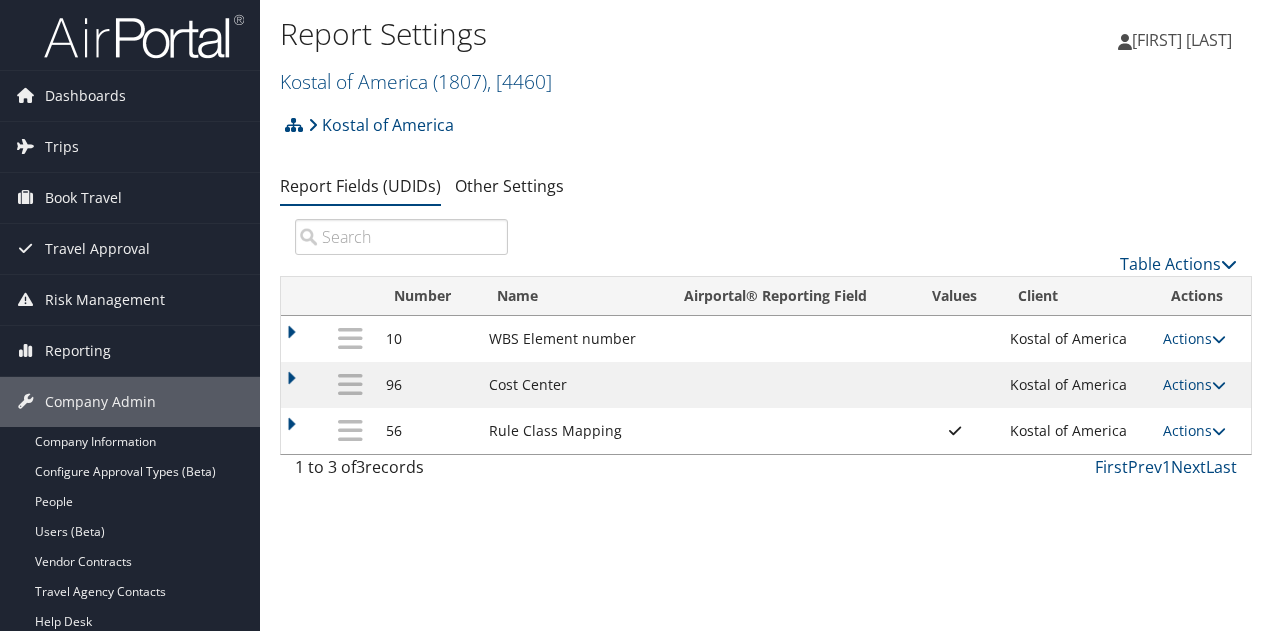 scroll, scrollTop: 0, scrollLeft: 0, axis: both 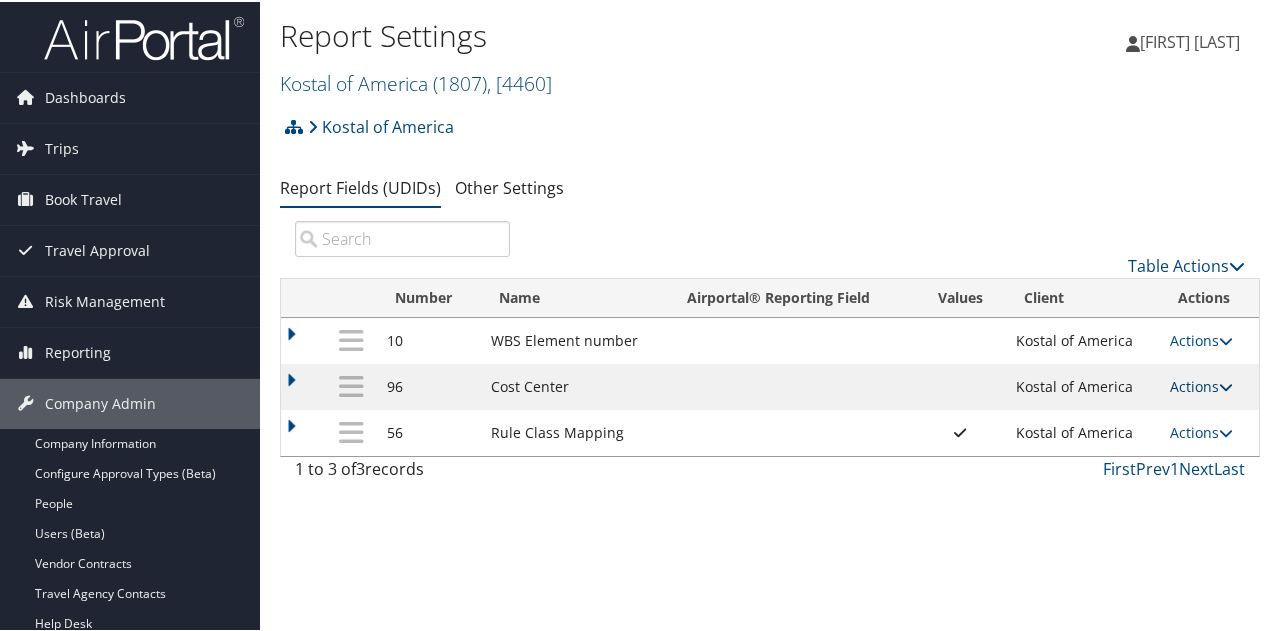 click on "Actions" at bounding box center (1201, 384) 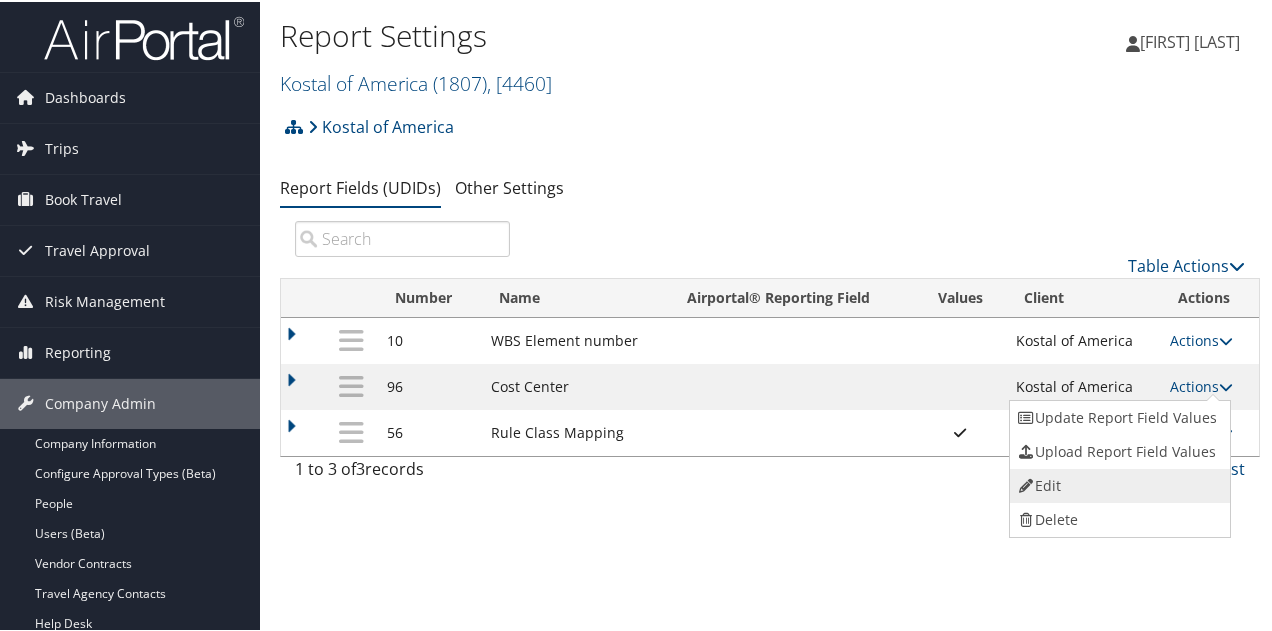 click on "Edit" at bounding box center (1118, 484) 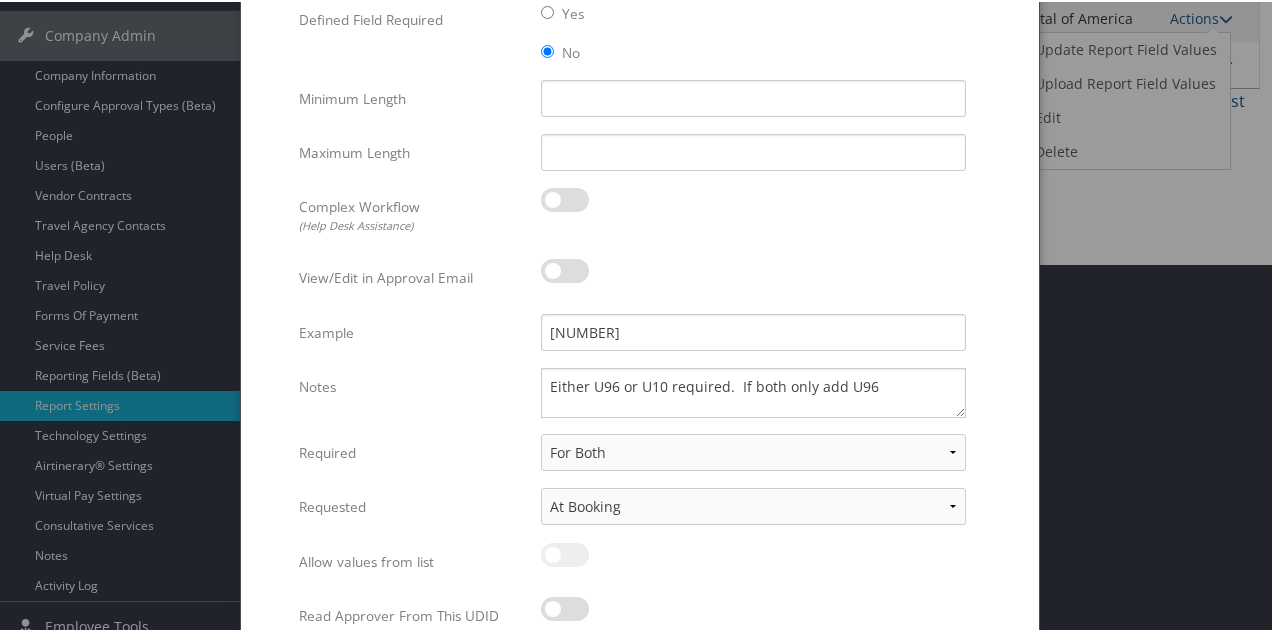 scroll, scrollTop: 400, scrollLeft: 0, axis: vertical 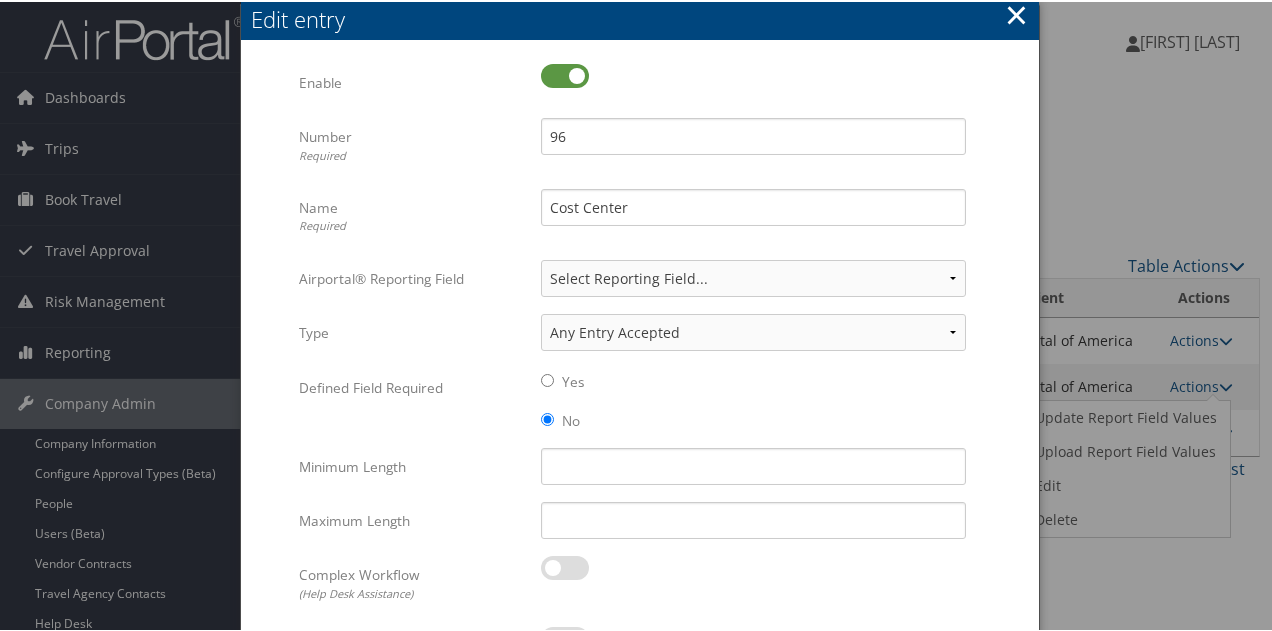 click on "×" at bounding box center (1016, 13) 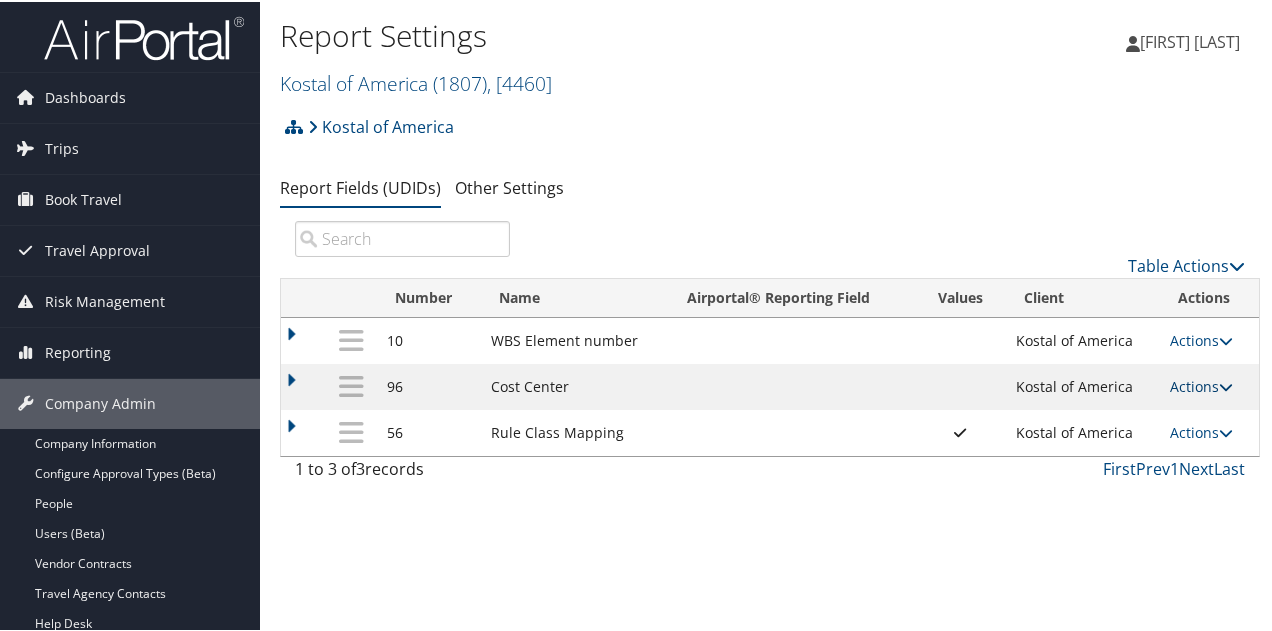 click on "Actions" at bounding box center (1201, 384) 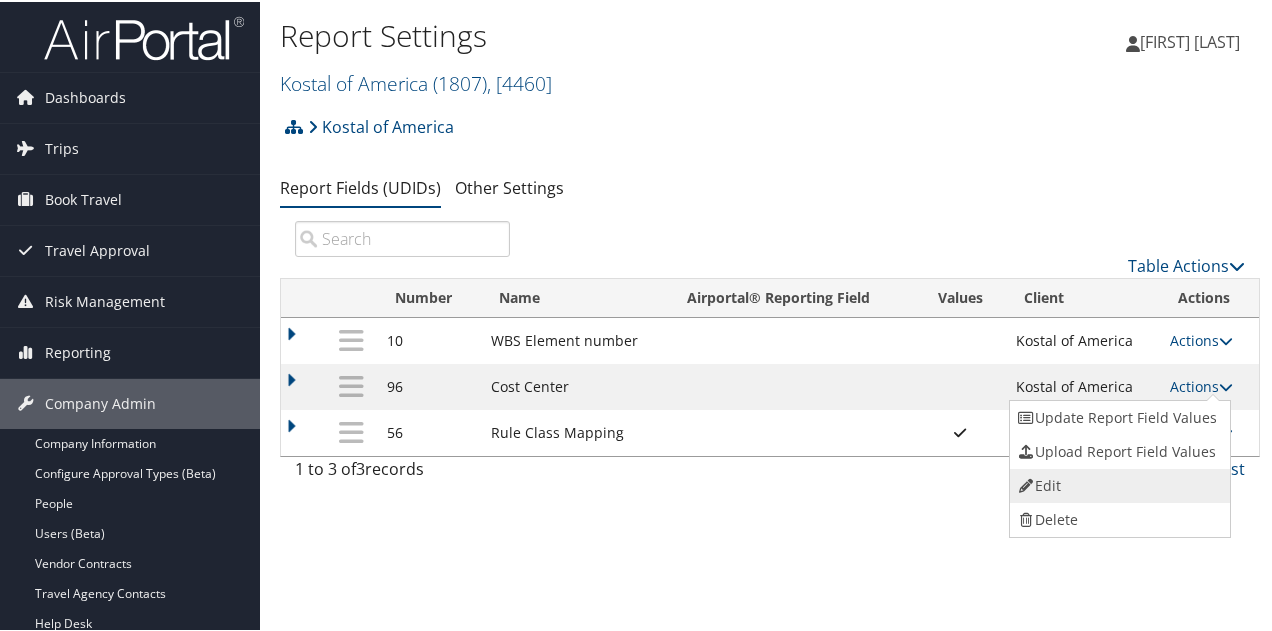 click on "Edit" at bounding box center (1118, 484) 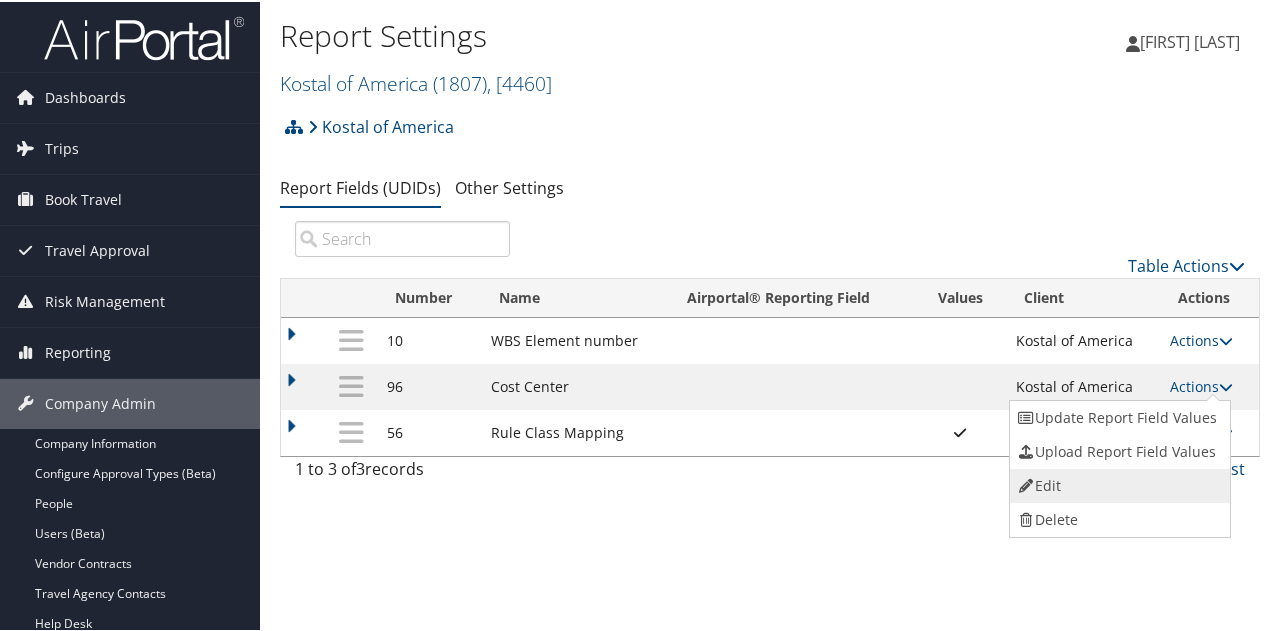 select on "both" 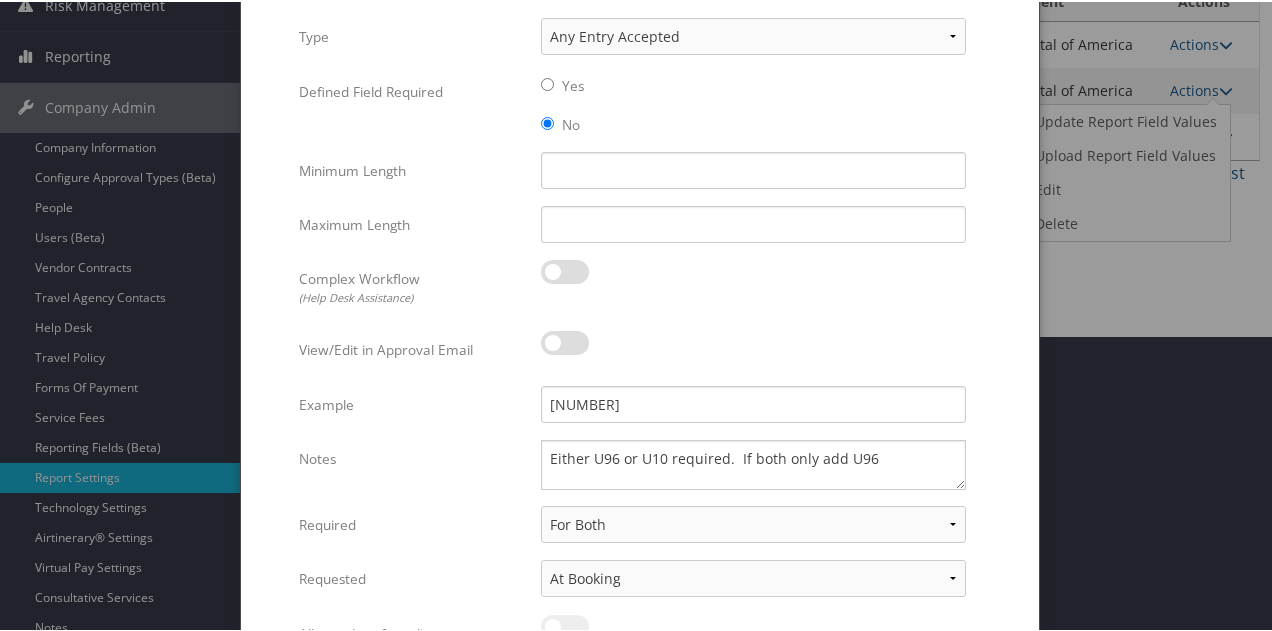 scroll, scrollTop: 253, scrollLeft: 0, axis: vertical 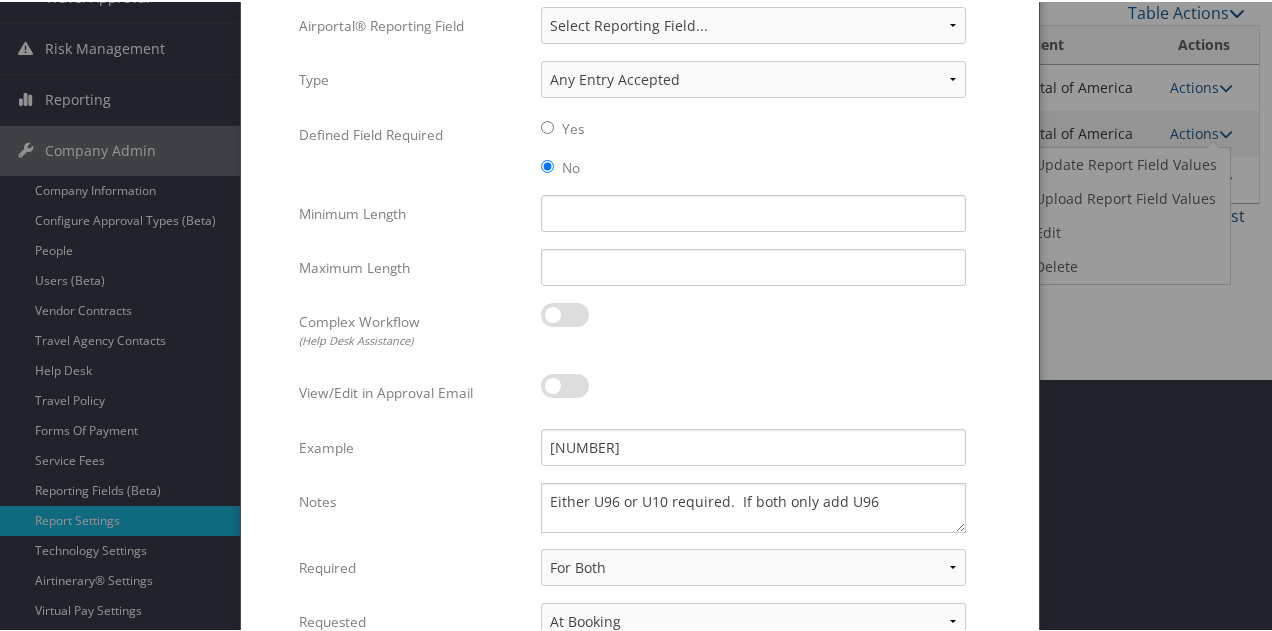 click at bounding box center [640, 315] 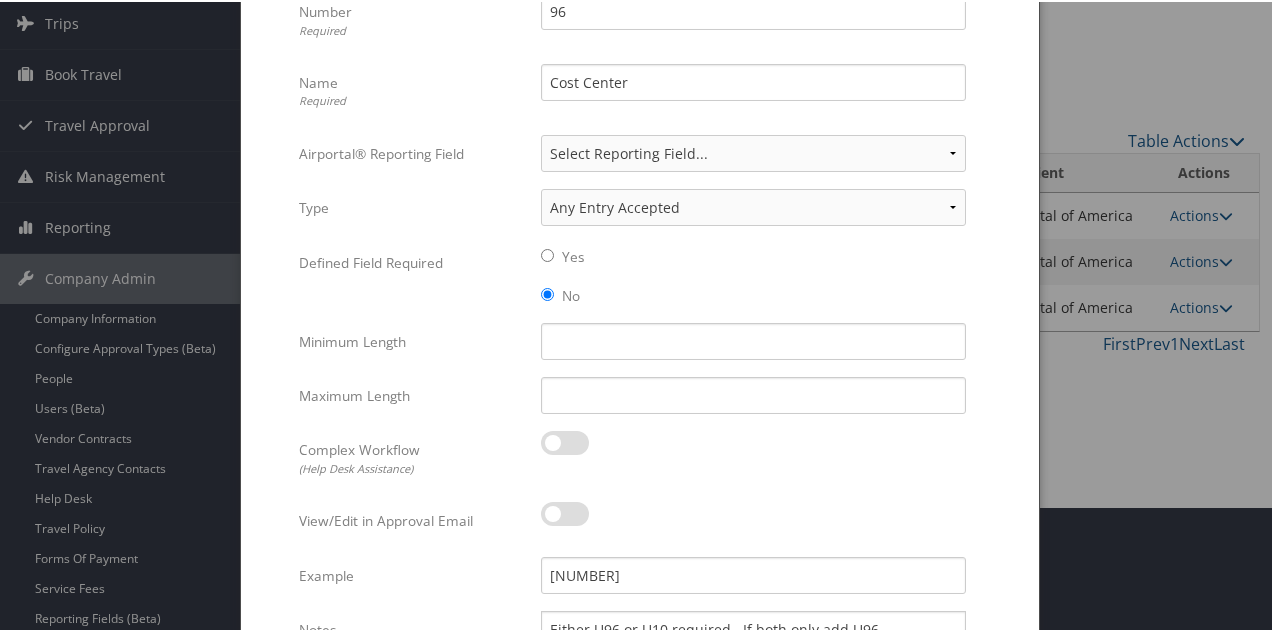 scroll, scrollTop: 0, scrollLeft: 0, axis: both 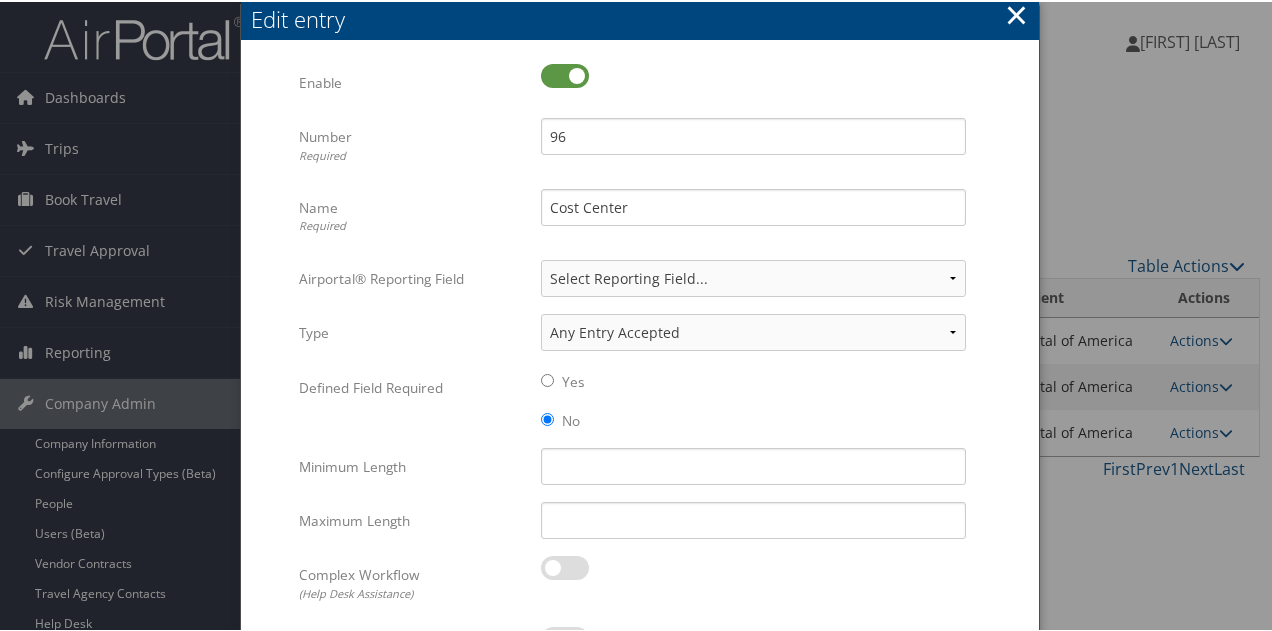 click on "×" at bounding box center [1016, 13] 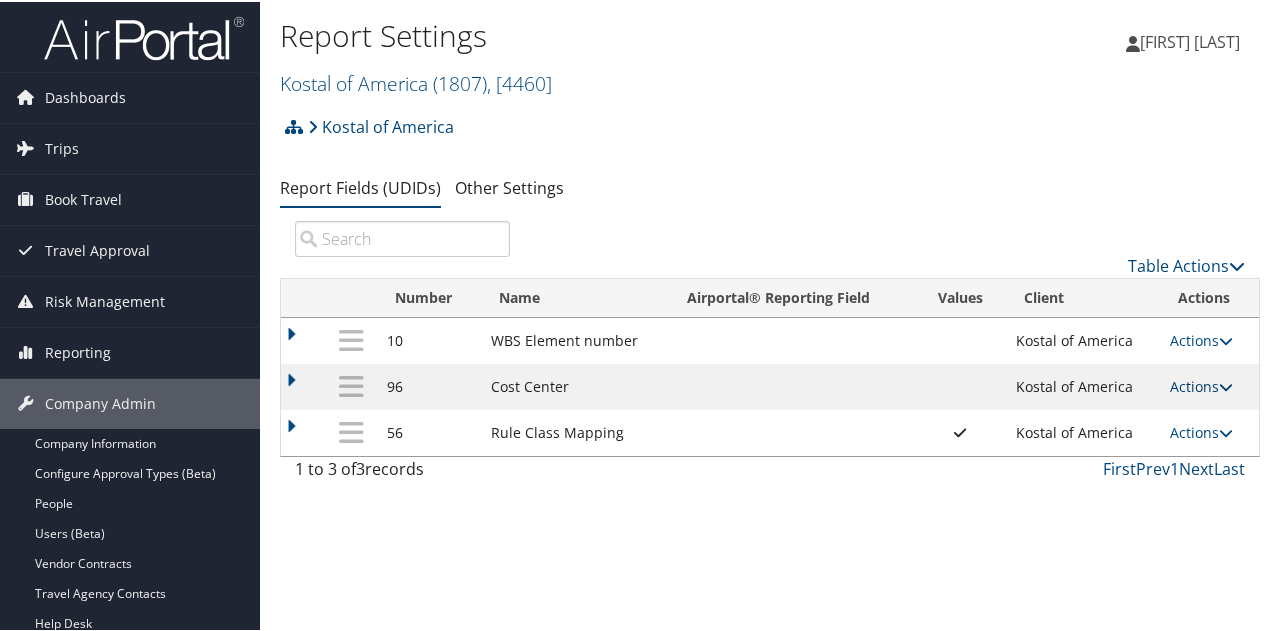click on "Actions" at bounding box center [1201, 384] 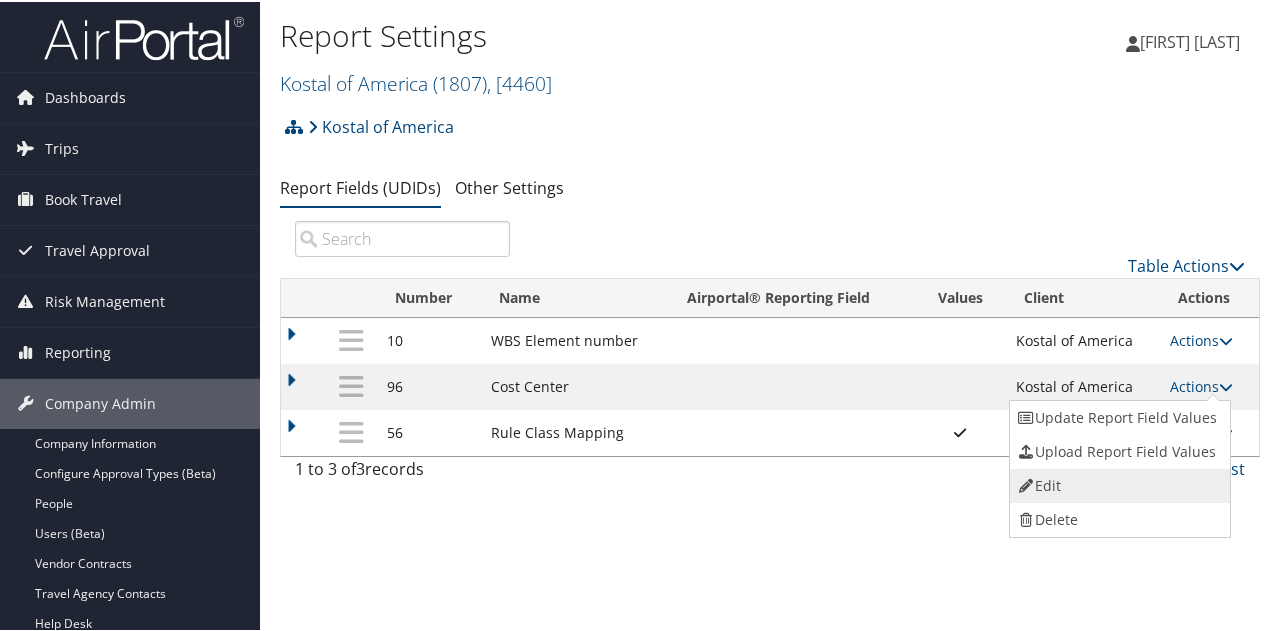 click on "Edit" at bounding box center [1118, 484] 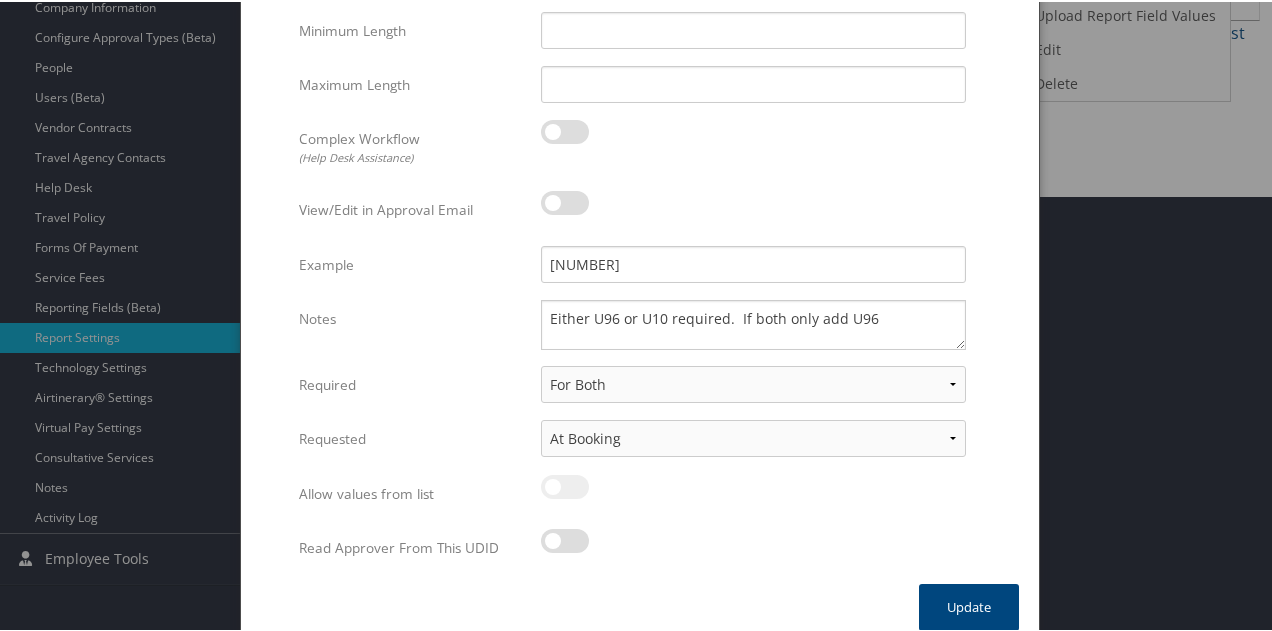 scroll, scrollTop: 453, scrollLeft: 0, axis: vertical 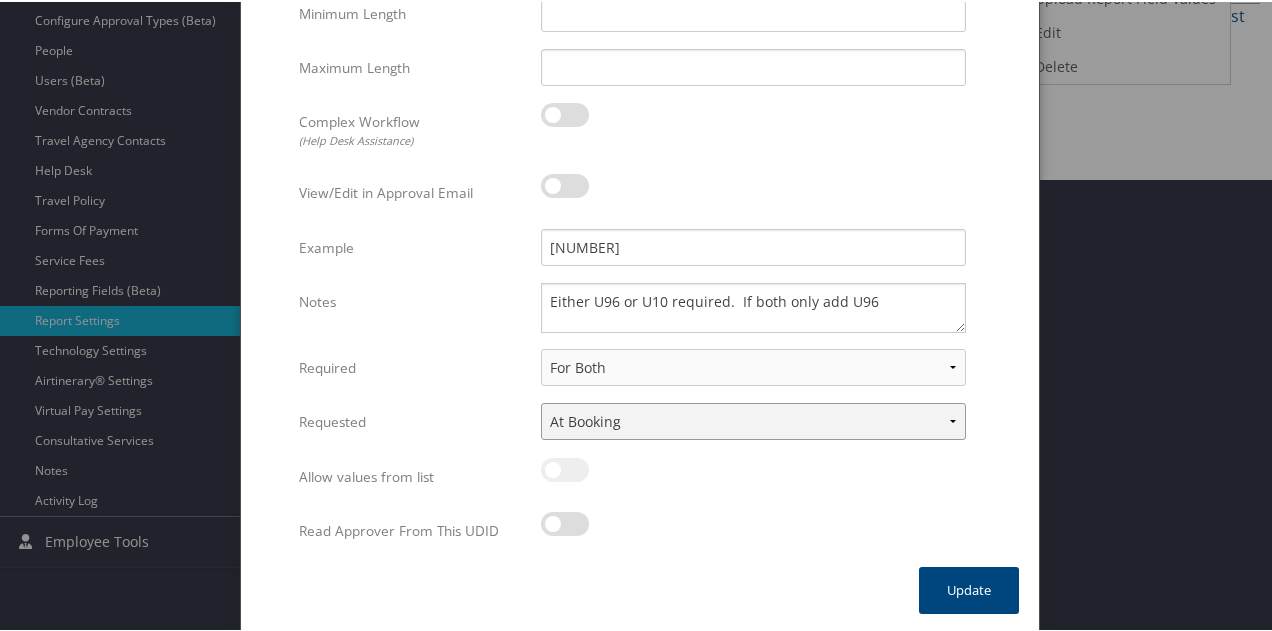 click on "None In Profile At Booking Both" at bounding box center [753, 419] 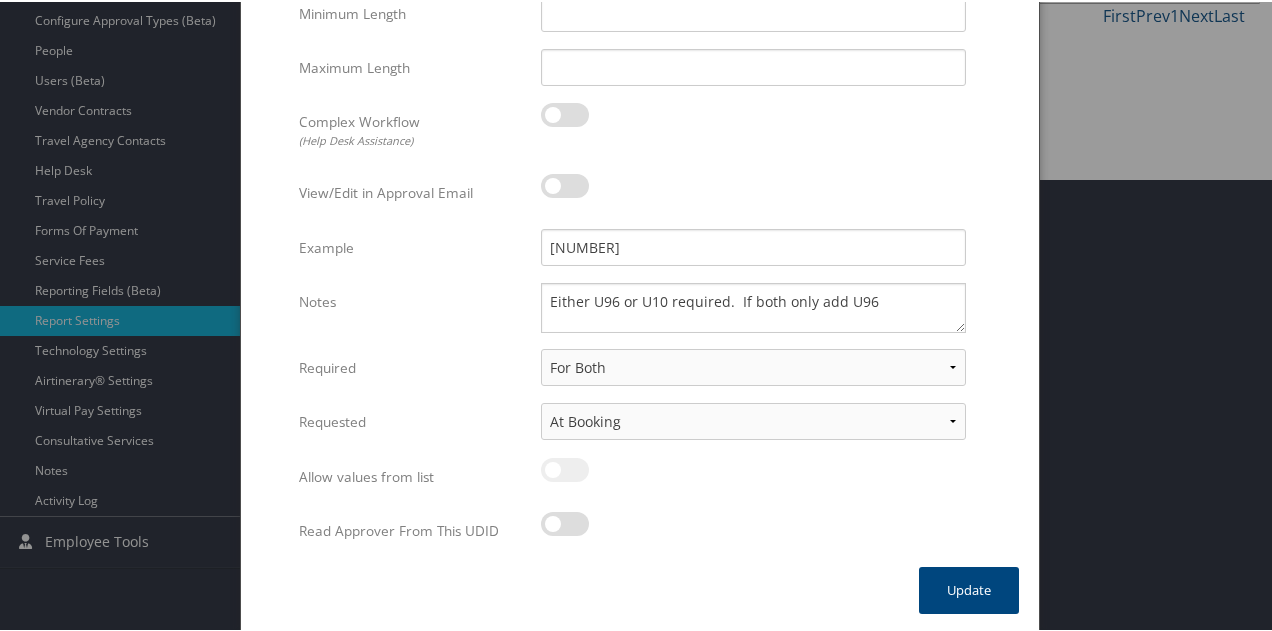 click on "Multiple values The selected items contain different values for this input. To edit and set all items for this input to the same value, click or tap here, otherwise they will retain their individual values. Undo changes Multiple values The selected items contain different values for this input. To edit and set all items for this input to the same value, click or tap here, otherwise they will retain their individual values. Undo changes Multiple values The selected items contain different values for this input. To edit and set all items for this input to the same value, click or tap here, otherwise they will retain their individual values. Undo changes Multiple values The selected items contain different values for this input. To edit and set all items for this input to the same value, click or tap here, otherwise they will retain their individual values. Undo changes Multiple values Undo changes Enable Multiple values Undo changes Number Required 96 Multiple values Undo changes Name Required Cost Center Type" at bounding box center [640, 87] 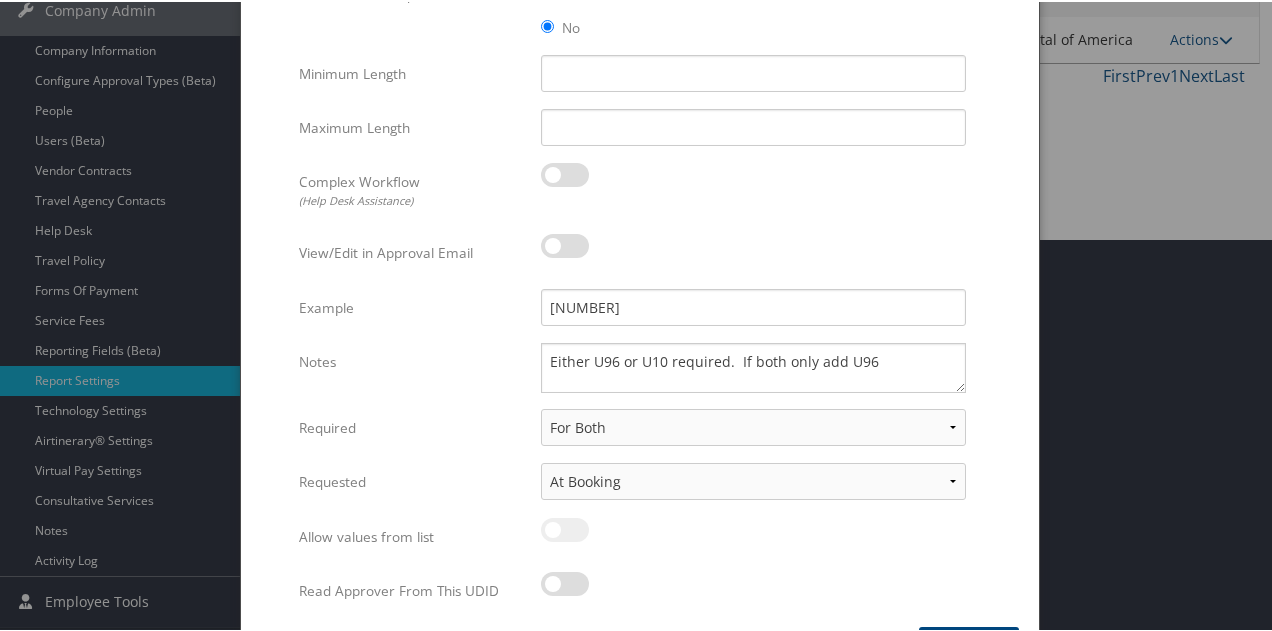 scroll, scrollTop: 400, scrollLeft: 0, axis: vertical 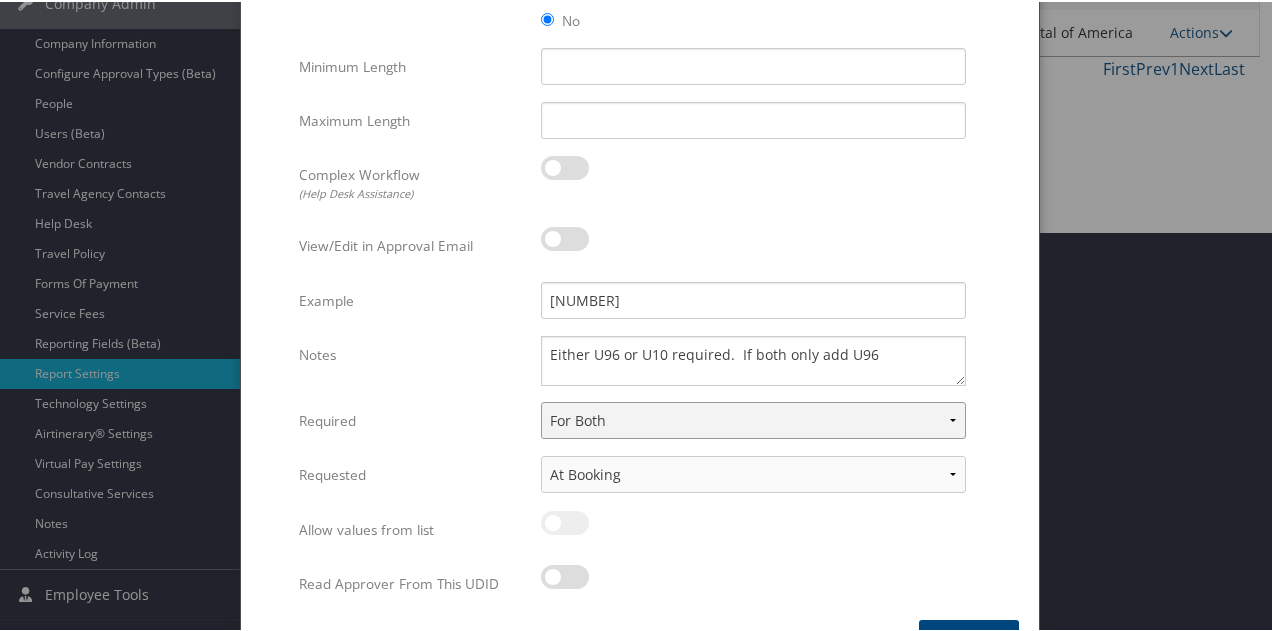 click on "None For Guest Travelers For Profiled Travelers For Both" at bounding box center (753, 418) 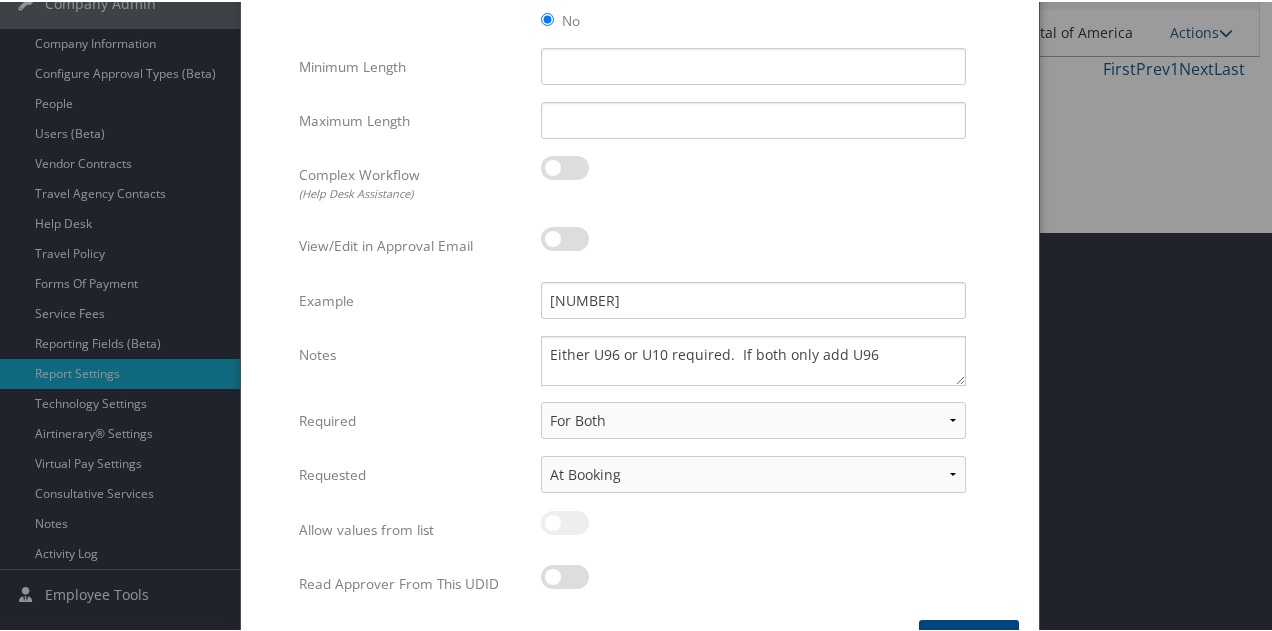 click on "Multiple values The selected items contain different values for this input. To edit and set all items for this input to the same value, click or tap here, otherwise they will retain their individual values. Undo changes Multiple values The selected items contain different values for this input. To edit and set all items for this input to the same value, click or tap here, otherwise they will retain their individual values. Undo changes Multiple values The selected items contain different values for this input. To edit and set all items for this input to the same value, click or tap here, otherwise they will retain their individual values. Undo changes Multiple values The selected items contain different values for this input. To edit and set all items for this input to the same value, click or tap here, otherwise they will retain their individual values. Undo changes Multiple values Undo changes Enable Multiple values Undo changes Number Required 96 Multiple values Undo changes Name Required Cost Center Type" at bounding box center (640, 140) 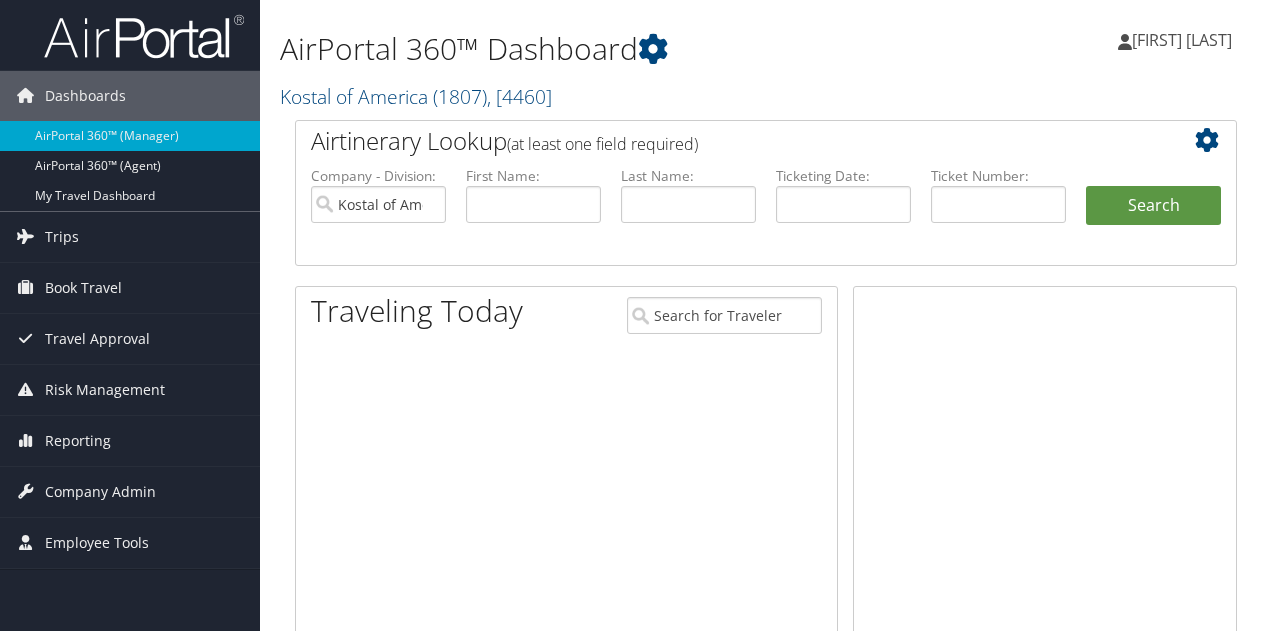 scroll, scrollTop: 0, scrollLeft: 0, axis: both 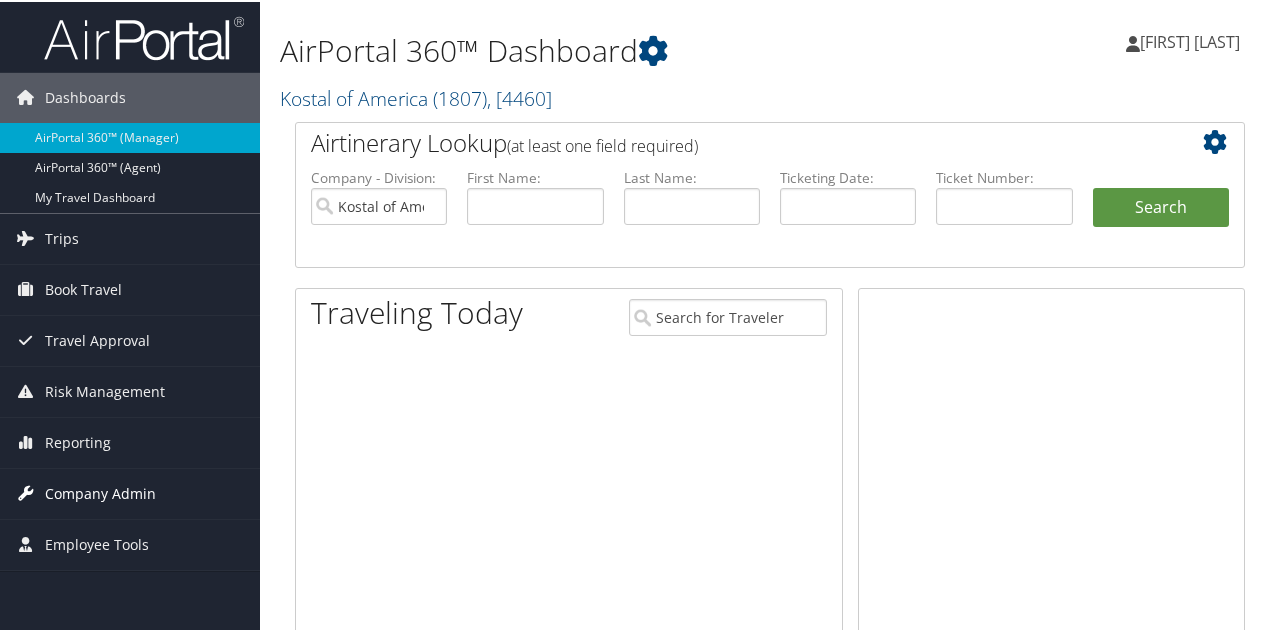 click on "Company Admin" at bounding box center [100, 492] 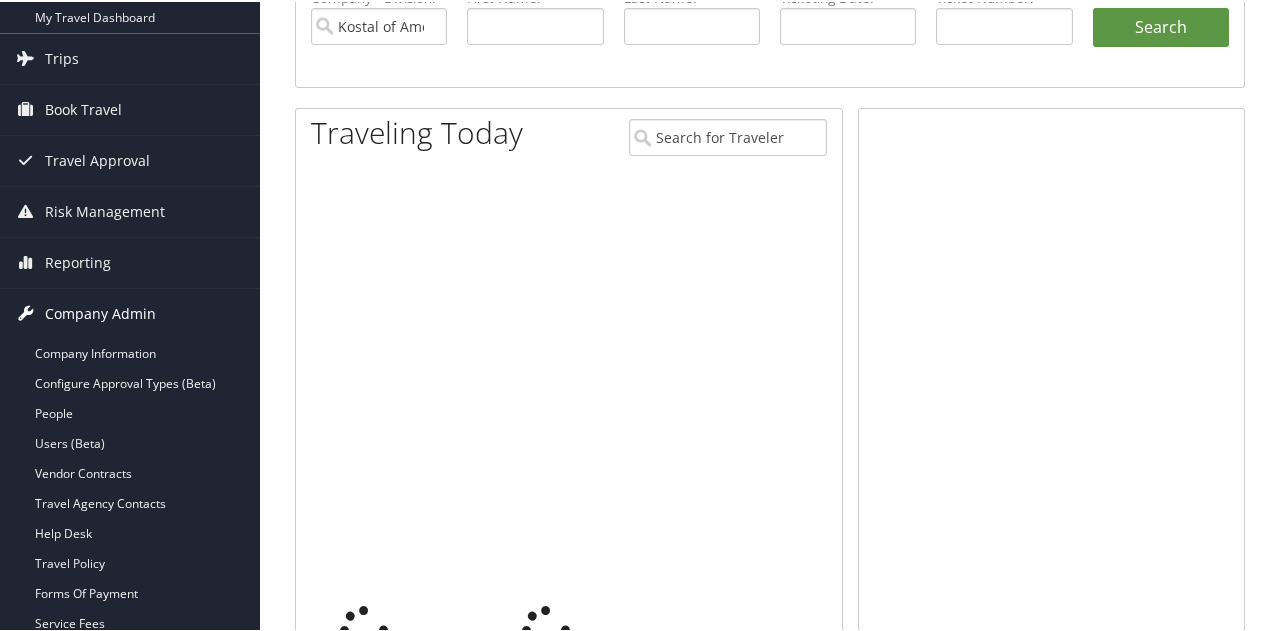 scroll, scrollTop: 200, scrollLeft: 0, axis: vertical 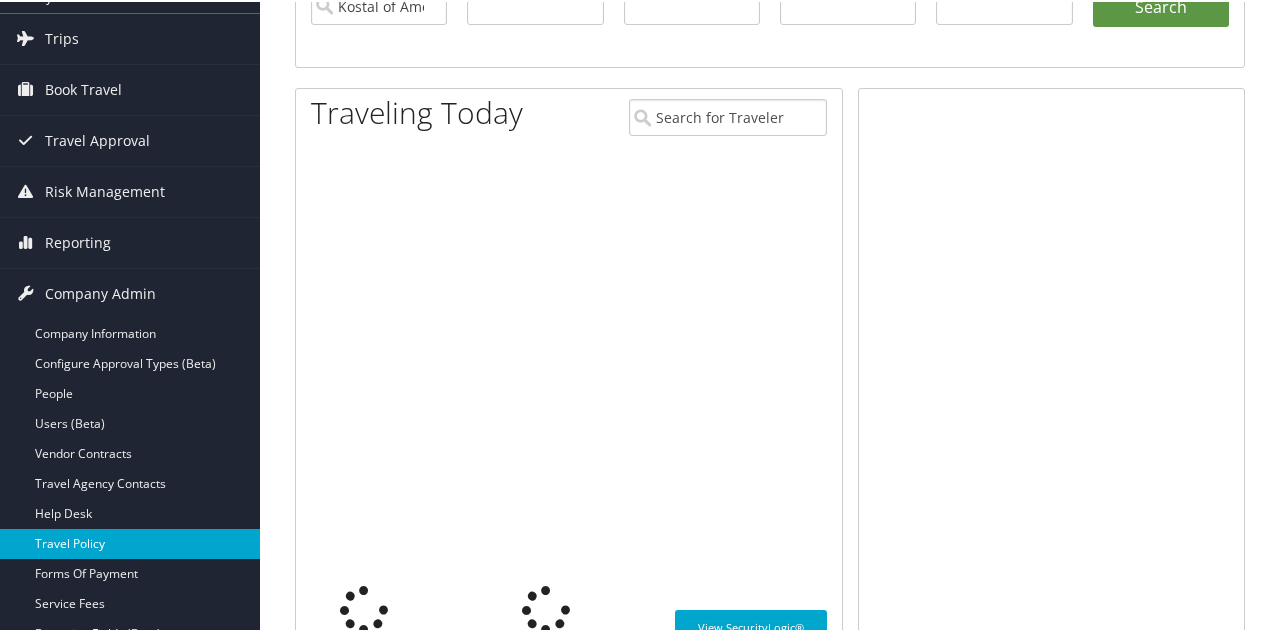 click on "Travel Policy" at bounding box center (130, 542) 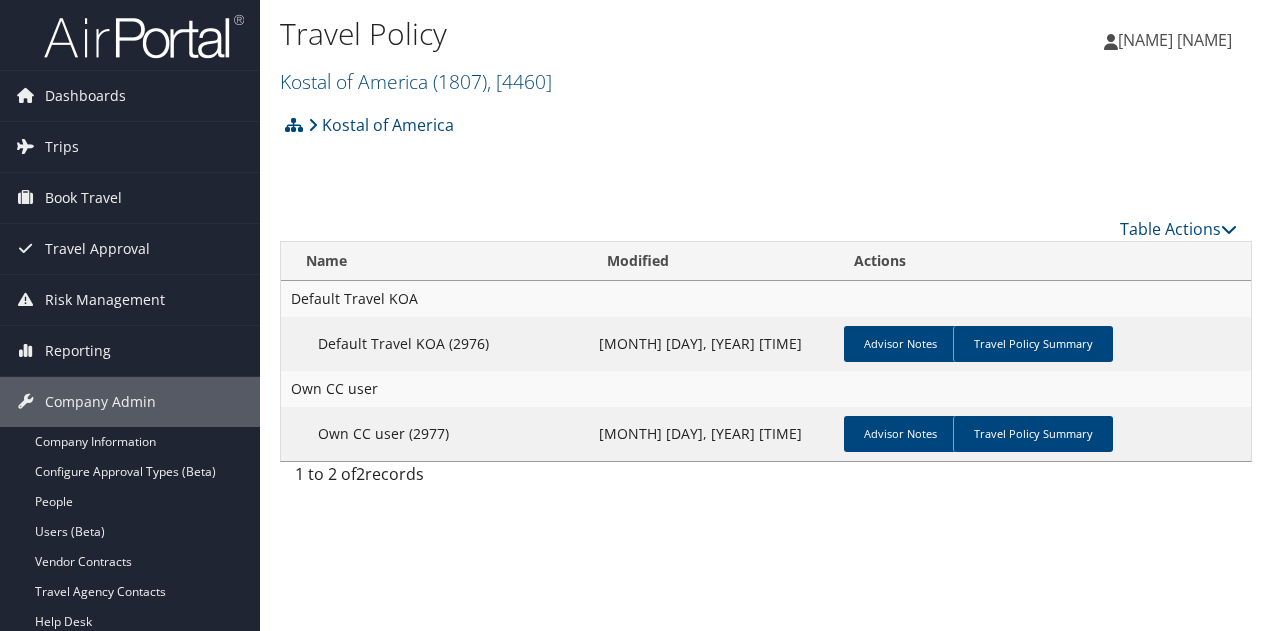 scroll, scrollTop: 0, scrollLeft: 0, axis: both 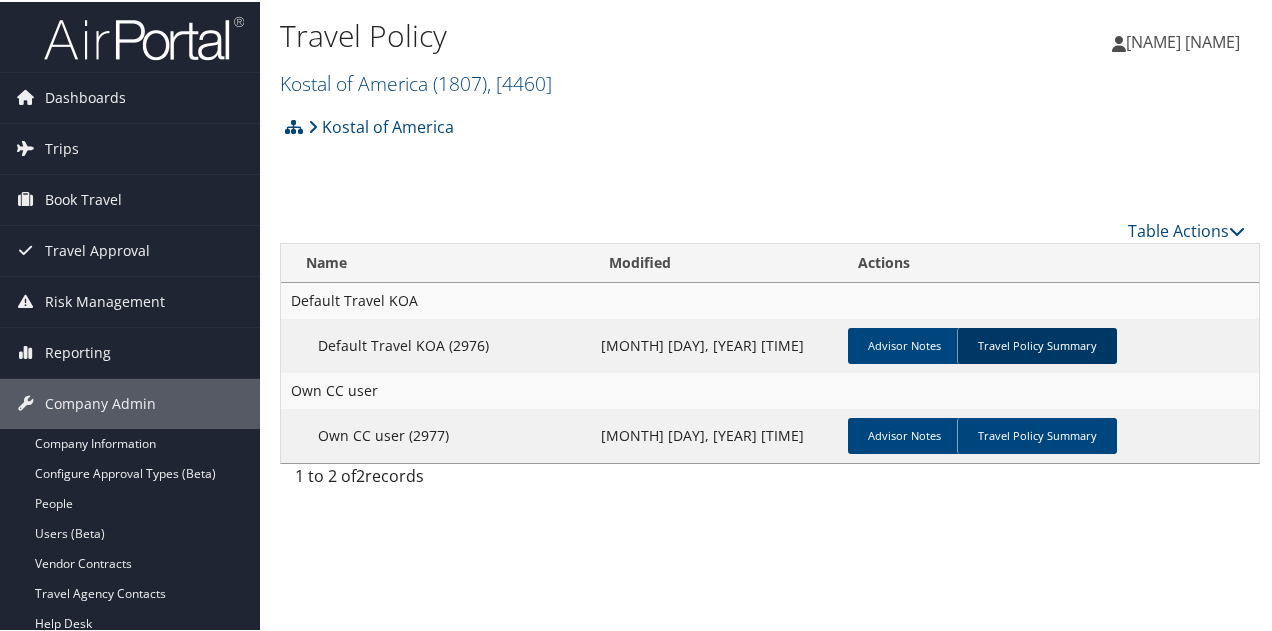 click on "Travel Policy Summary" at bounding box center [1037, 344] 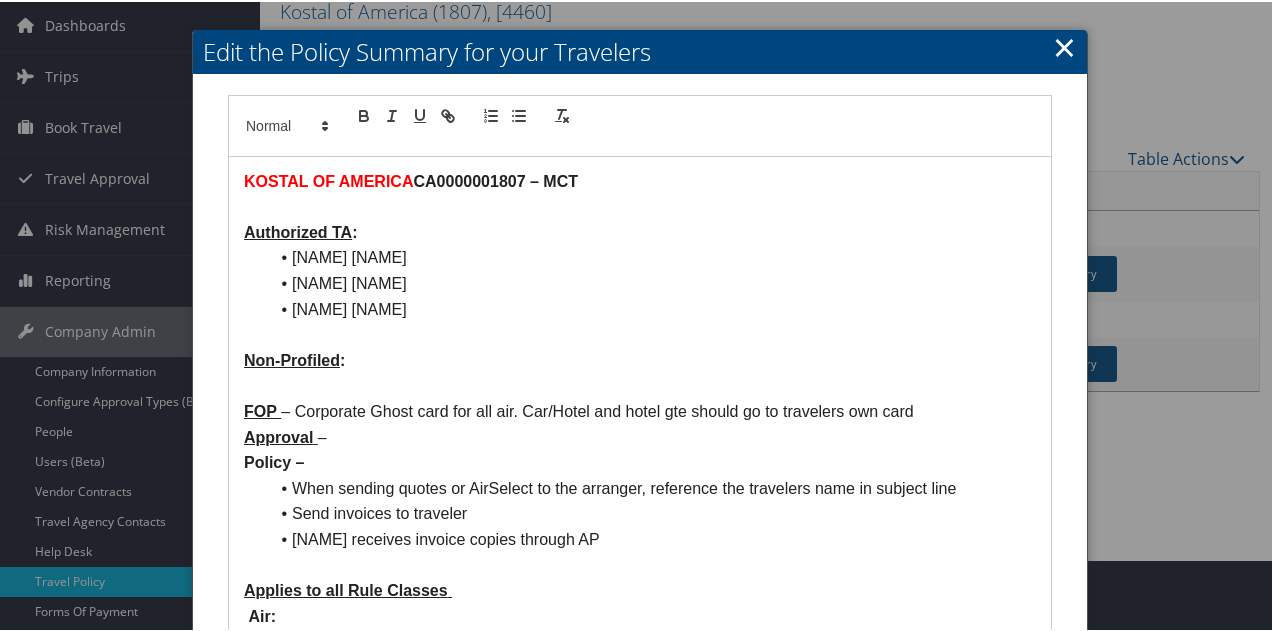 scroll, scrollTop: 0, scrollLeft: 0, axis: both 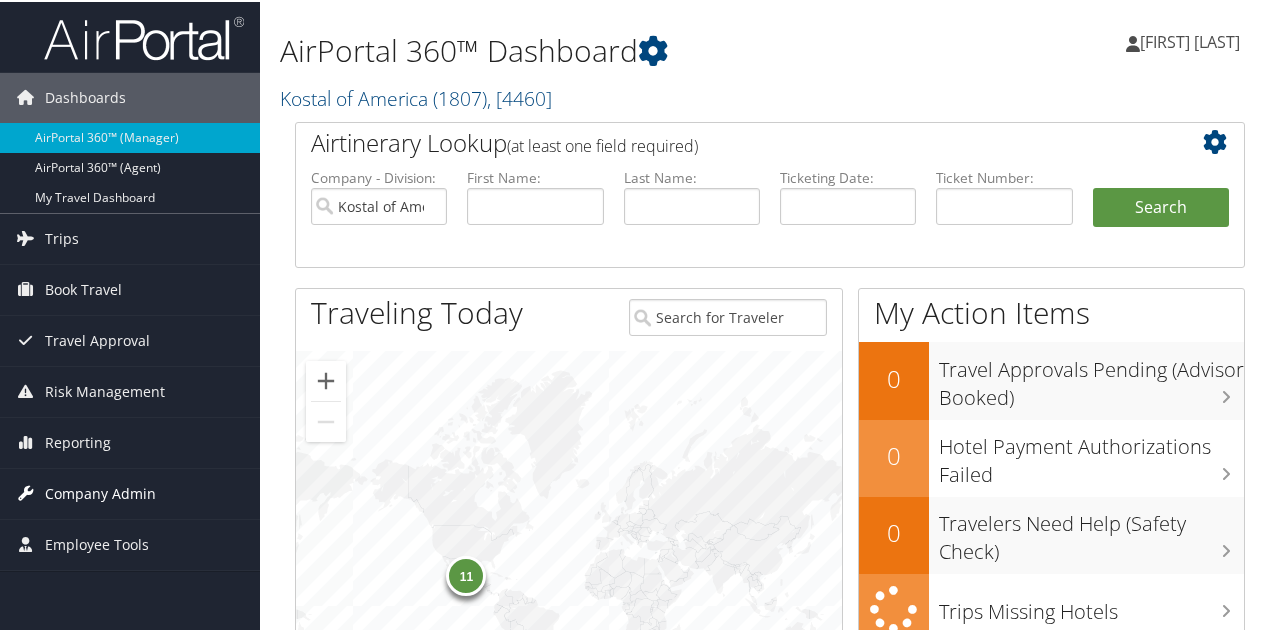 click on "Company Admin" at bounding box center (100, 492) 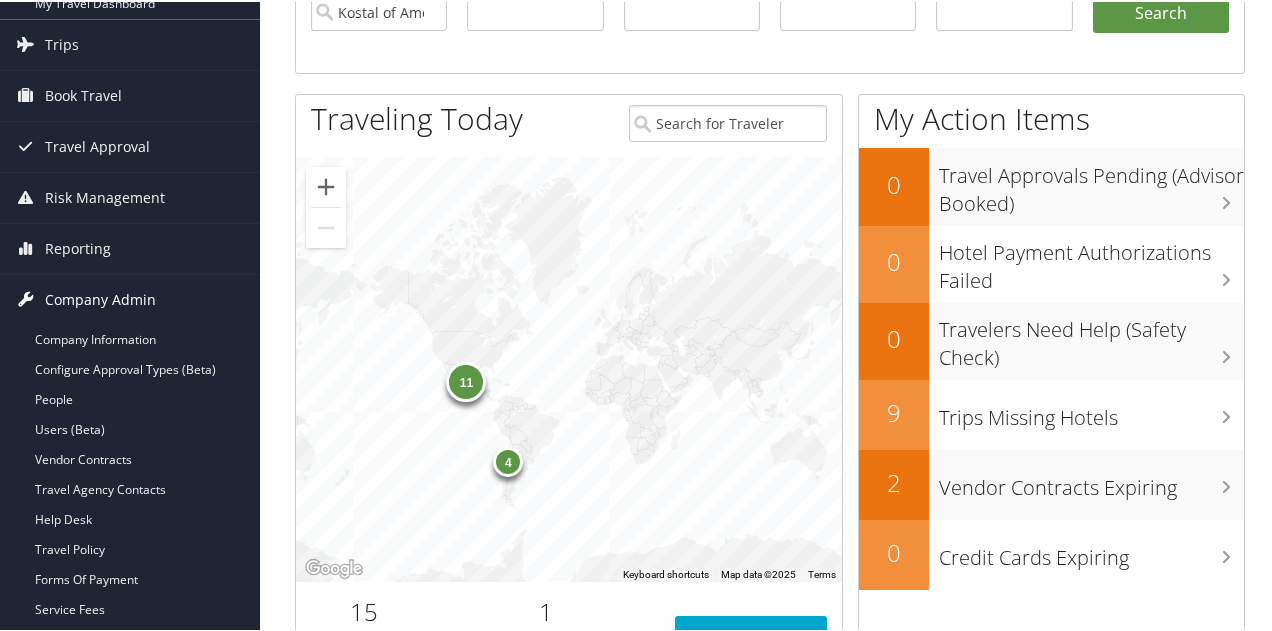 scroll, scrollTop: 200, scrollLeft: 0, axis: vertical 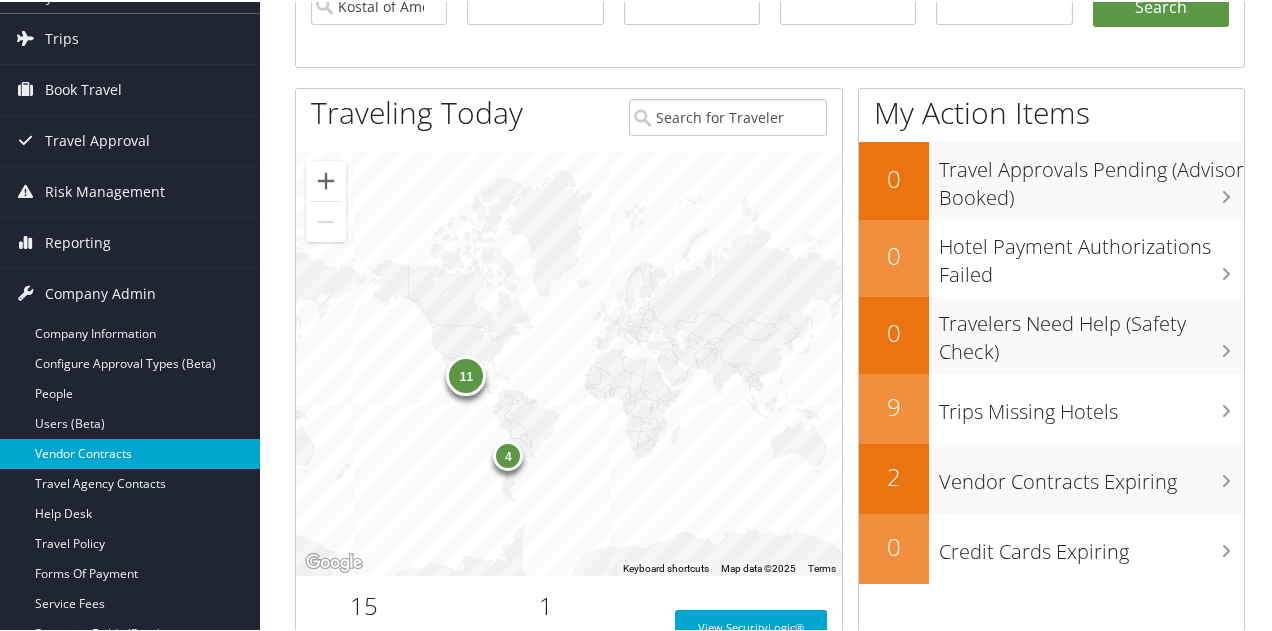 click on "Vendor Contracts" at bounding box center [130, 452] 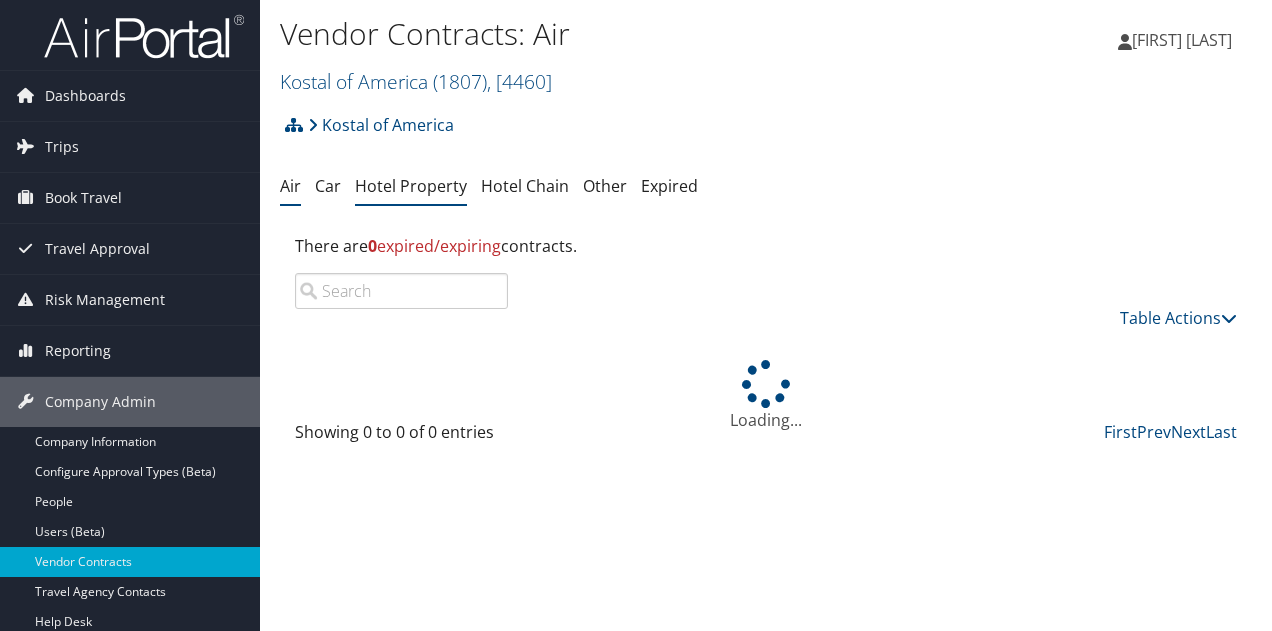 scroll, scrollTop: 0, scrollLeft: 0, axis: both 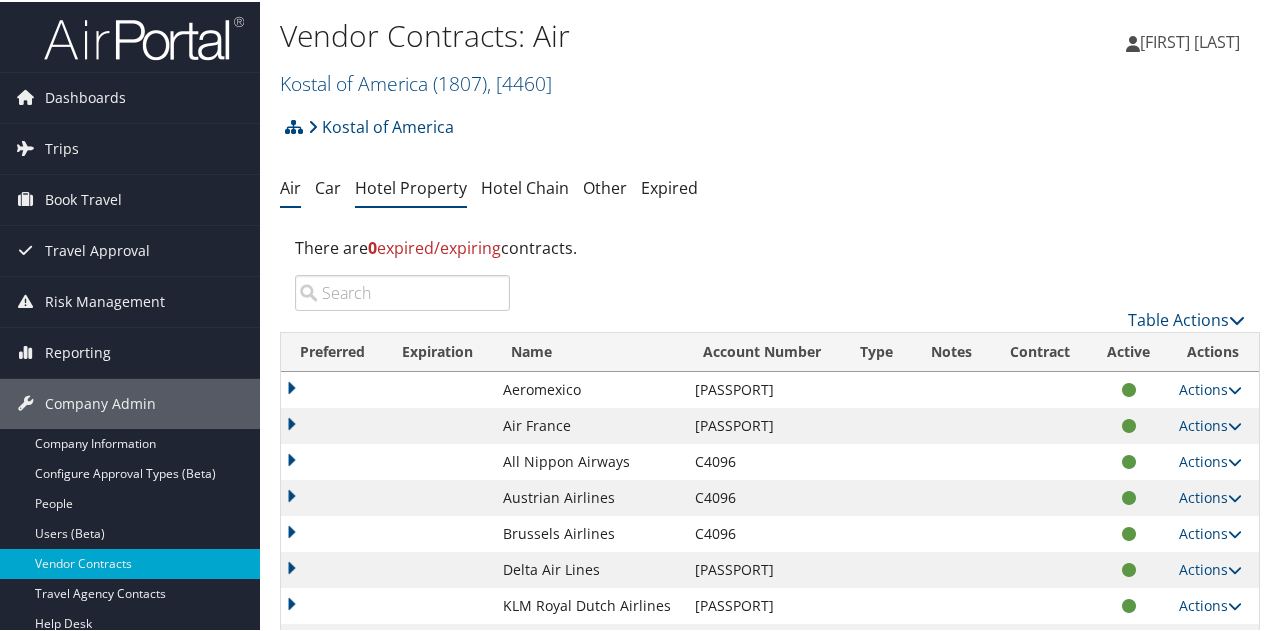 click on "Hotel Property" at bounding box center (411, 186) 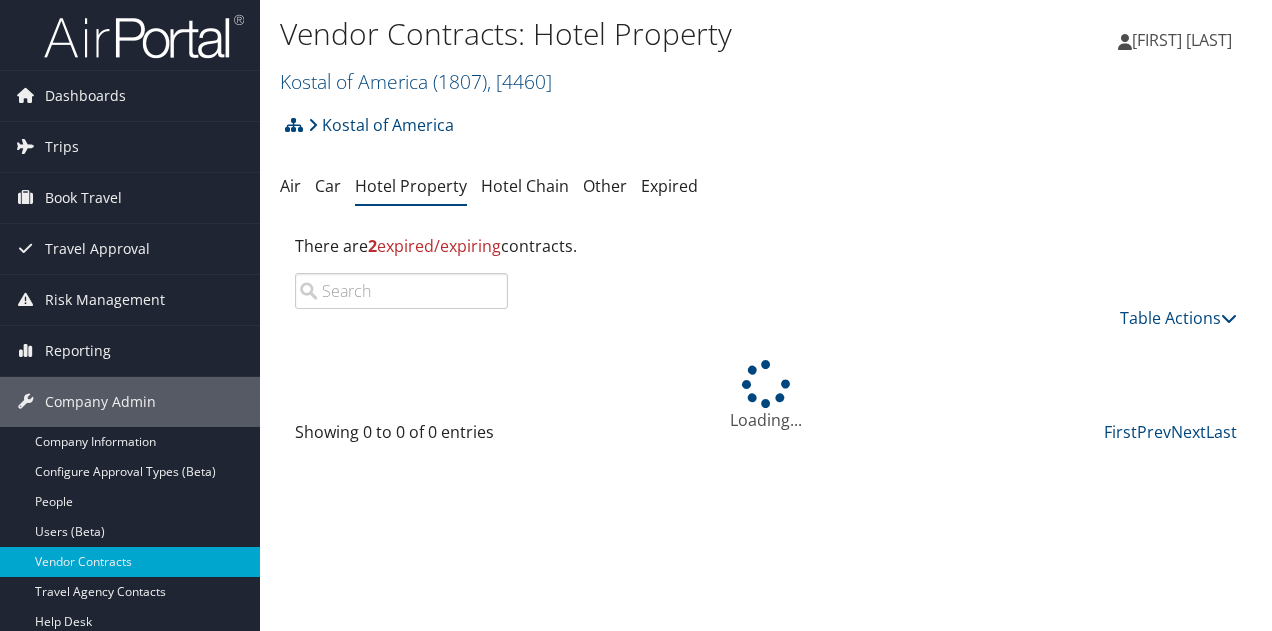 scroll, scrollTop: 0, scrollLeft: 0, axis: both 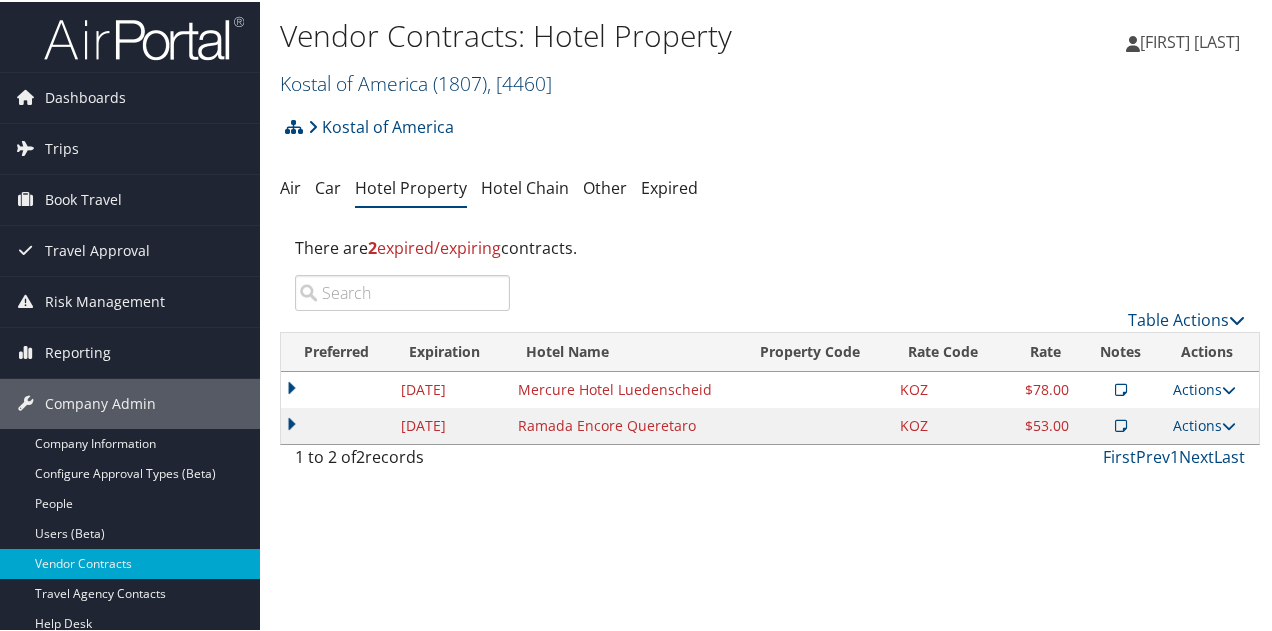 click on "Kostal of America   ( 1807 )  , [ 4460 ]" at bounding box center [416, 81] 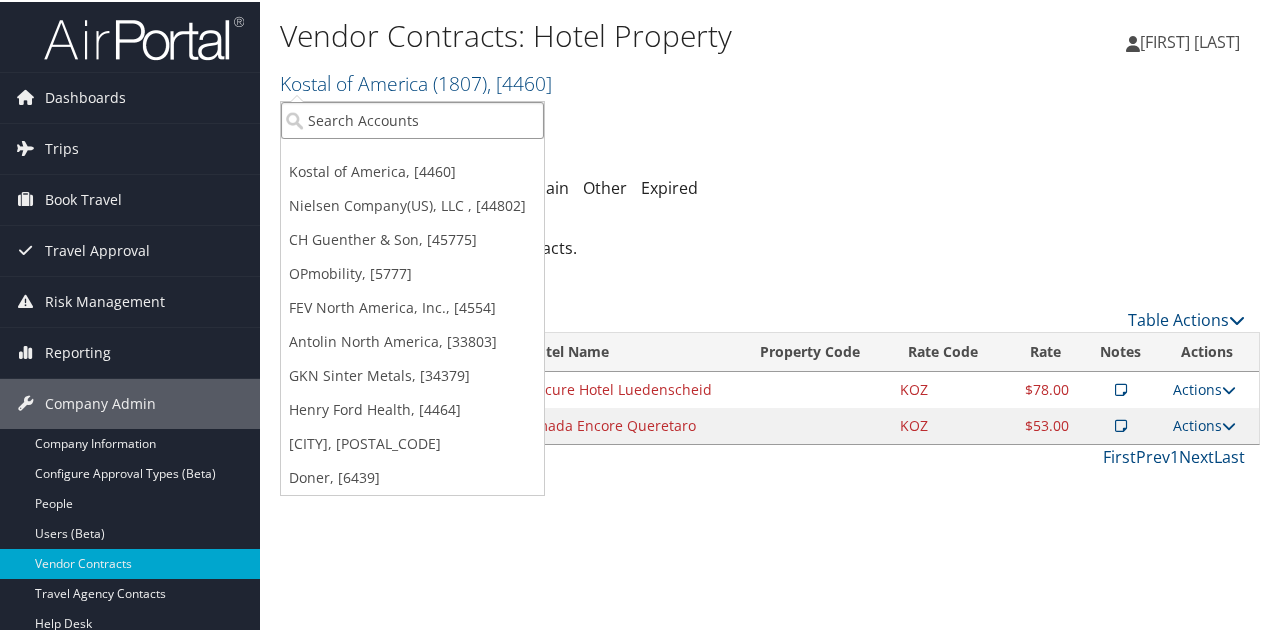 click at bounding box center [412, 118] 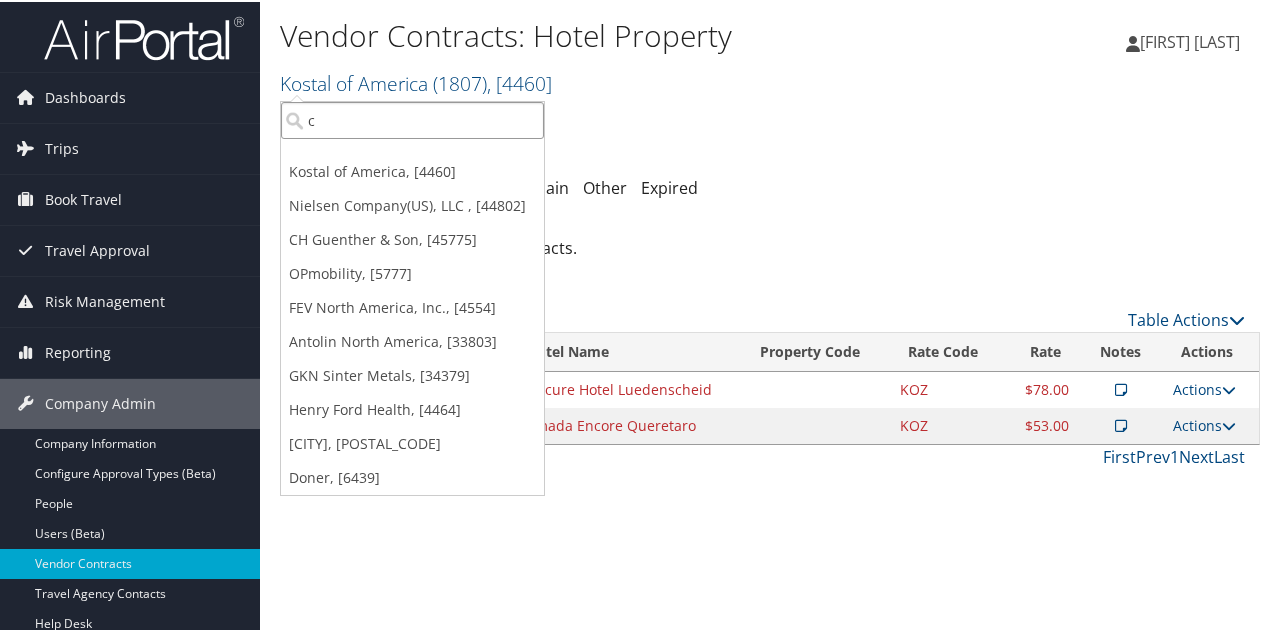 type on "ch" 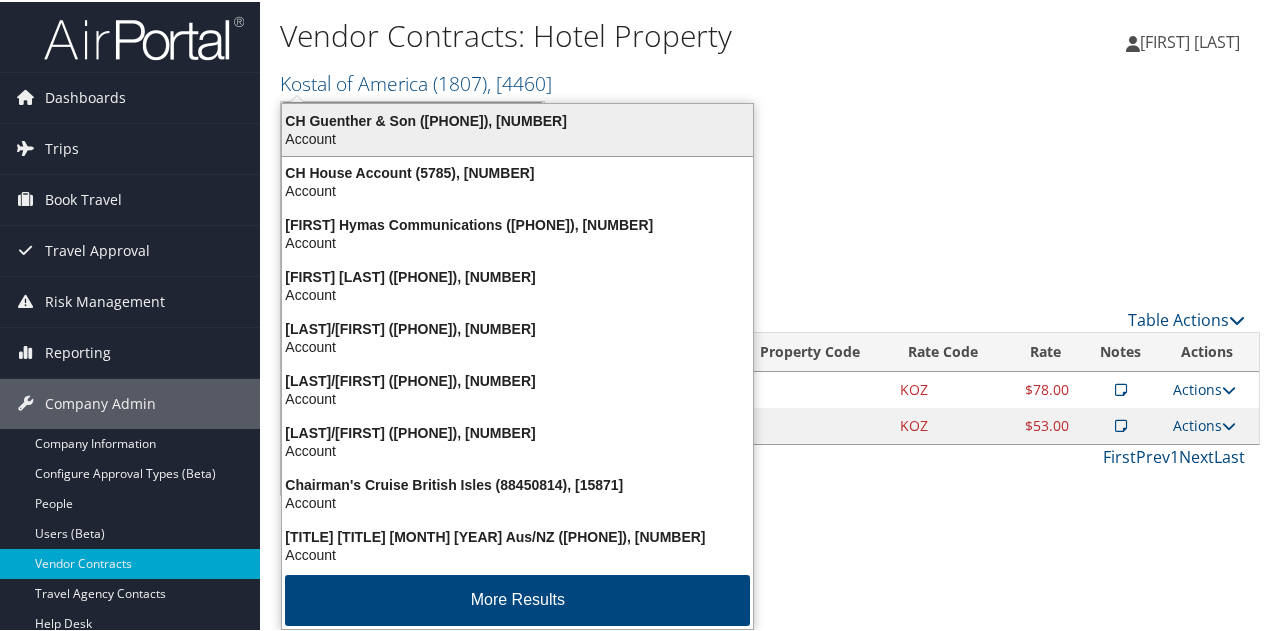 click on "CH Guenther & Son ([PHONE]), [NUMBER]" at bounding box center [517, 119] 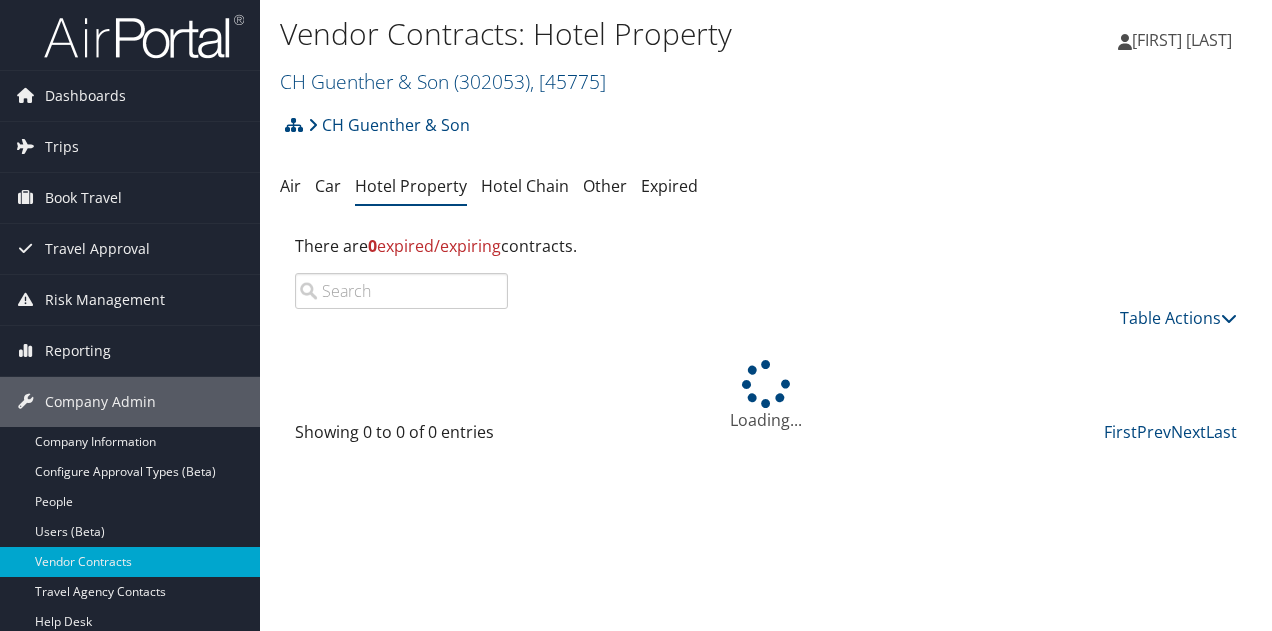 scroll, scrollTop: 0, scrollLeft: 0, axis: both 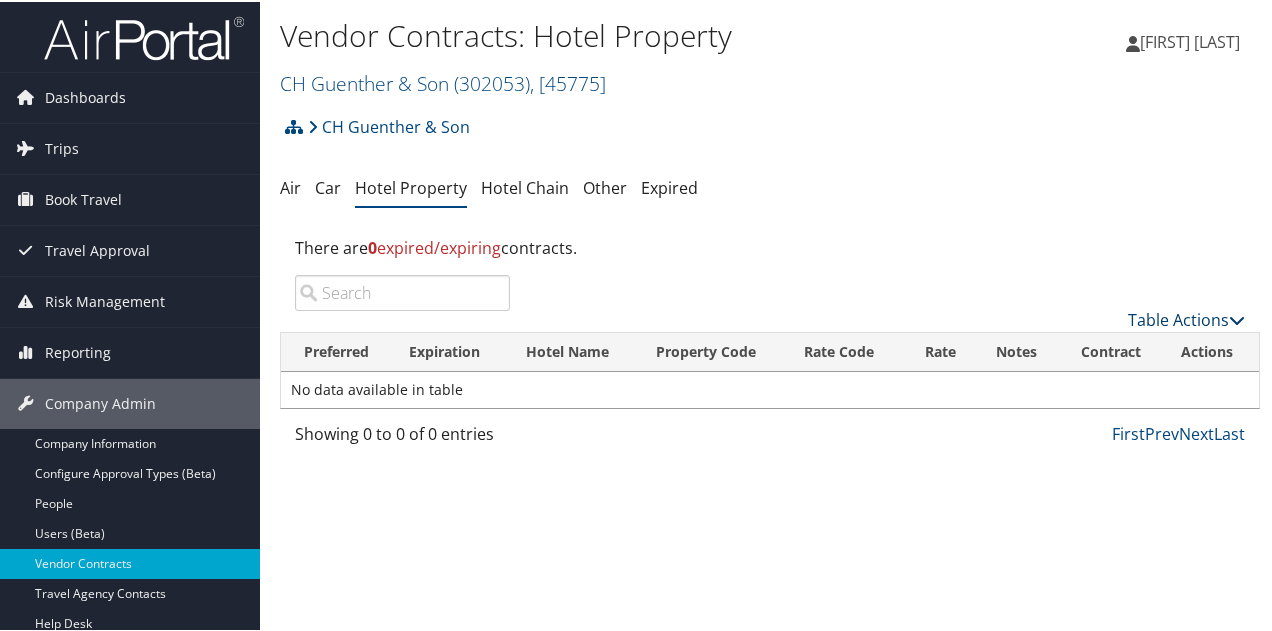 click on "Table Actions" at bounding box center [1186, 318] 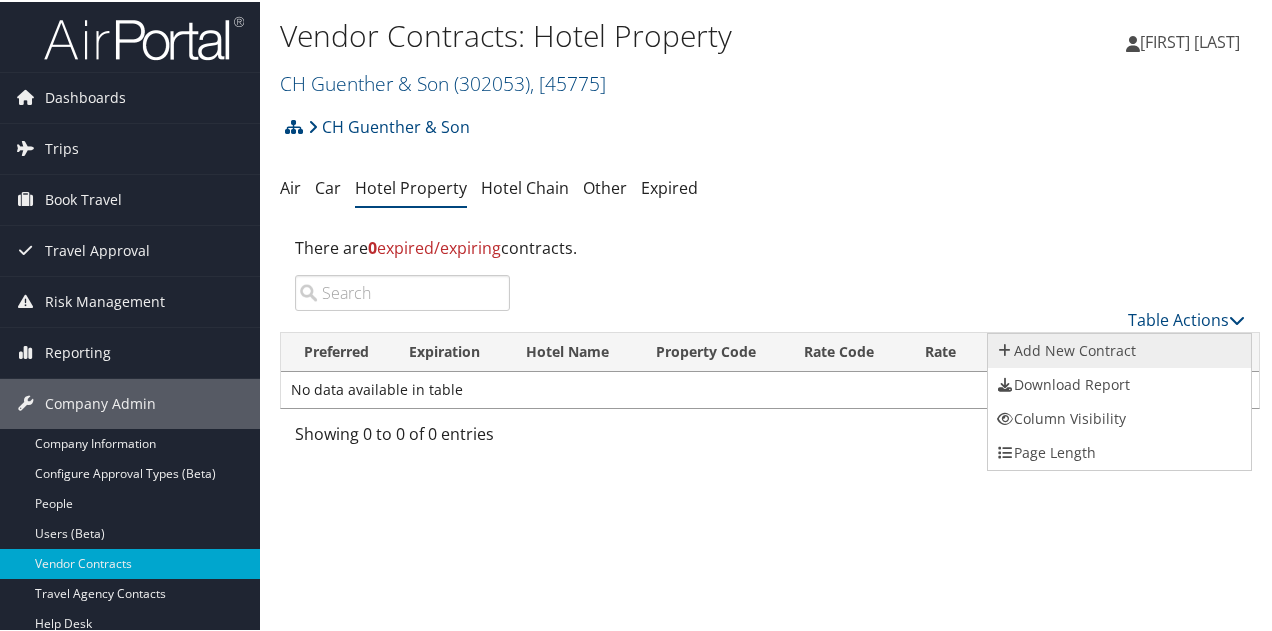 click on "Add New Contract" at bounding box center (1119, 349) 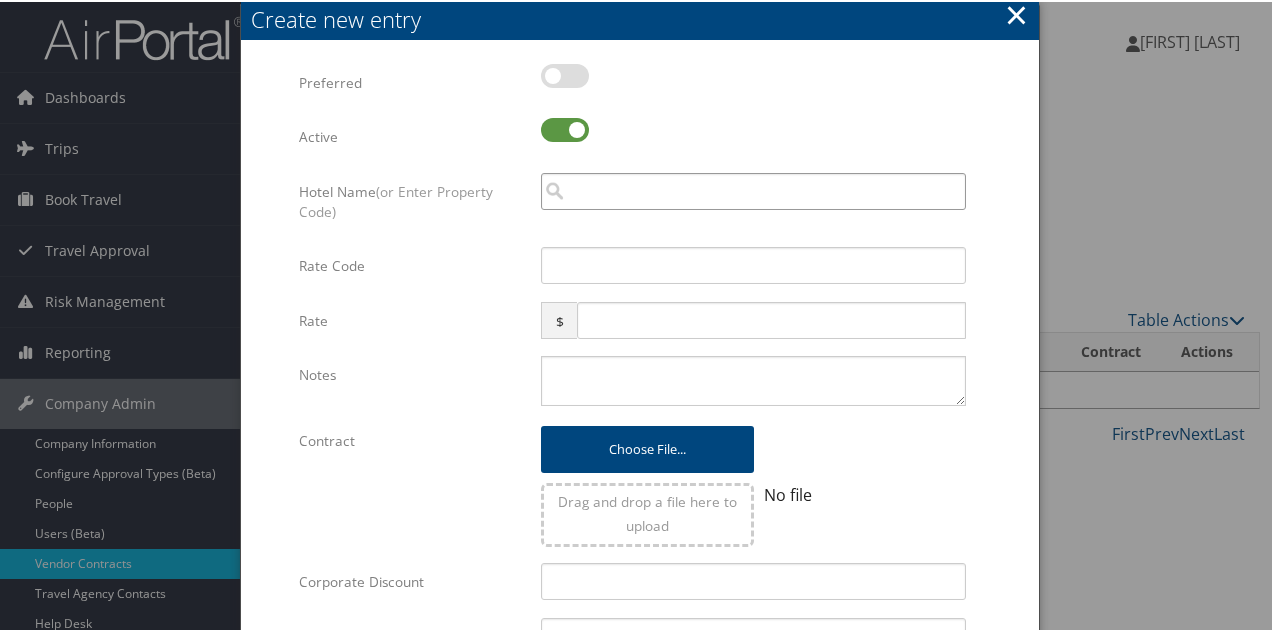 click at bounding box center (753, 189) 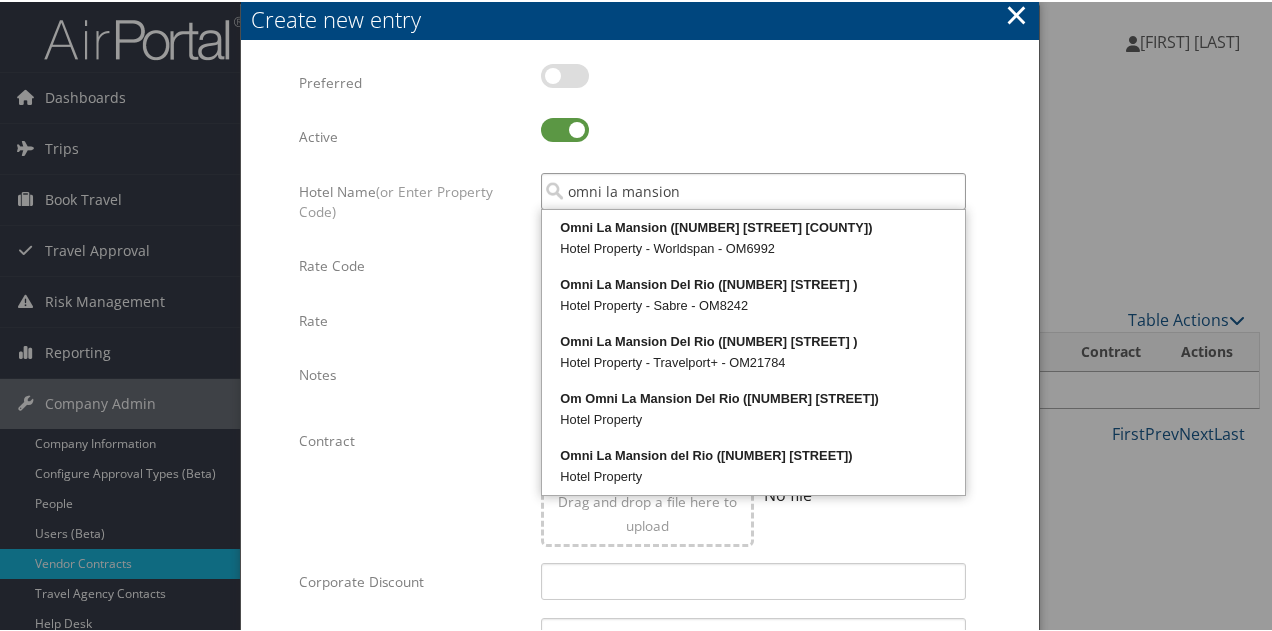 type on "omni la mansion" 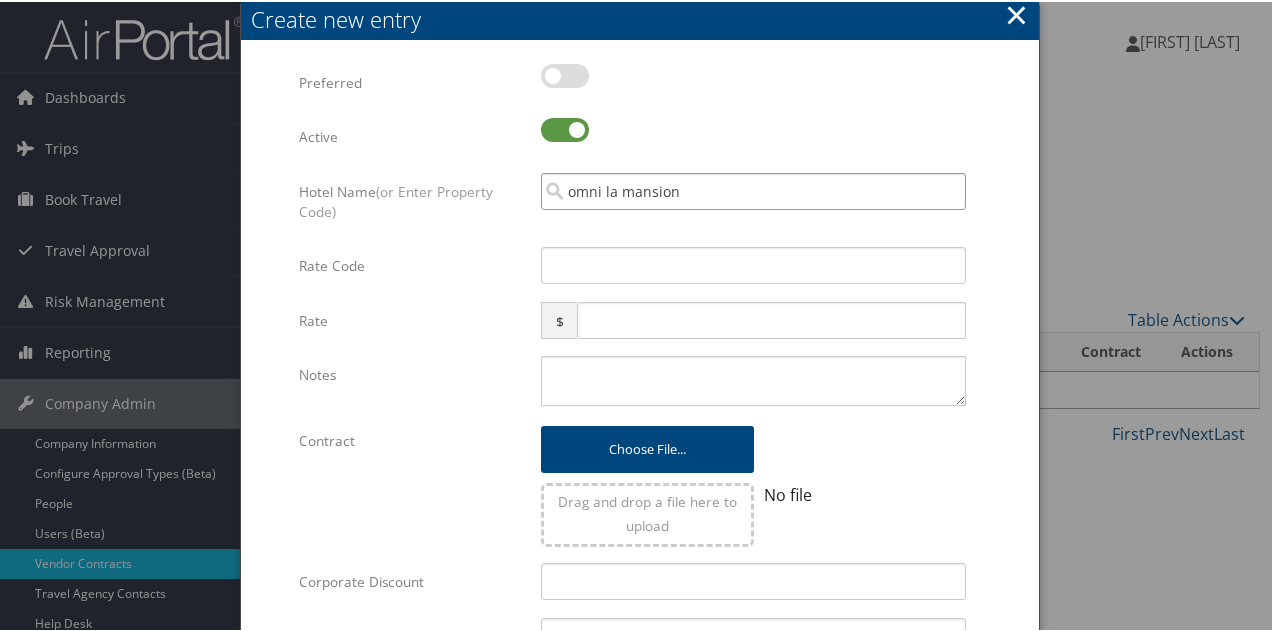 click on "omni la mansion" at bounding box center (753, 189) 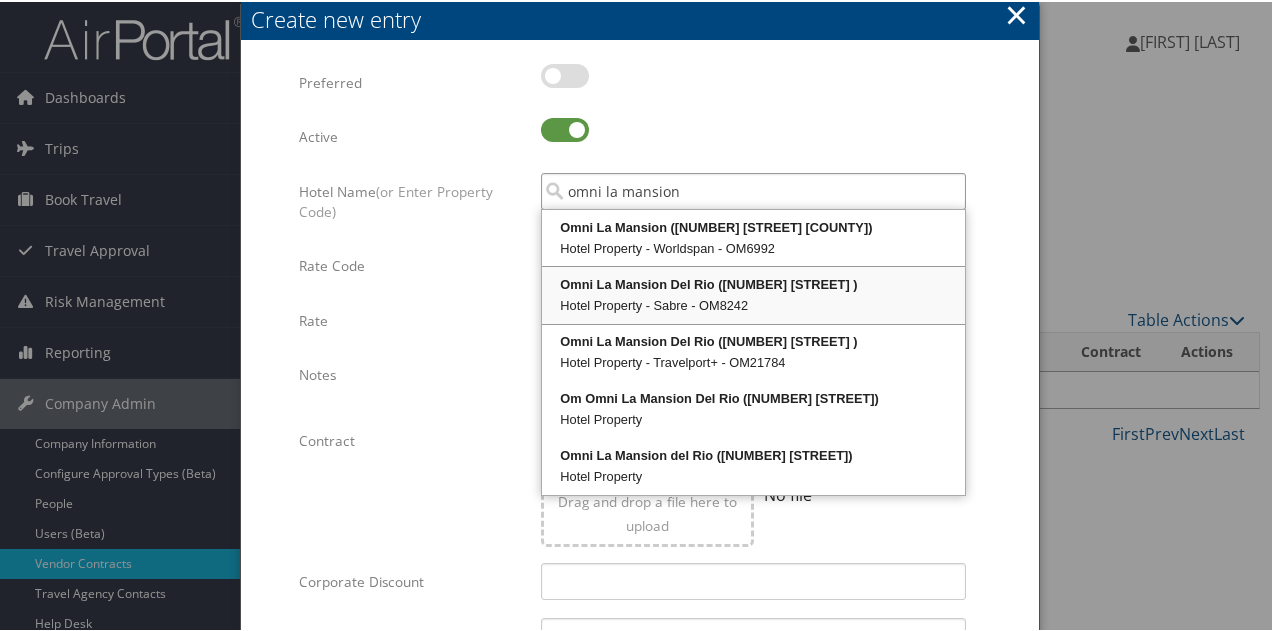 click on "Omni La Mansion Del Rio (112 College Street )" at bounding box center (753, 283) 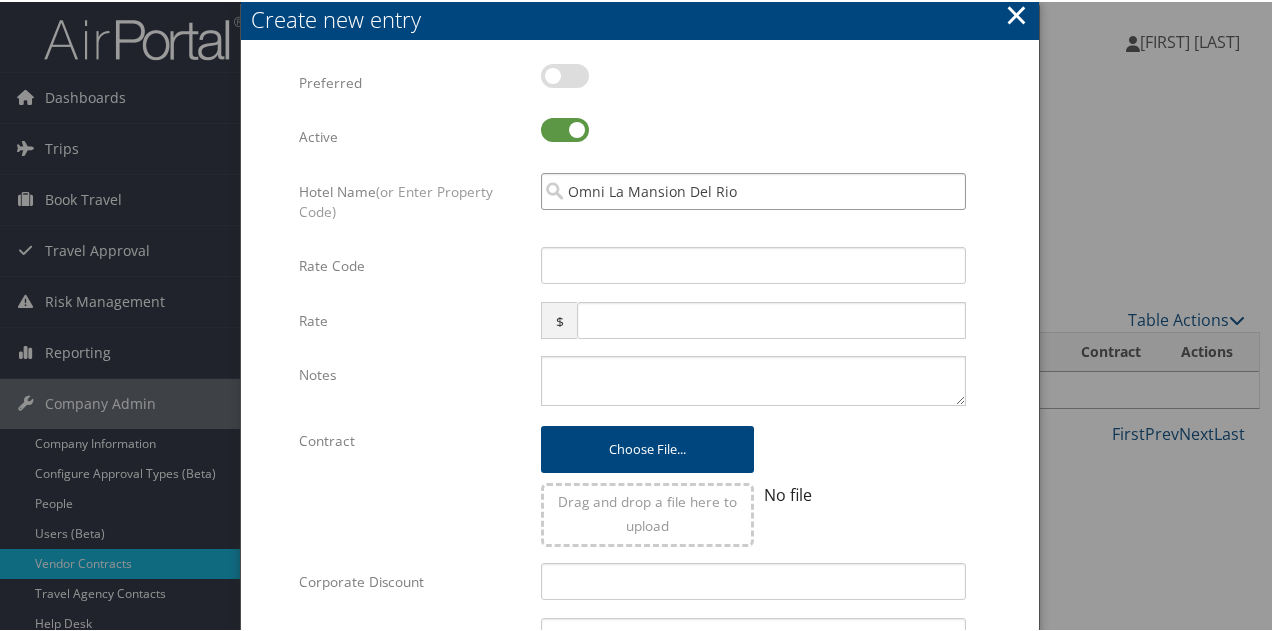 type on "Omni La Mansion Del Rio" 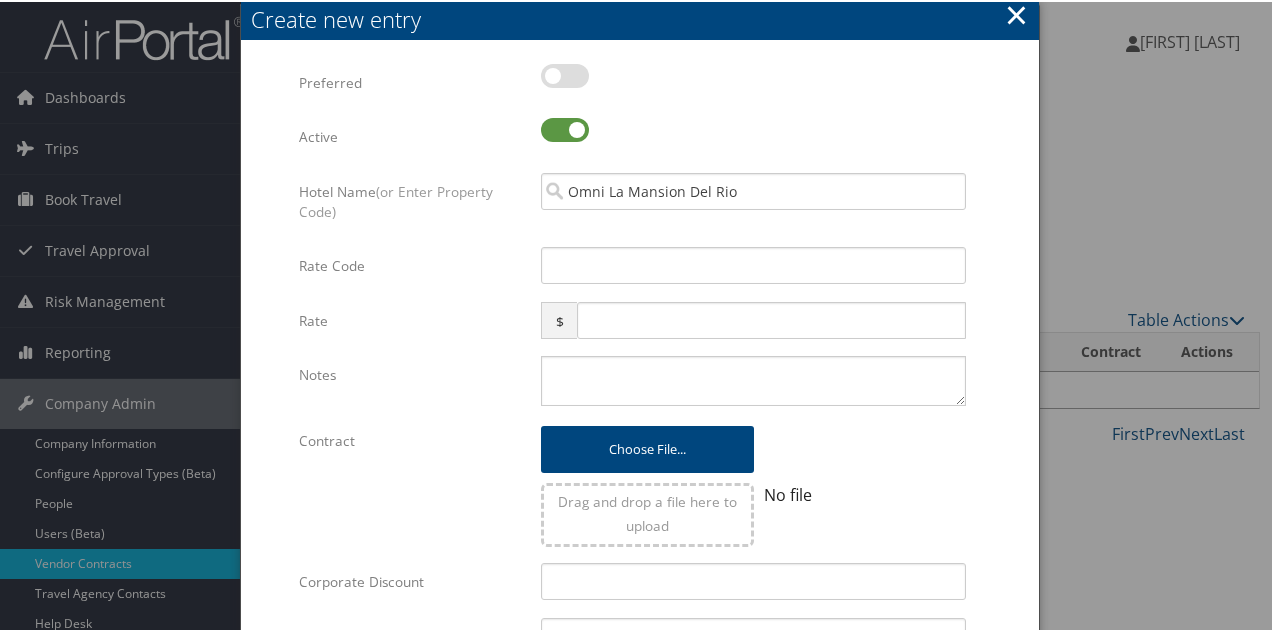 click on "×" at bounding box center (1016, 13) 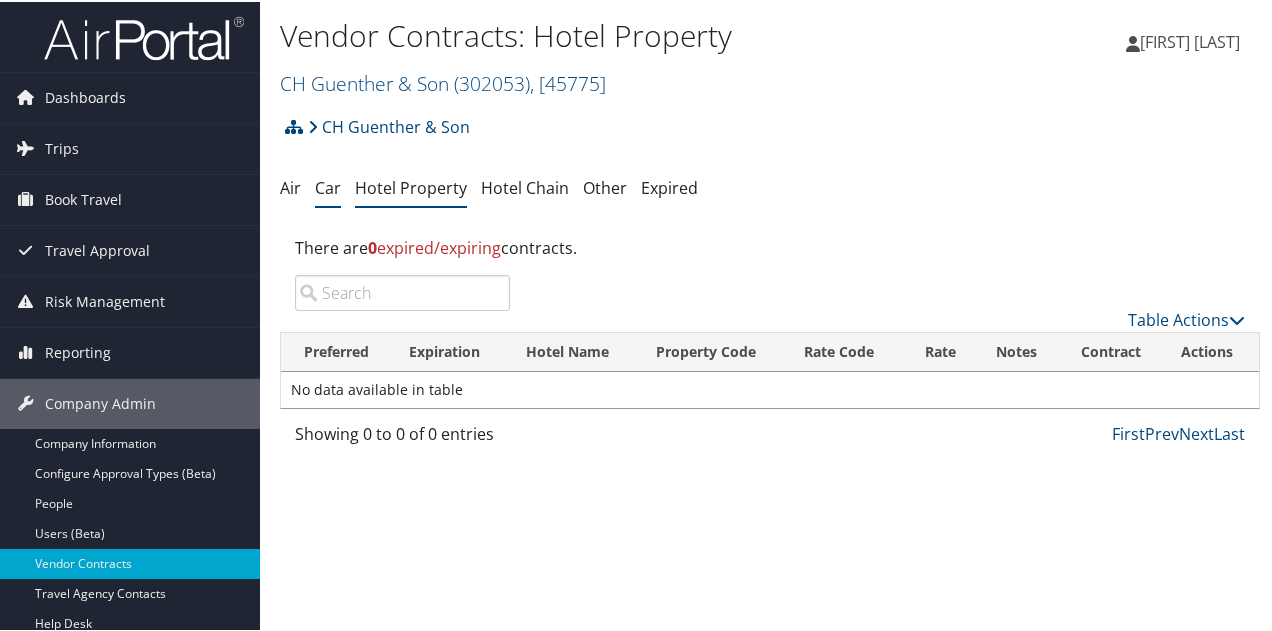click on "Car" at bounding box center (328, 186) 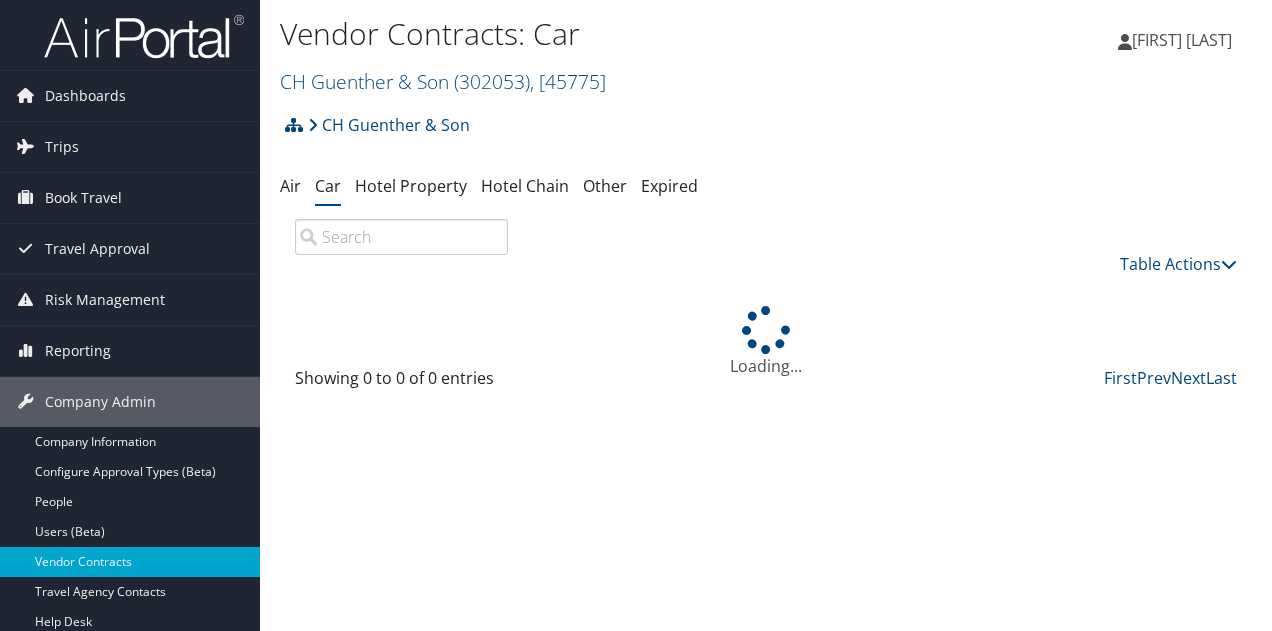 scroll, scrollTop: 0, scrollLeft: 0, axis: both 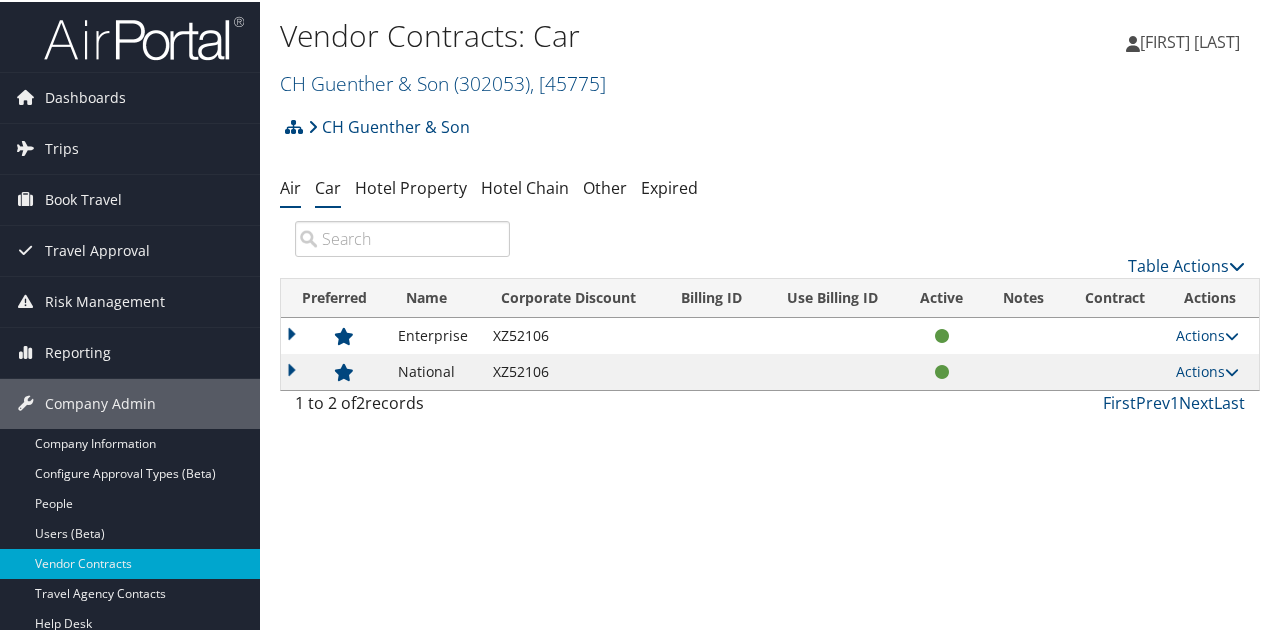 click on "Air" at bounding box center [290, 186] 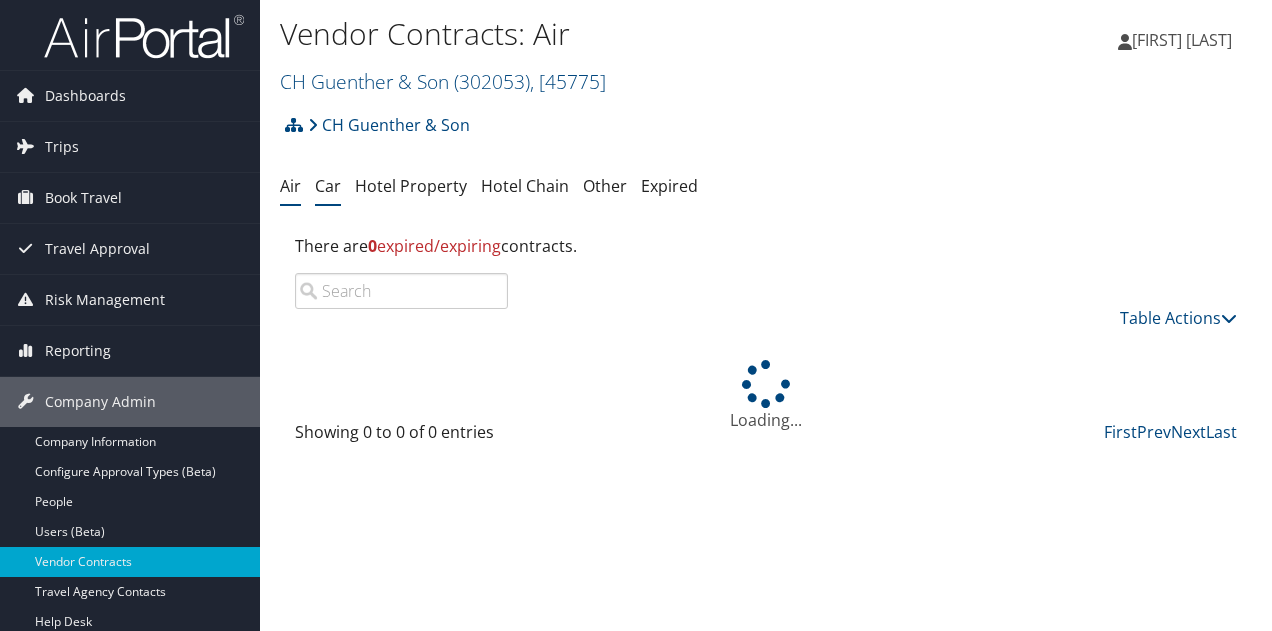 scroll, scrollTop: 0, scrollLeft: 0, axis: both 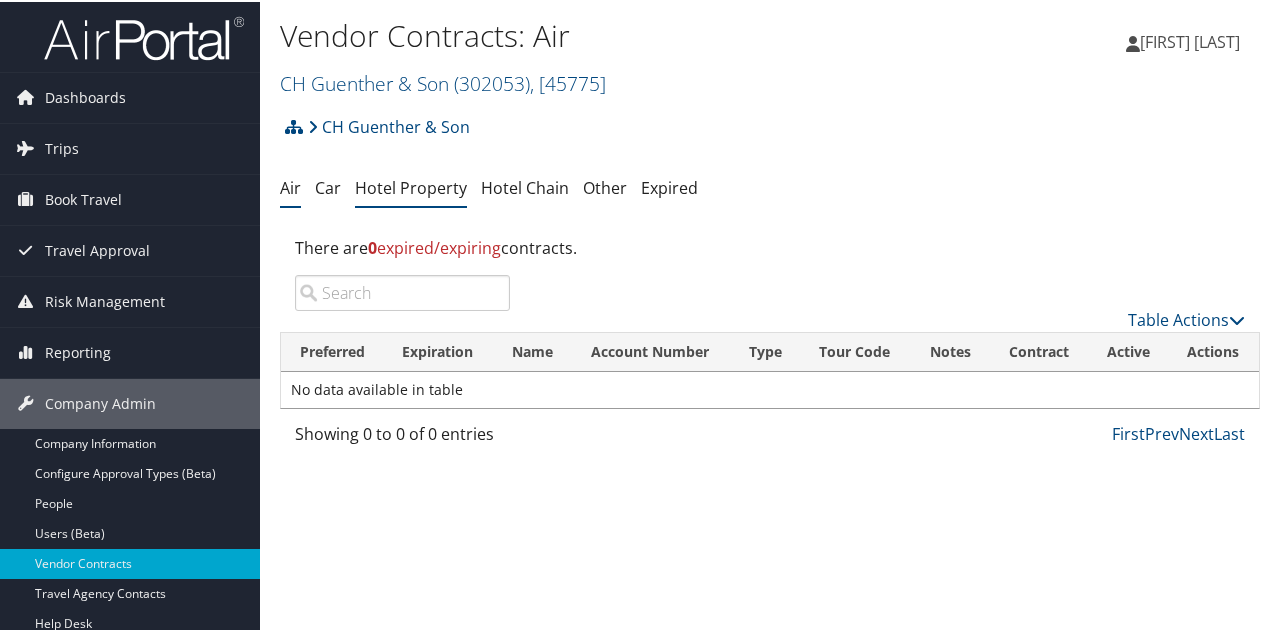 click on "Hotel Property" at bounding box center [411, 186] 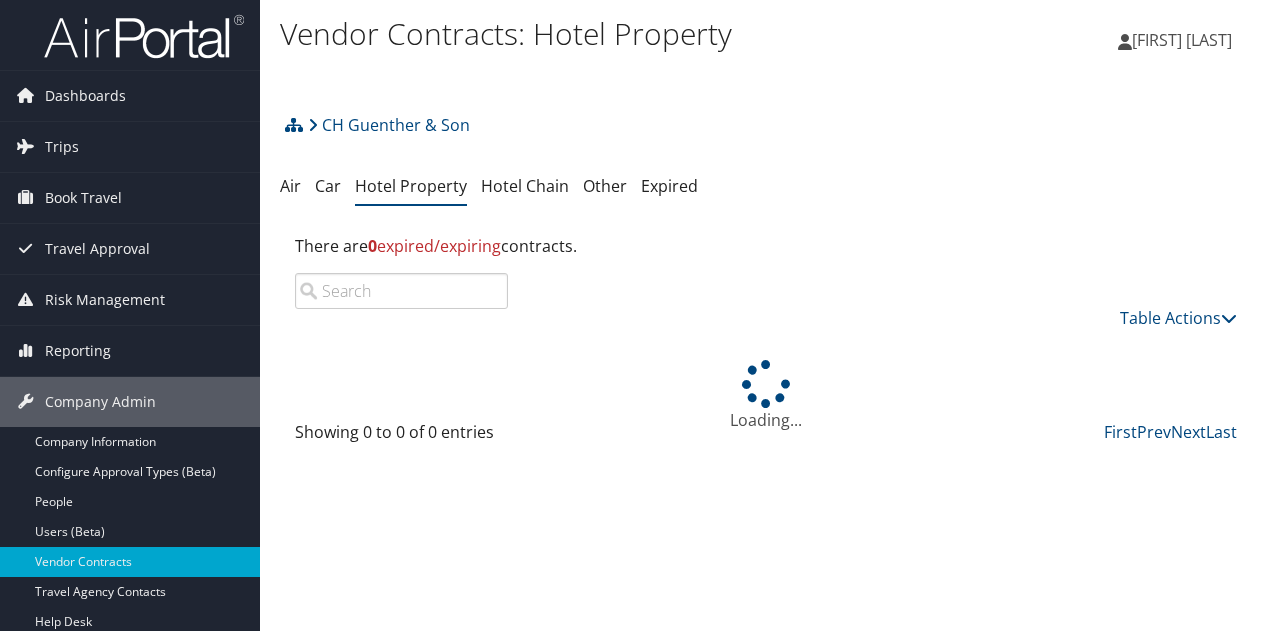 scroll, scrollTop: 0, scrollLeft: 0, axis: both 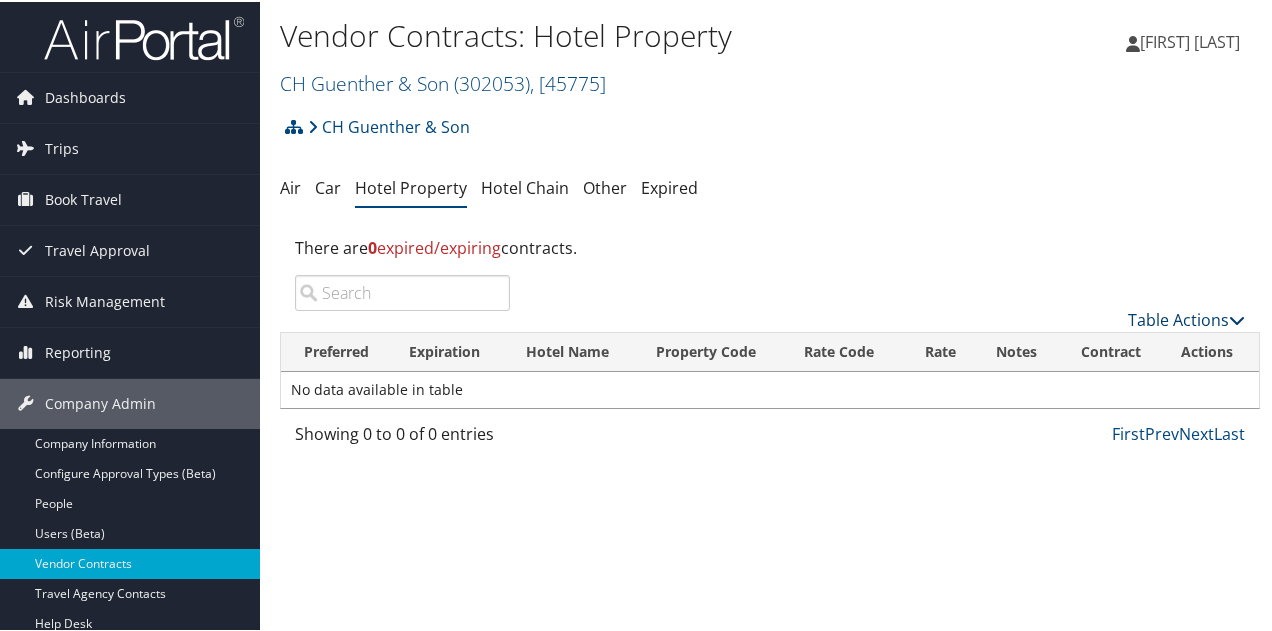 click on "Table Actions" at bounding box center (1186, 318) 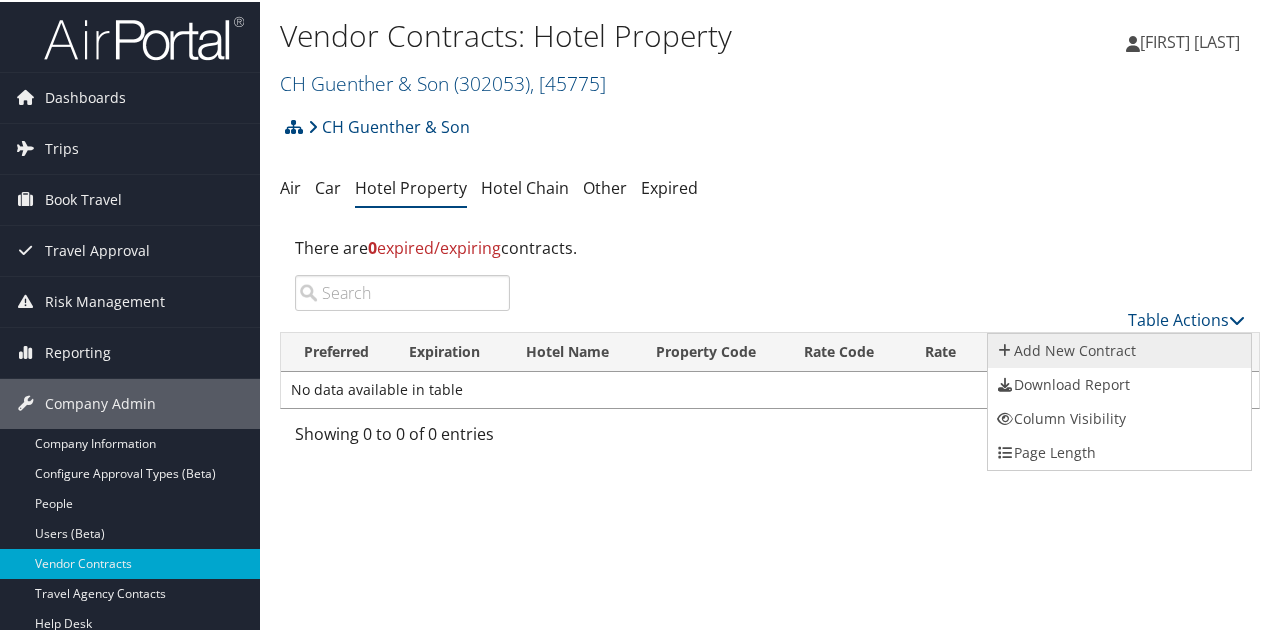 click on "Add New Contract" at bounding box center (1119, 349) 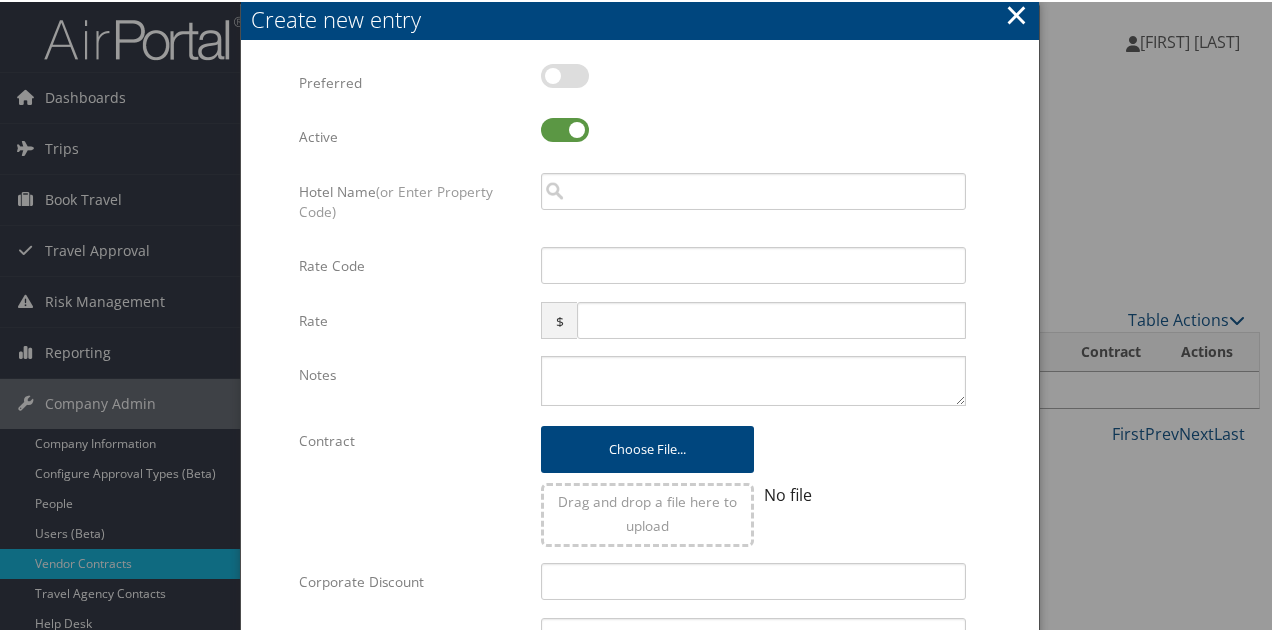 drag, startPoint x: 550, startPoint y: 72, endPoint x: 556, endPoint y: 91, distance: 19.924858 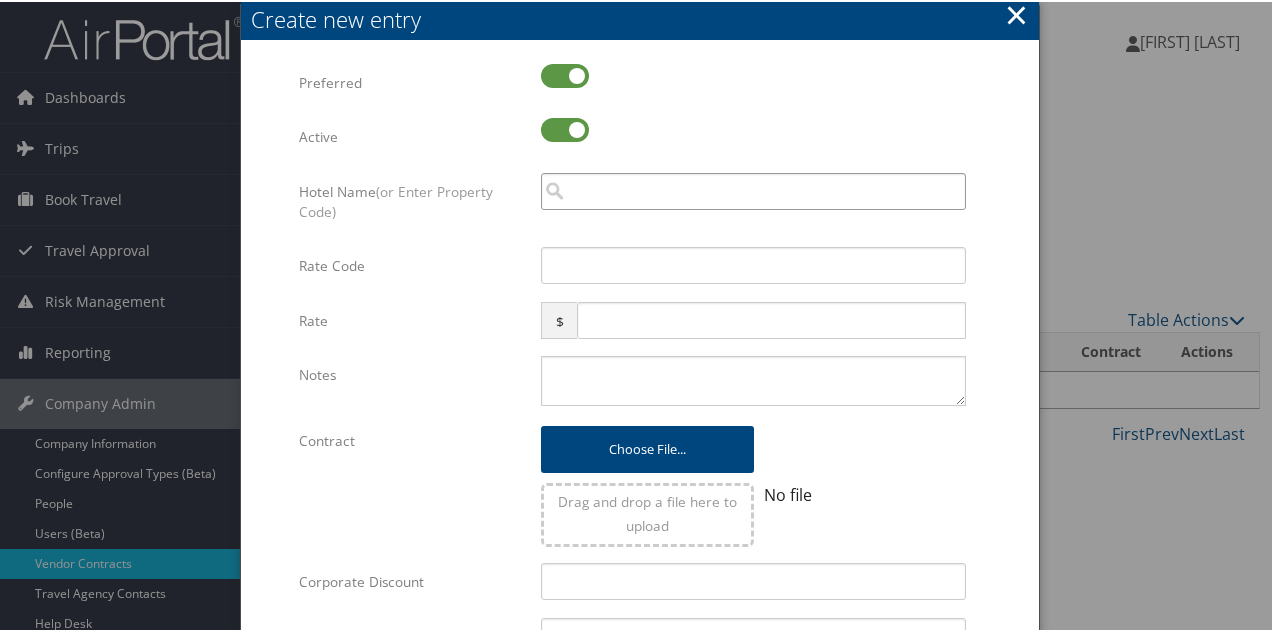 click at bounding box center [753, 189] 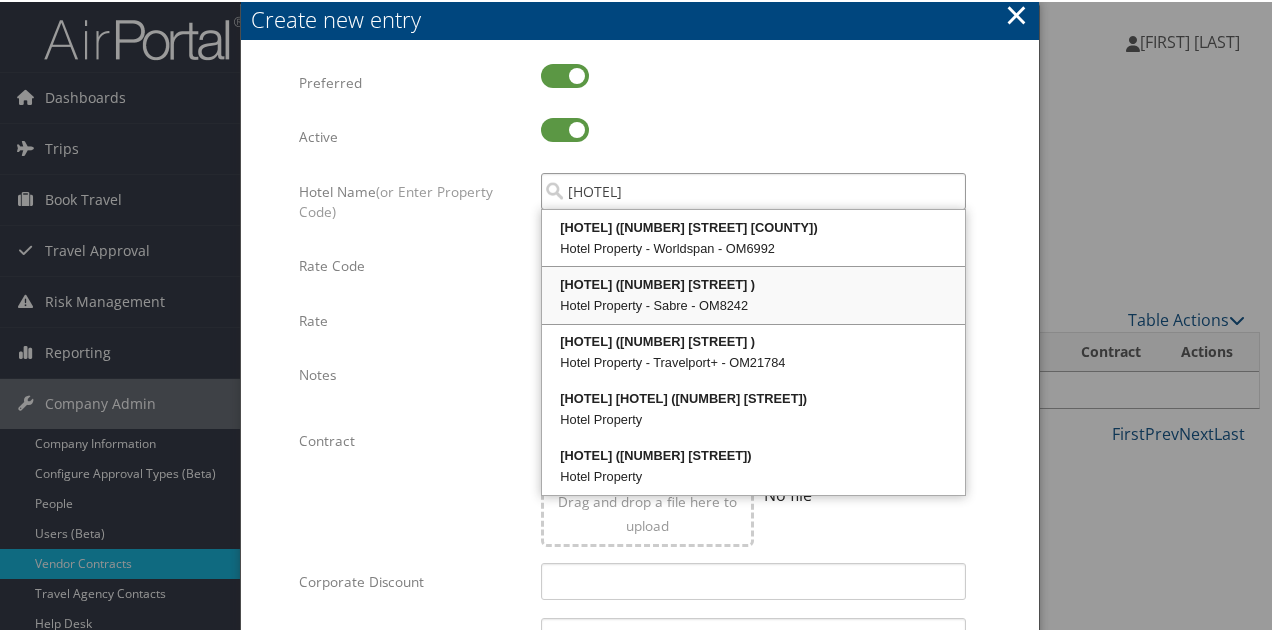 click on "Hotel Property - Sabre - OM8242" at bounding box center [753, 304] 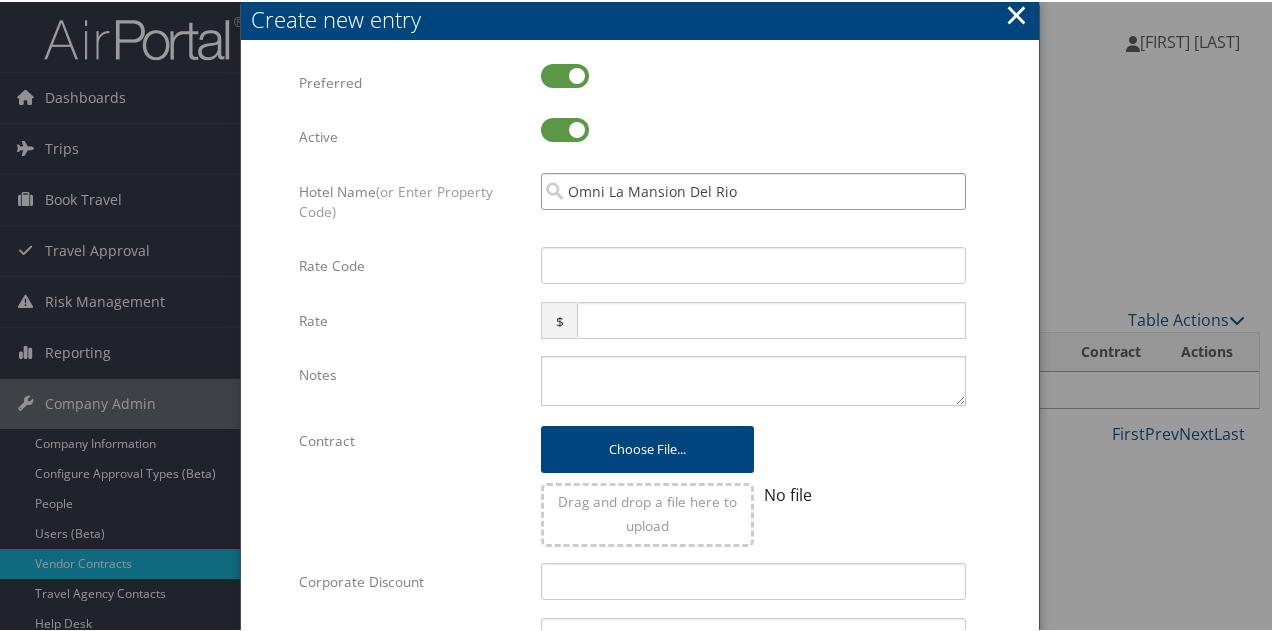 type on "Omni La Mansion Del Rio" 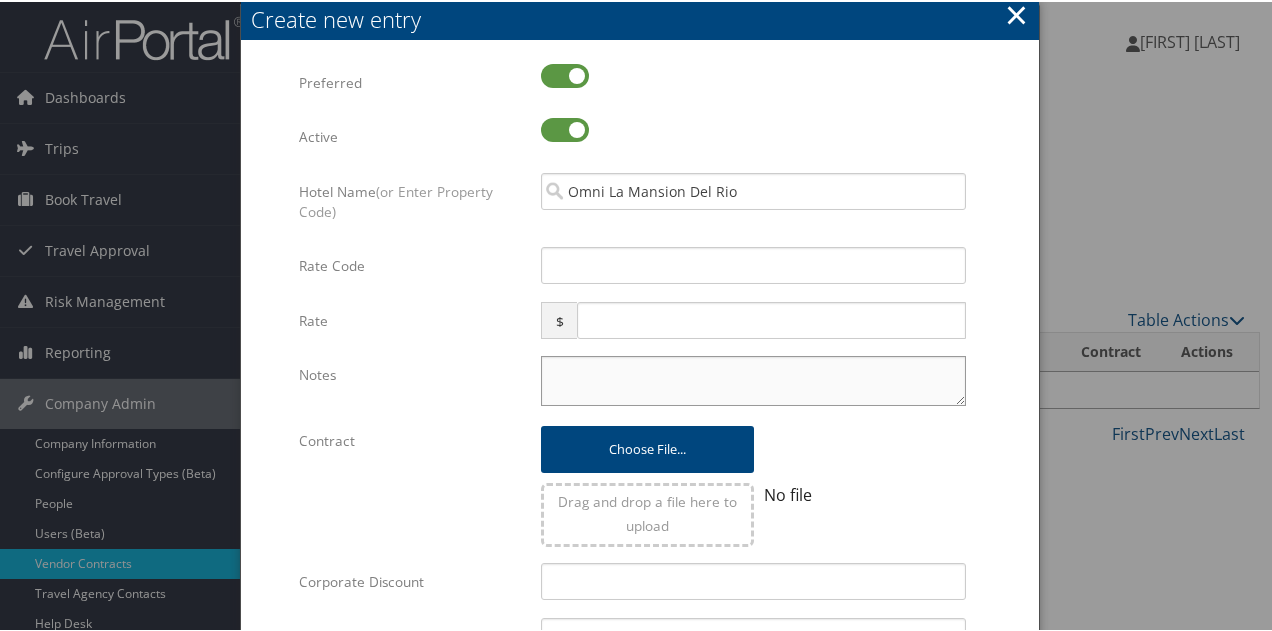 click on "Notes" at bounding box center [753, 379] 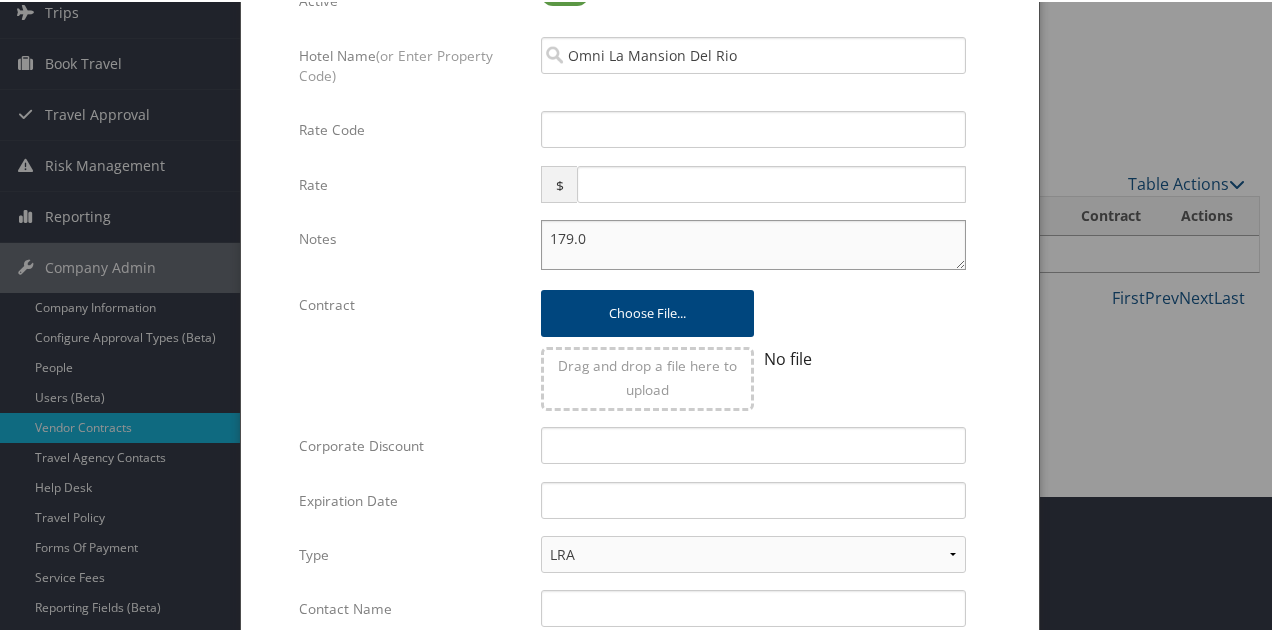 scroll, scrollTop: 200, scrollLeft: 0, axis: vertical 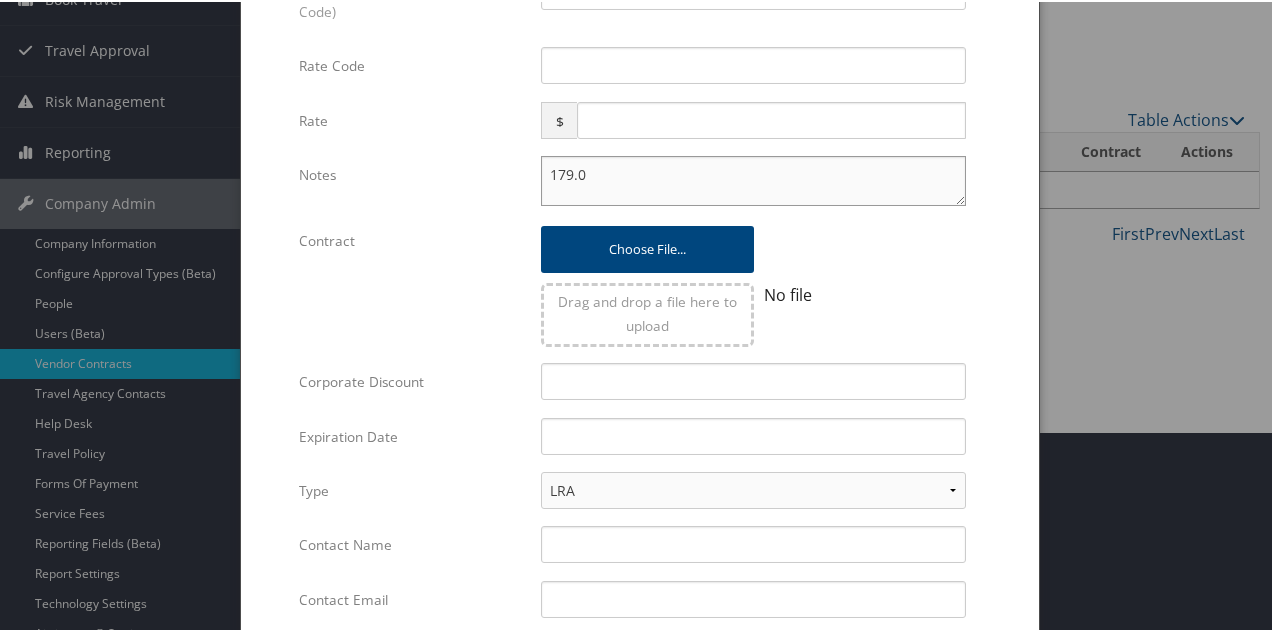 type on "179.0" 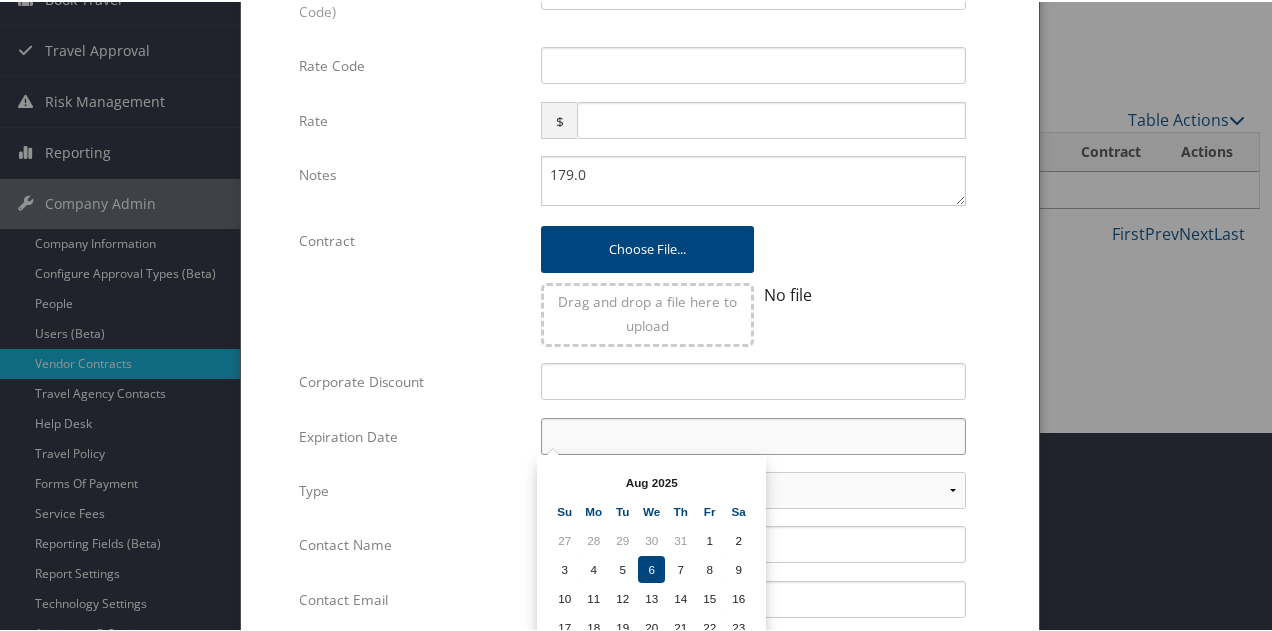 click at bounding box center (753, 434) 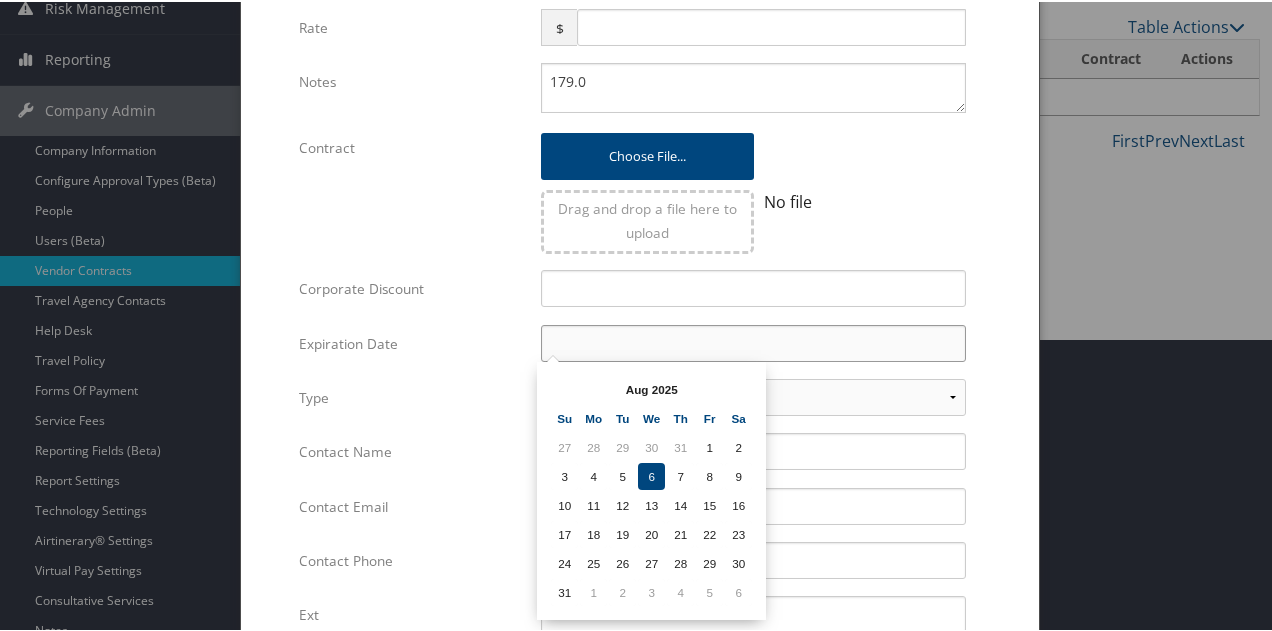 scroll, scrollTop: 400, scrollLeft: 0, axis: vertical 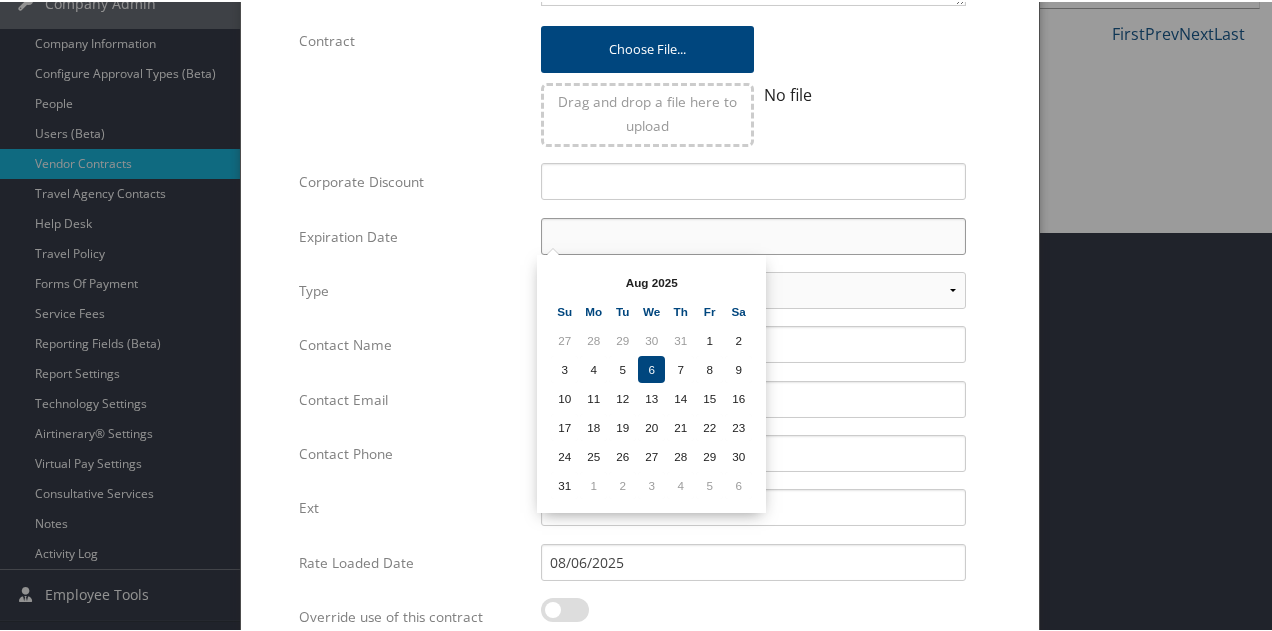 click at bounding box center (753, 234) 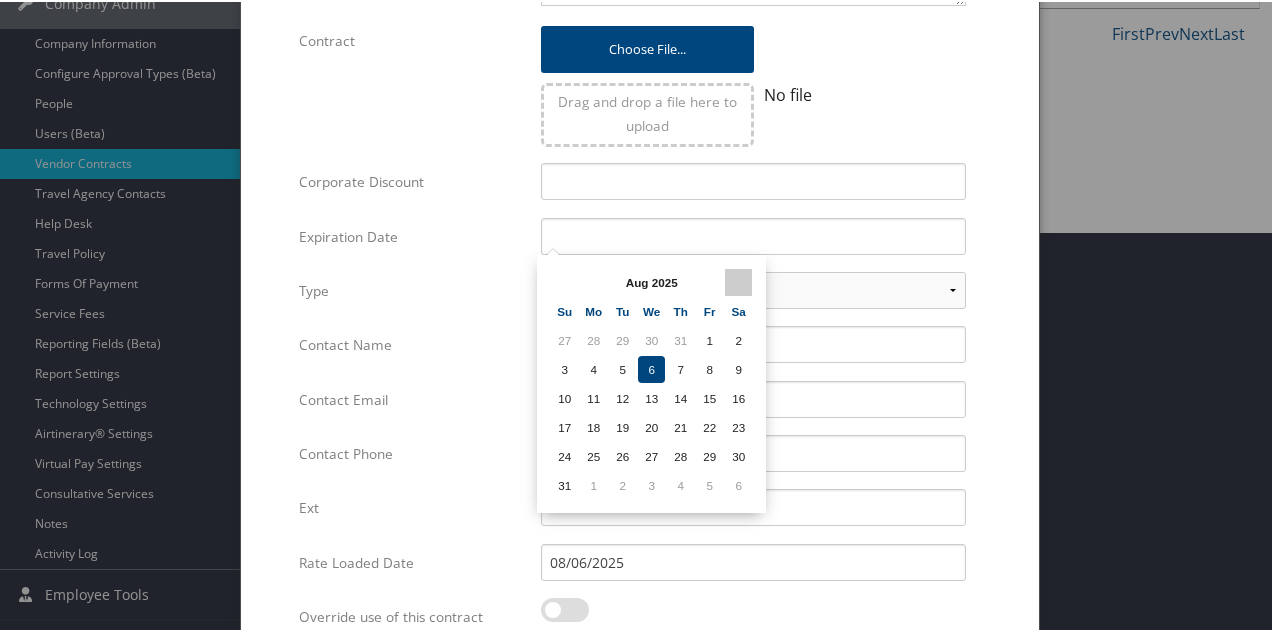 click at bounding box center [738, 280] 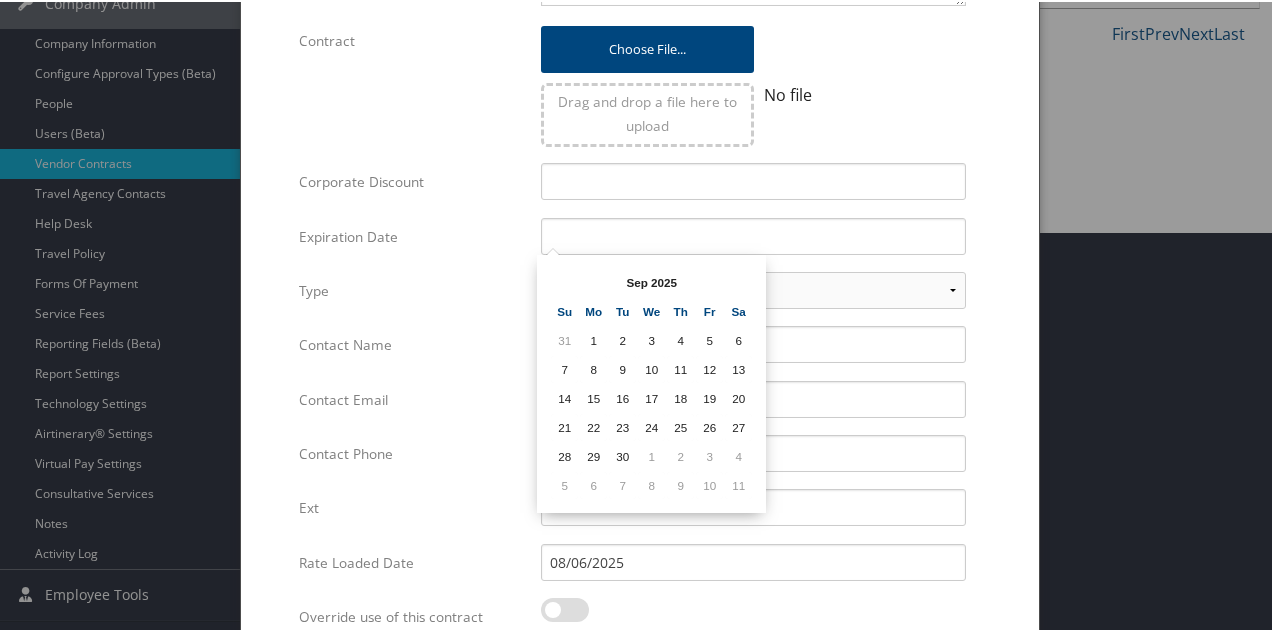 click at bounding box center (738, 280) 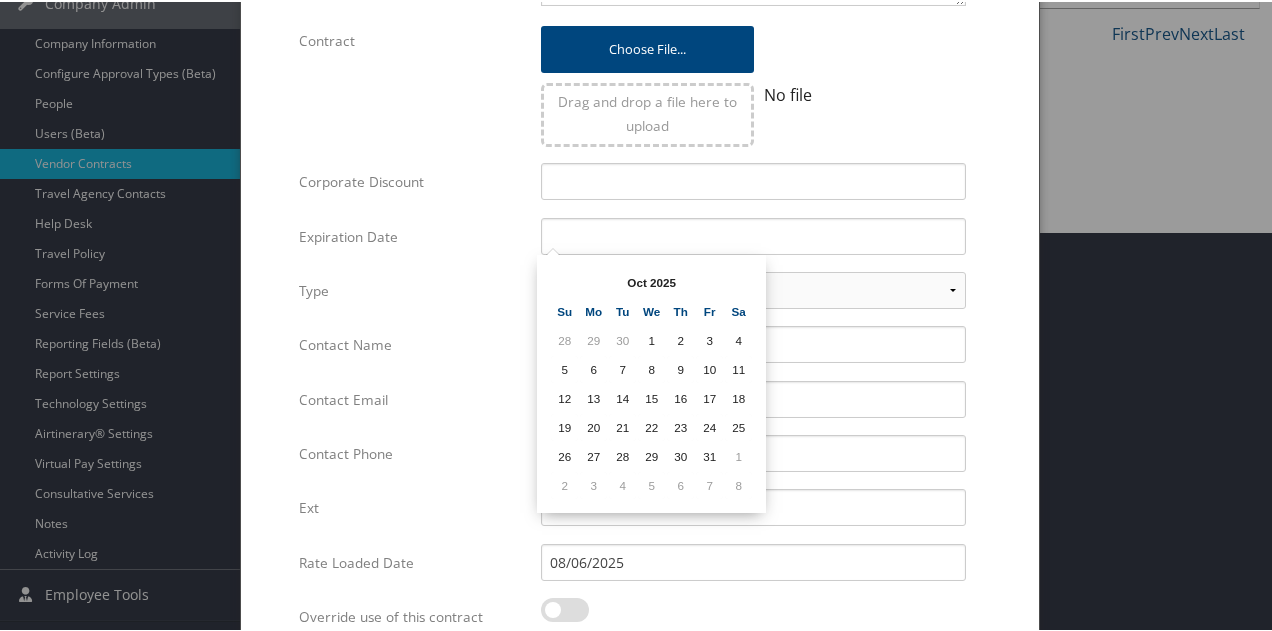 click at bounding box center (738, 280) 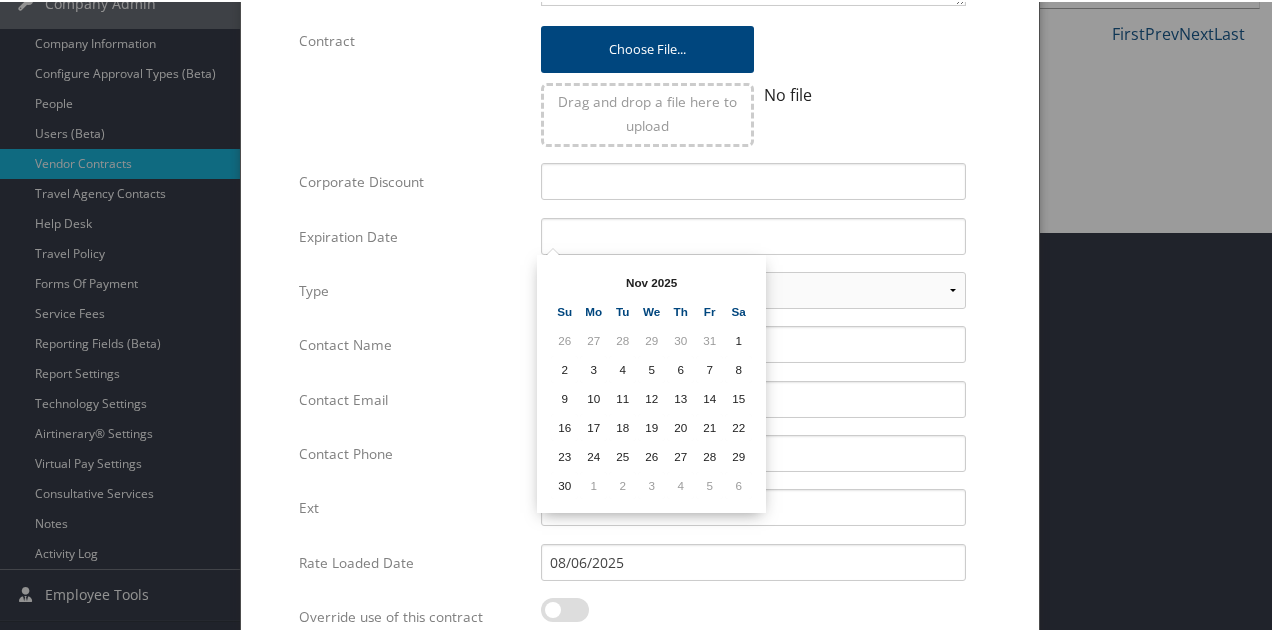 click at bounding box center [738, 280] 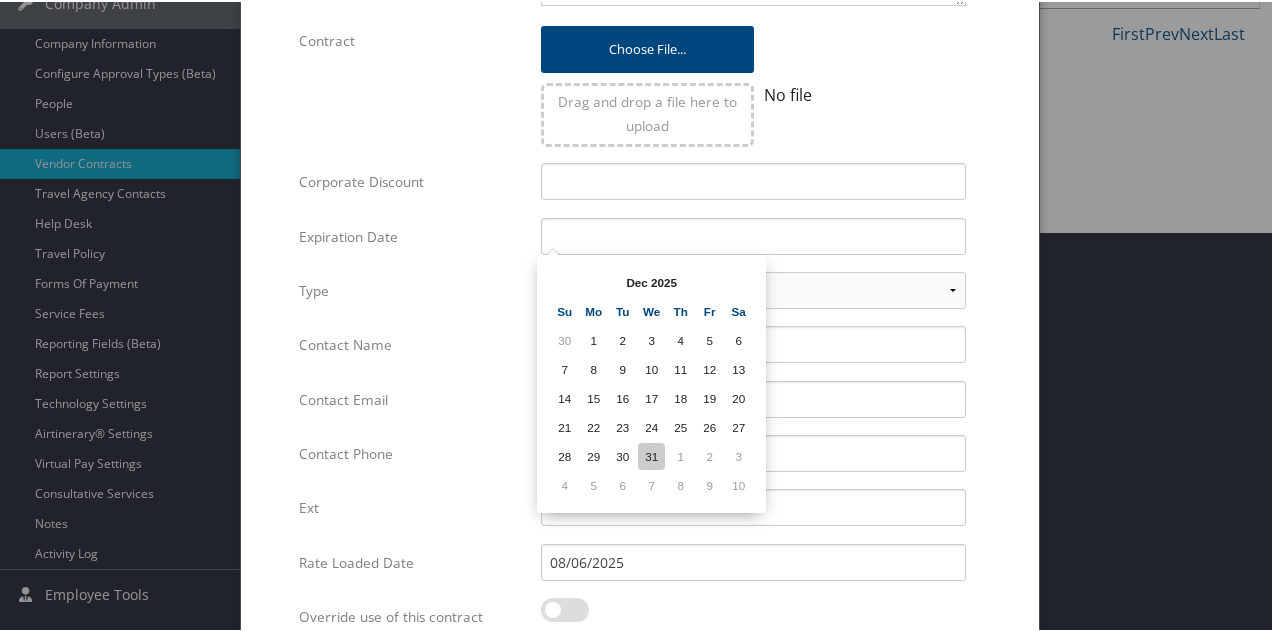 click on "31" at bounding box center (651, 454) 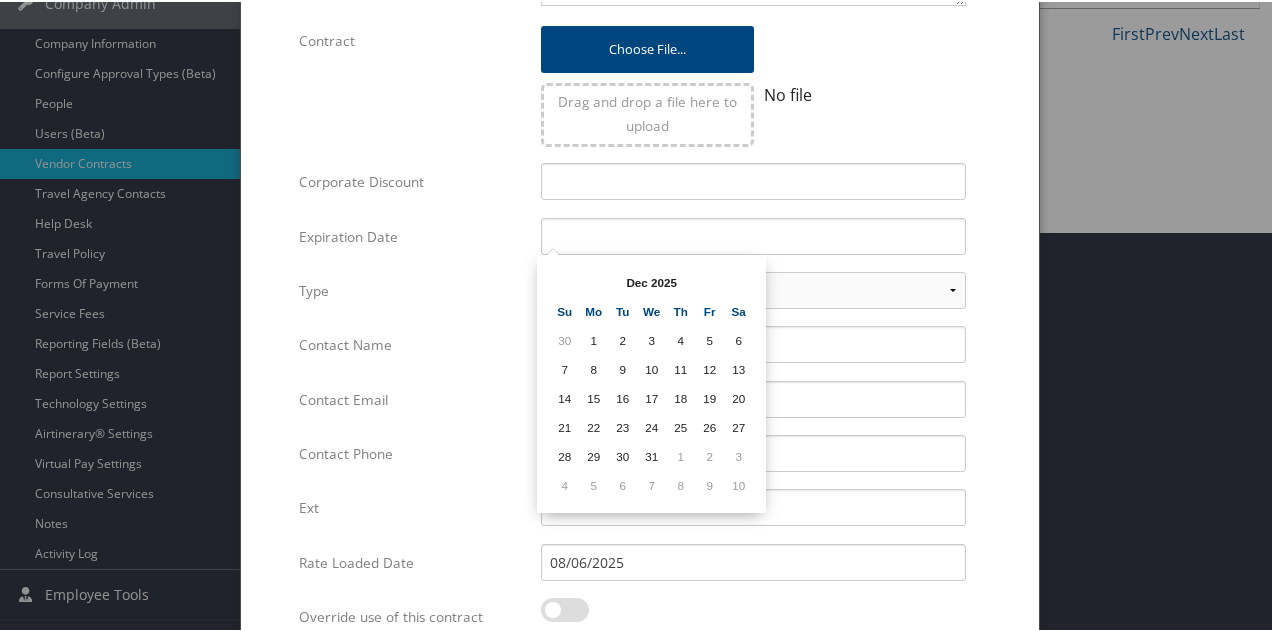 type on "12/31/2025" 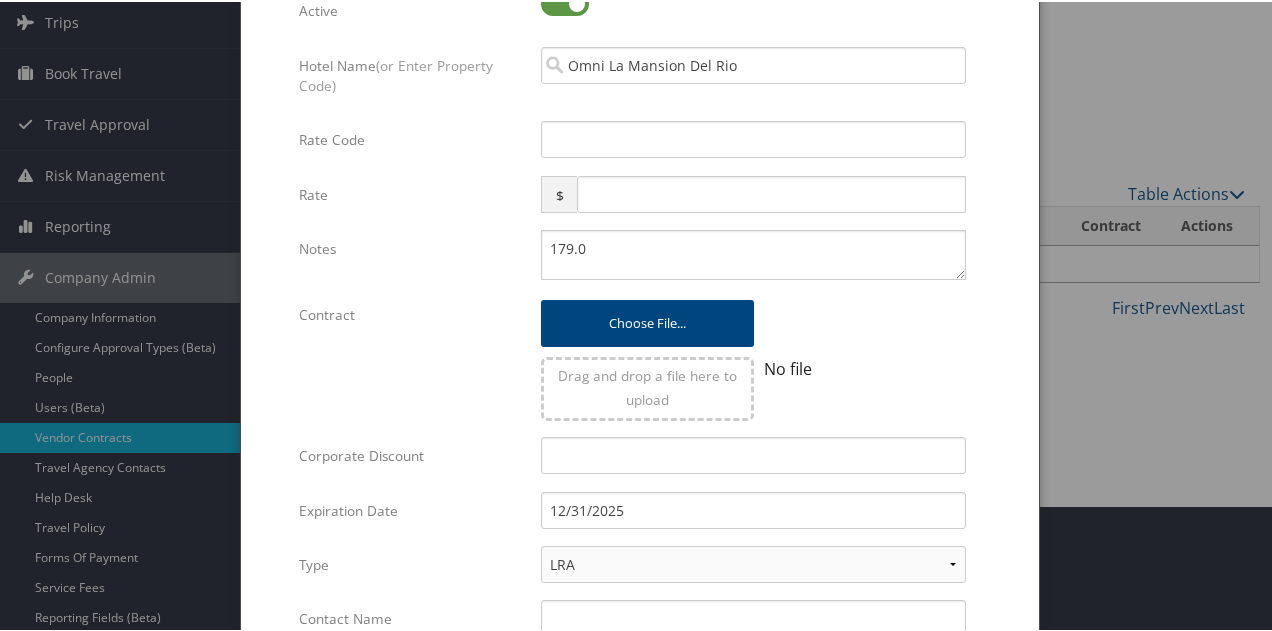 scroll, scrollTop: 96, scrollLeft: 0, axis: vertical 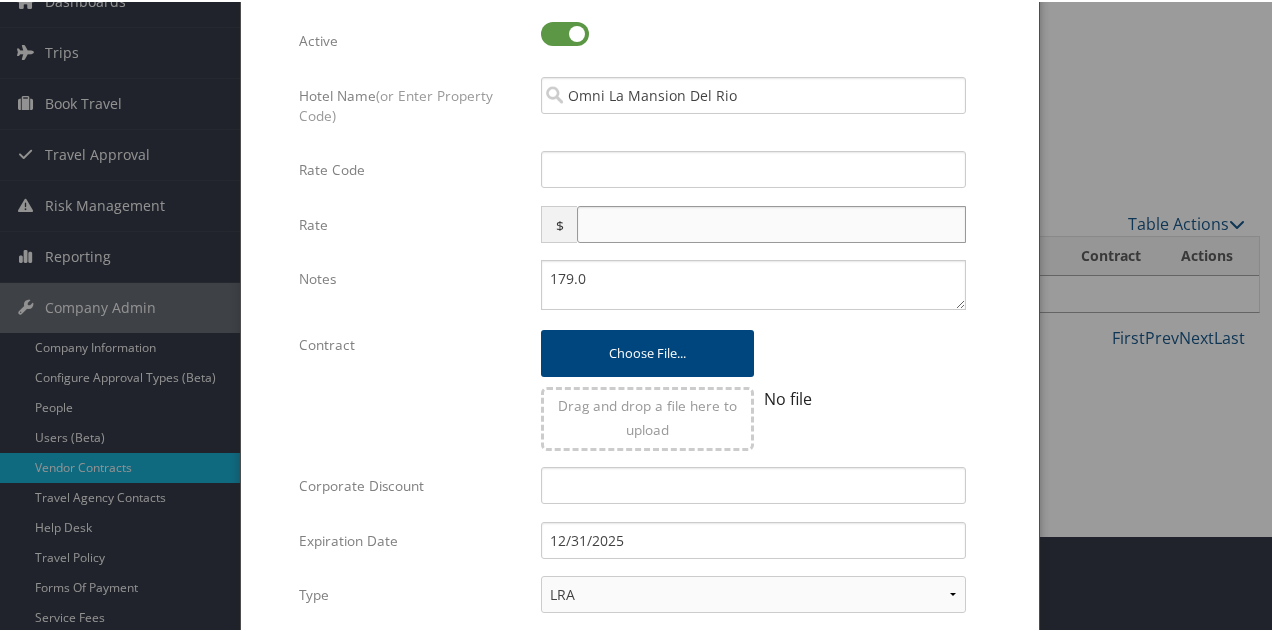 click at bounding box center (771, 222) 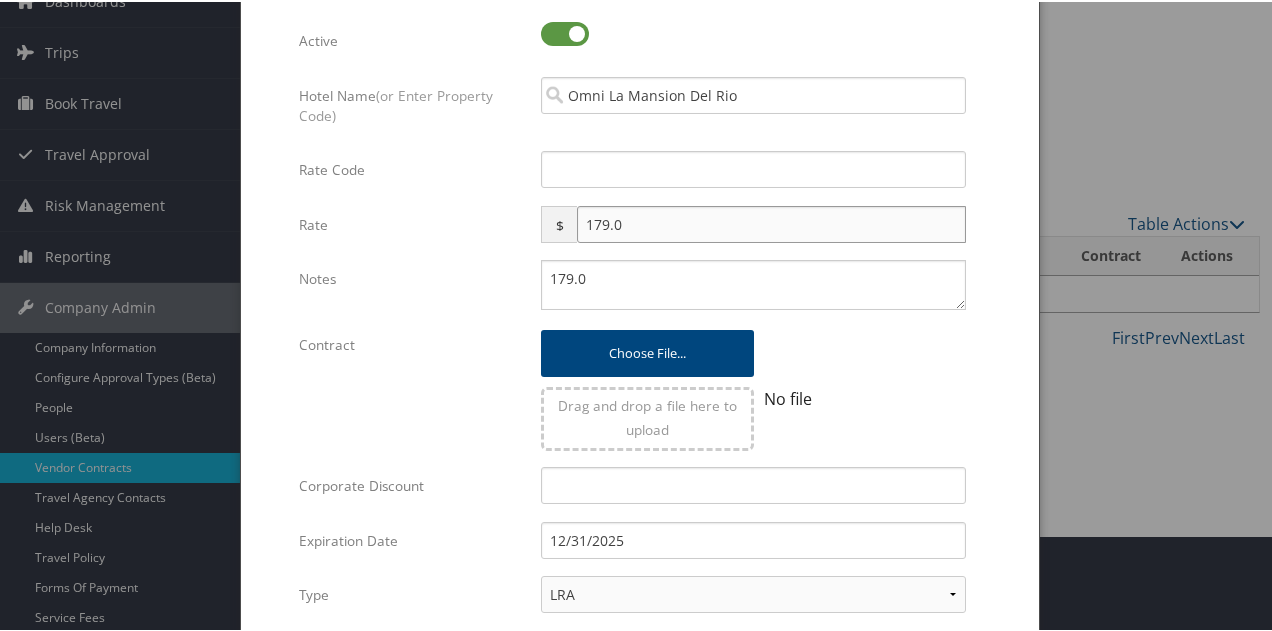type on "179.0" 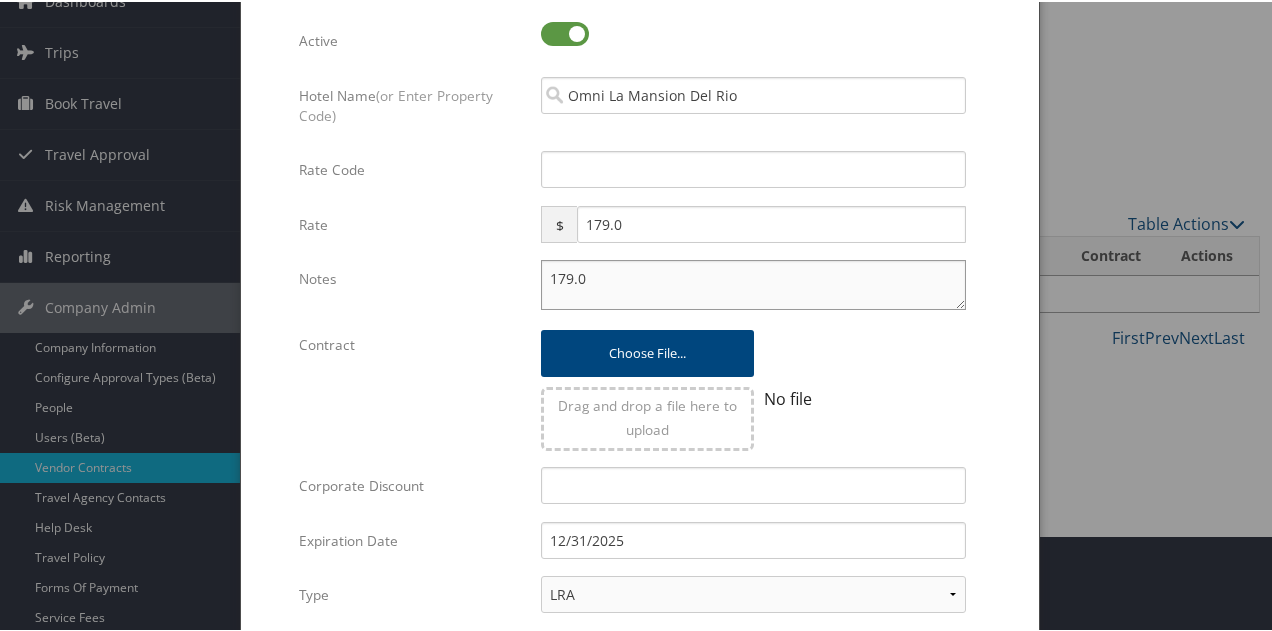 click on "179.0" at bounding box center [753, 283] 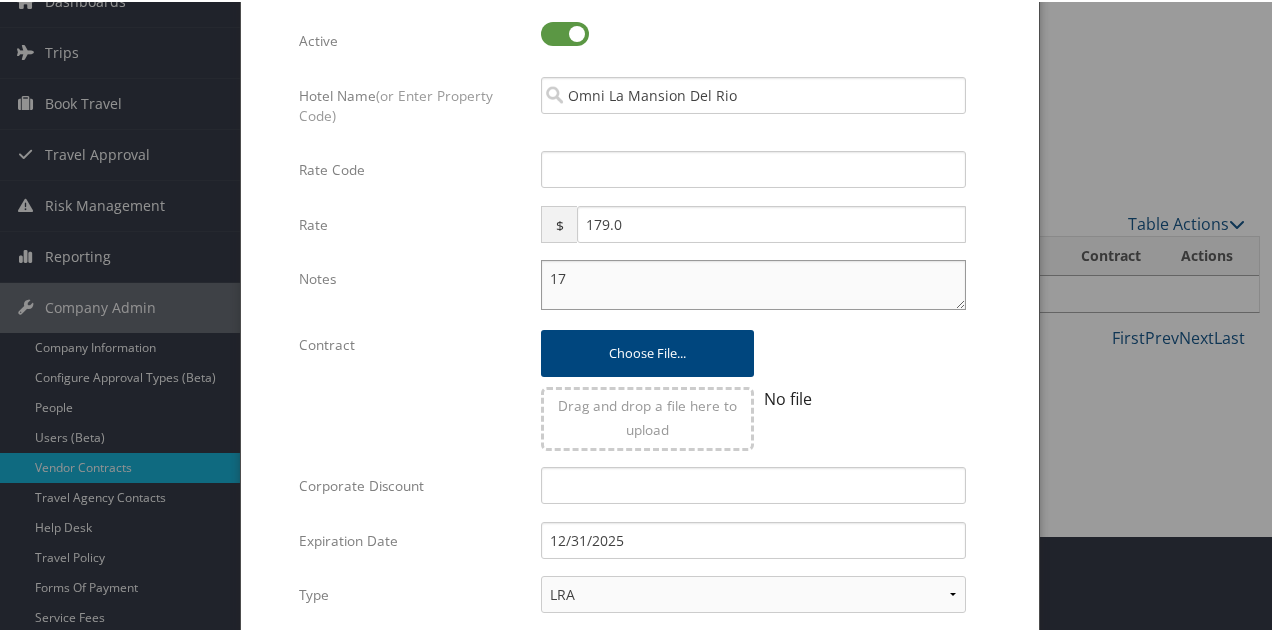 type on "1" 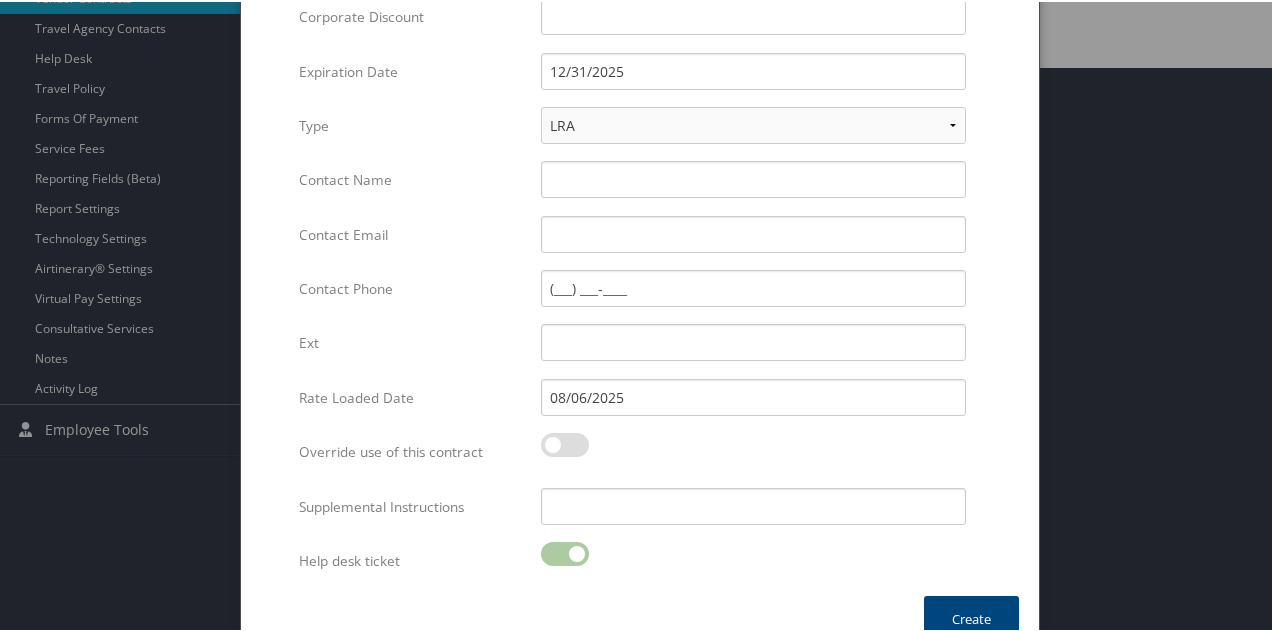 scroll, scrollTop: 596, scrollLeft: 0, axis: vertical 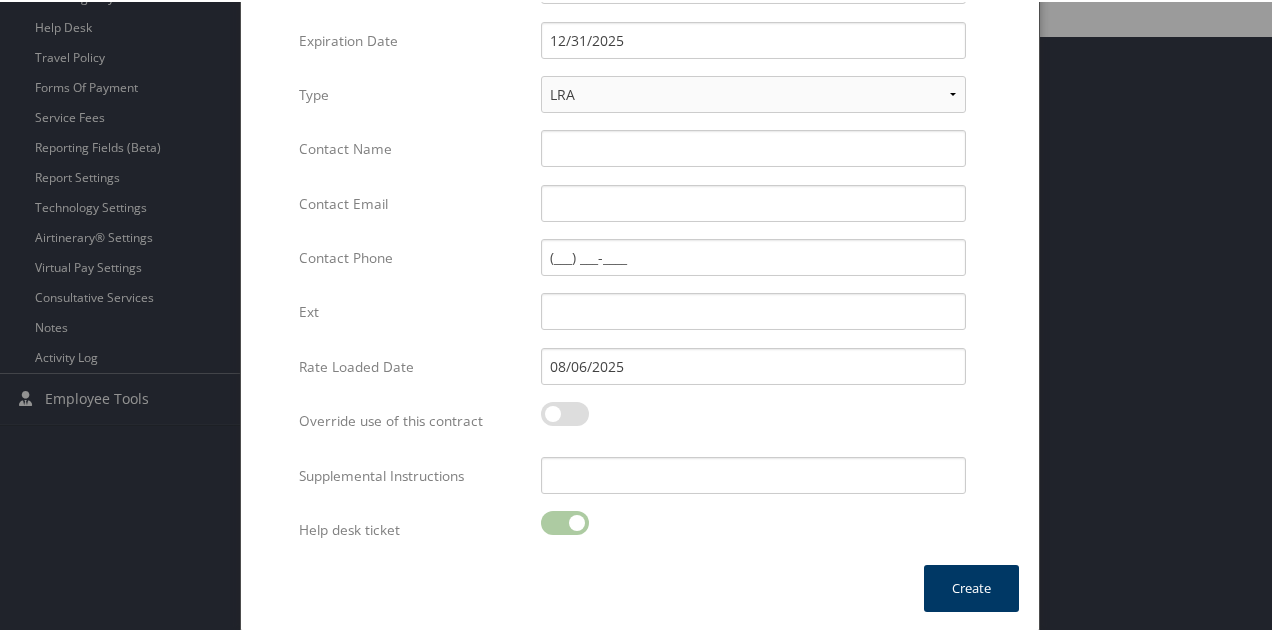 type 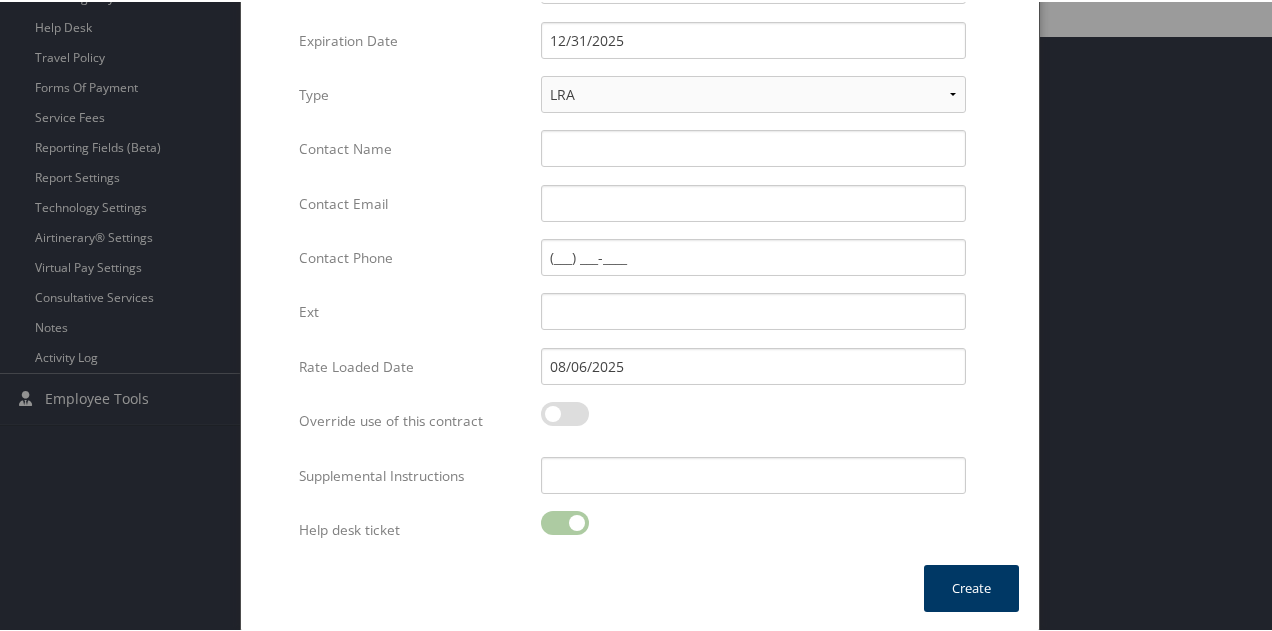 click on "Create" at bounding box center [971, 586] 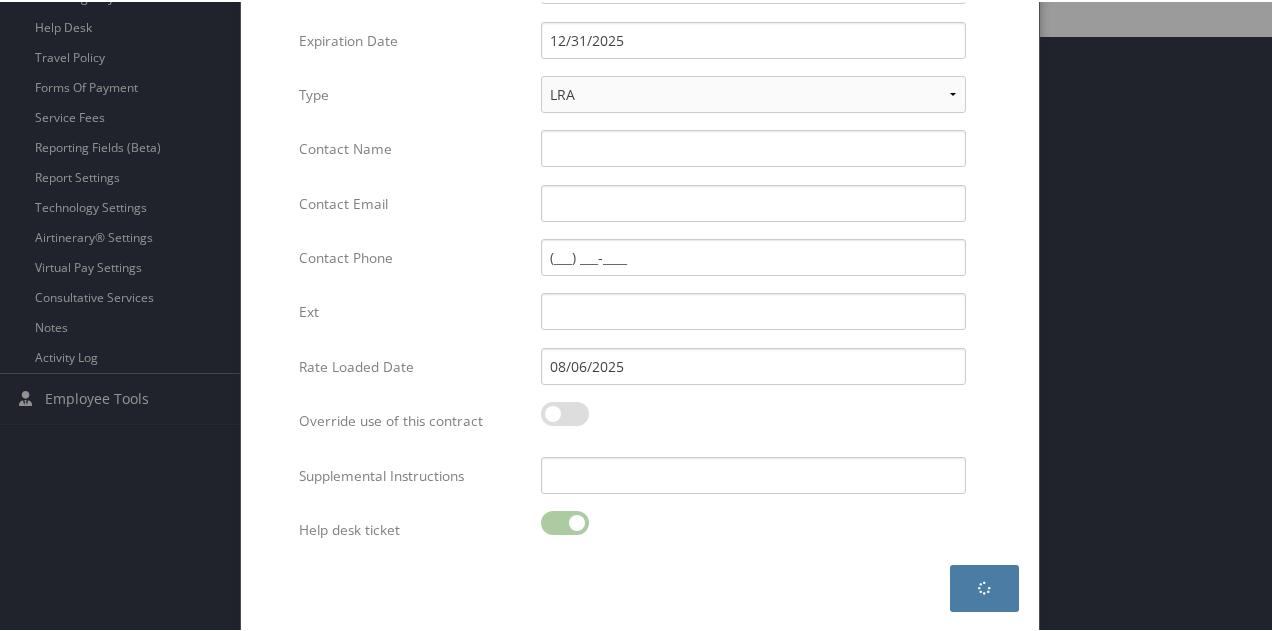 scroll, scrollTop: 0, scrollLeft: 0, axis: both 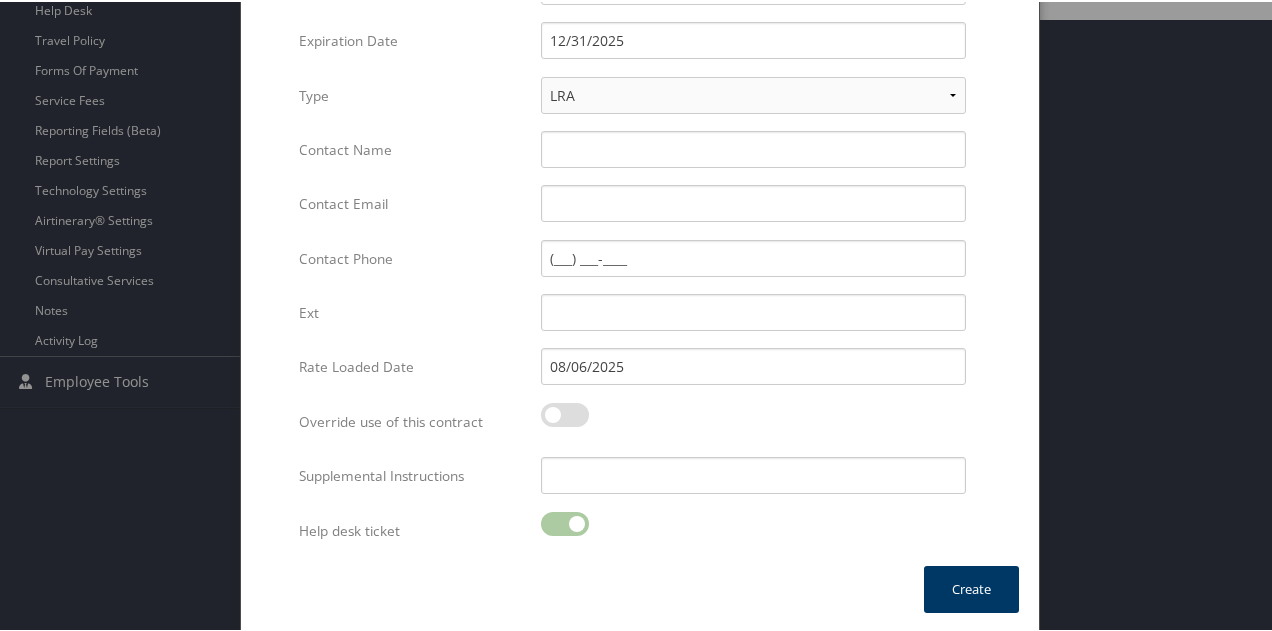 click on "Create" at bounding box center (971, 587) 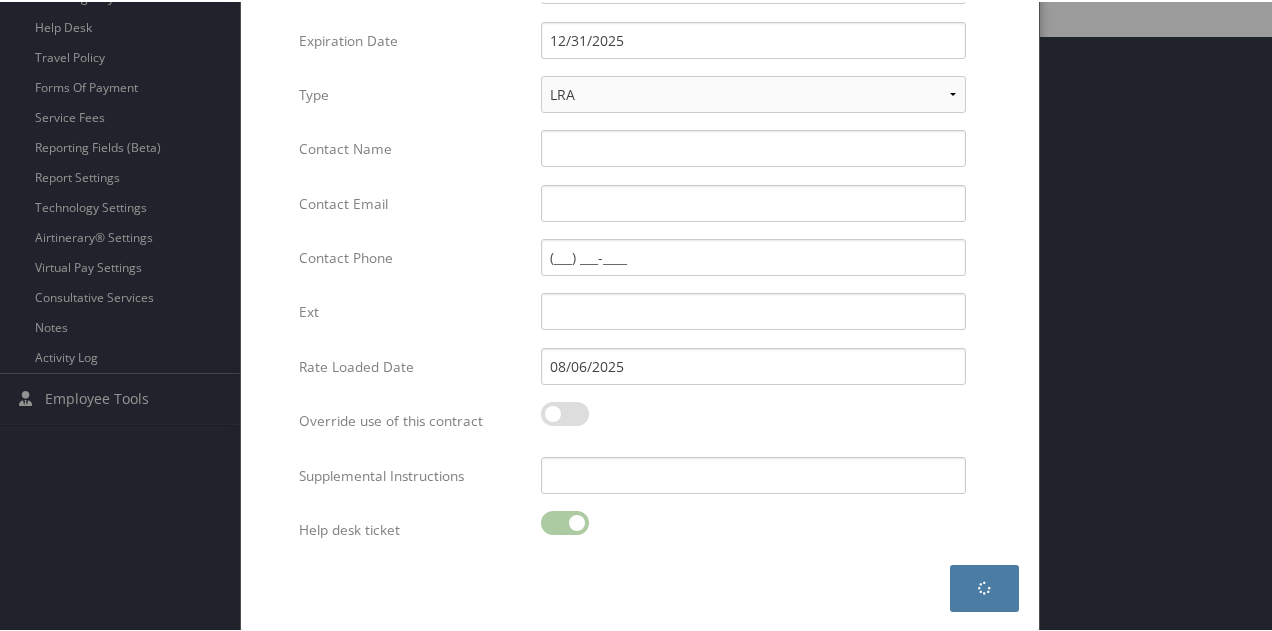 scroll, scrollTop: 596, scrollLeft: 0, axis: vertical 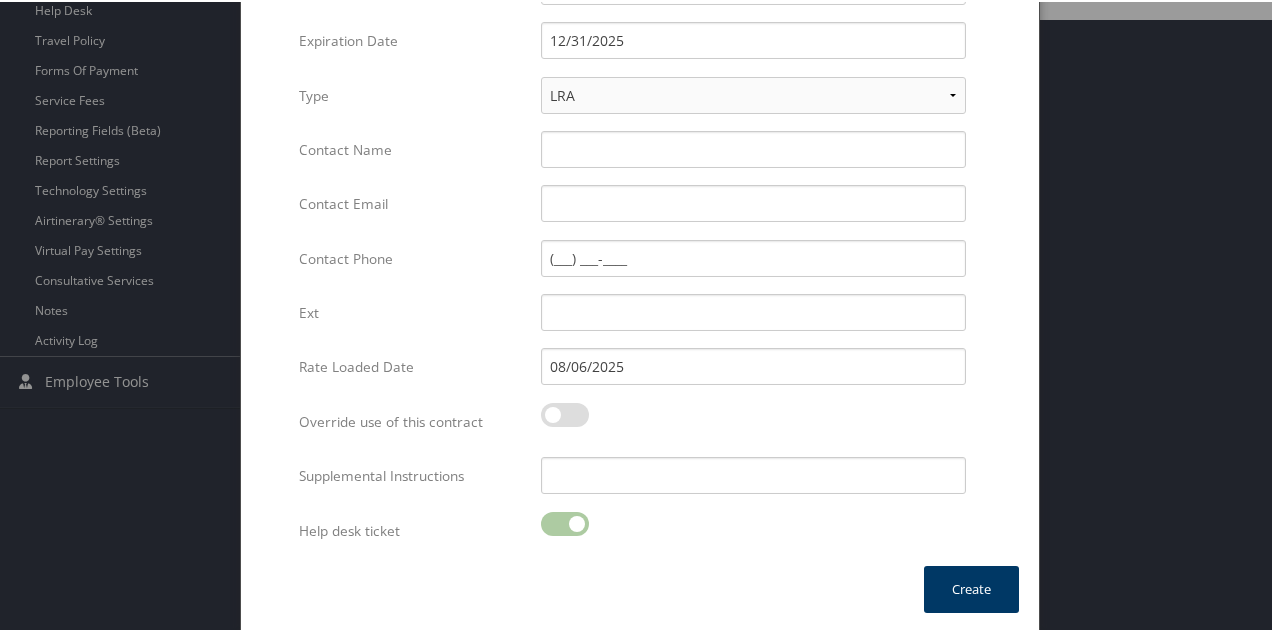 click on "Create" at bounding box center [971, 587] 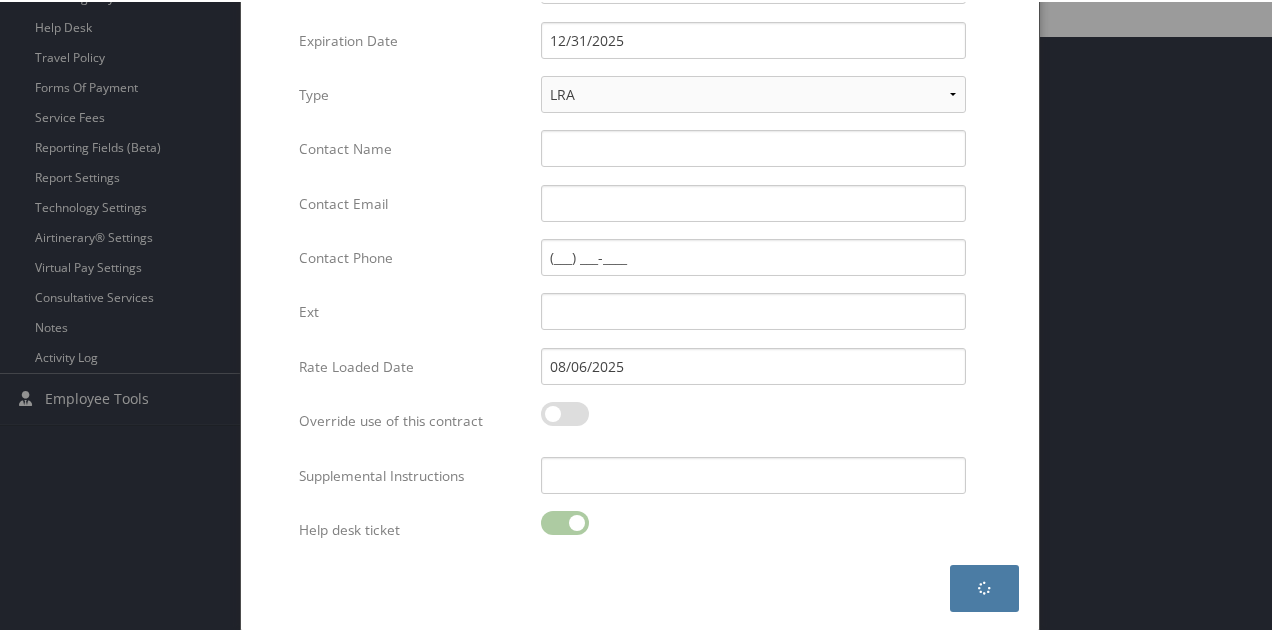 scroll, scrollTop: 0, scrollLeft: 0, axis: both 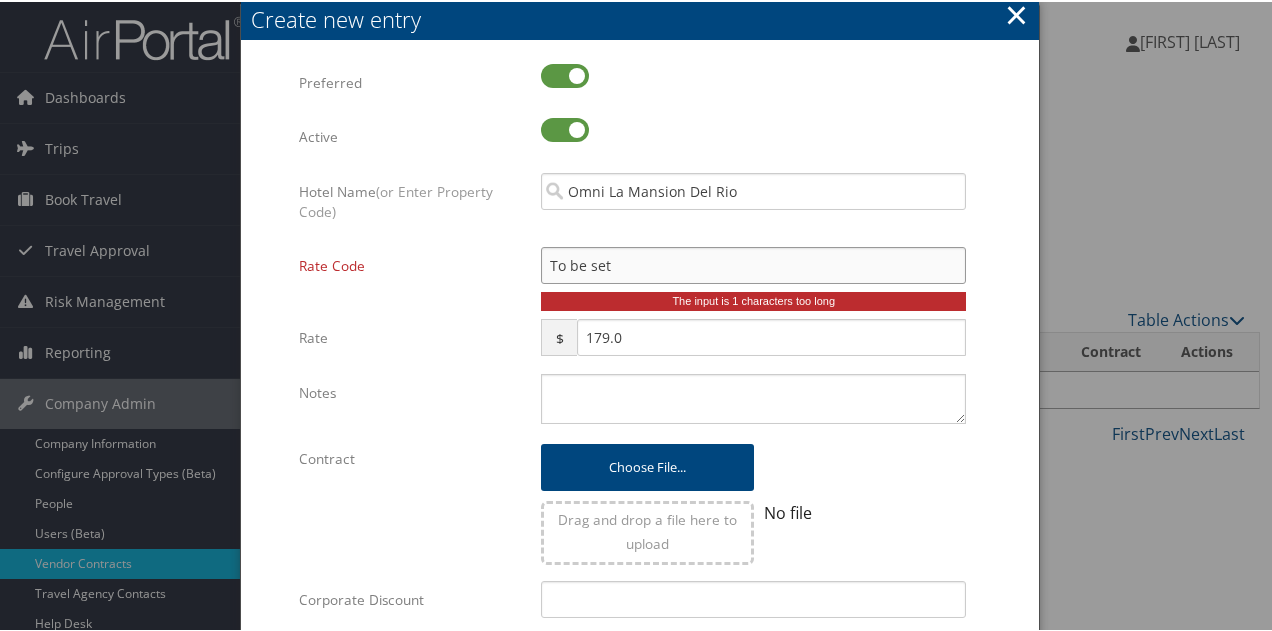 drag, startPoint x: 630, startPoint y: 266, endPoint x: 505, endPoint y: 278, distance: 125.57468 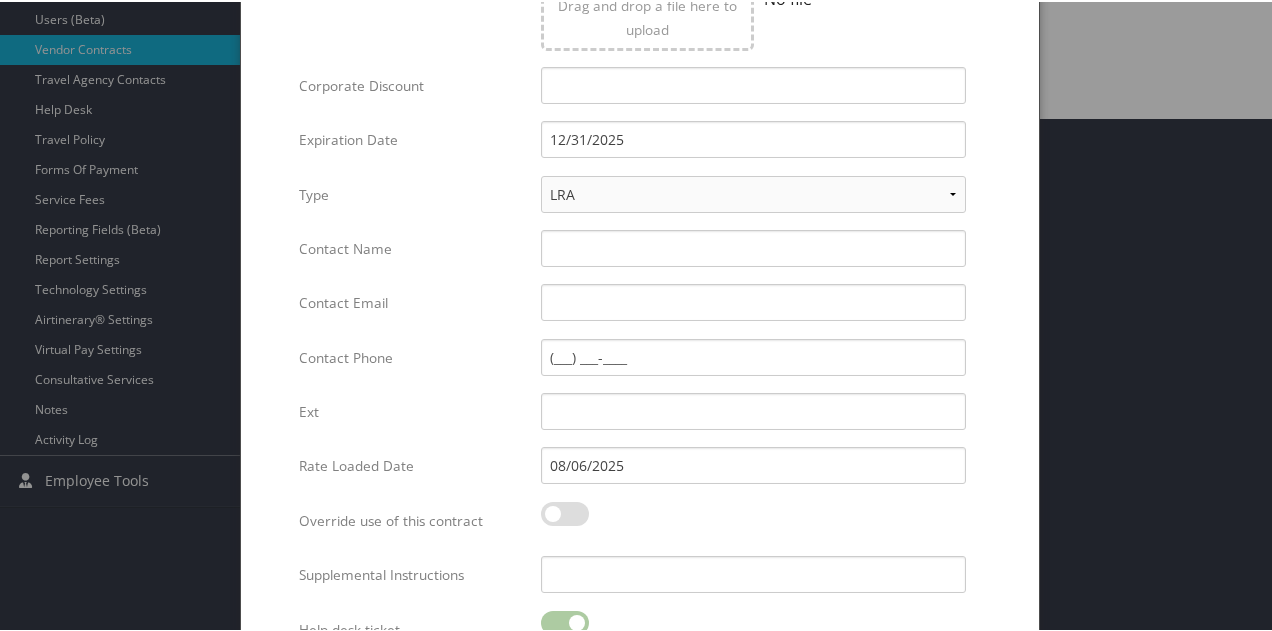 scroll, scrollTop: 613, scrollLeft: 0, axis: vertical 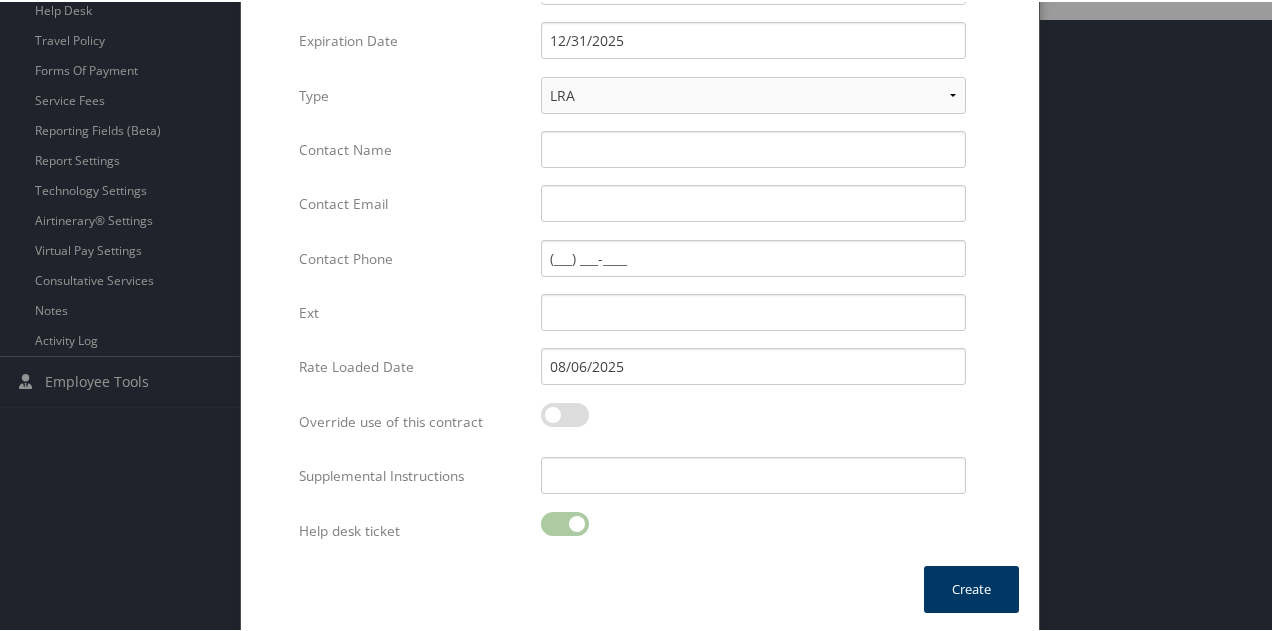 type on "TBD" 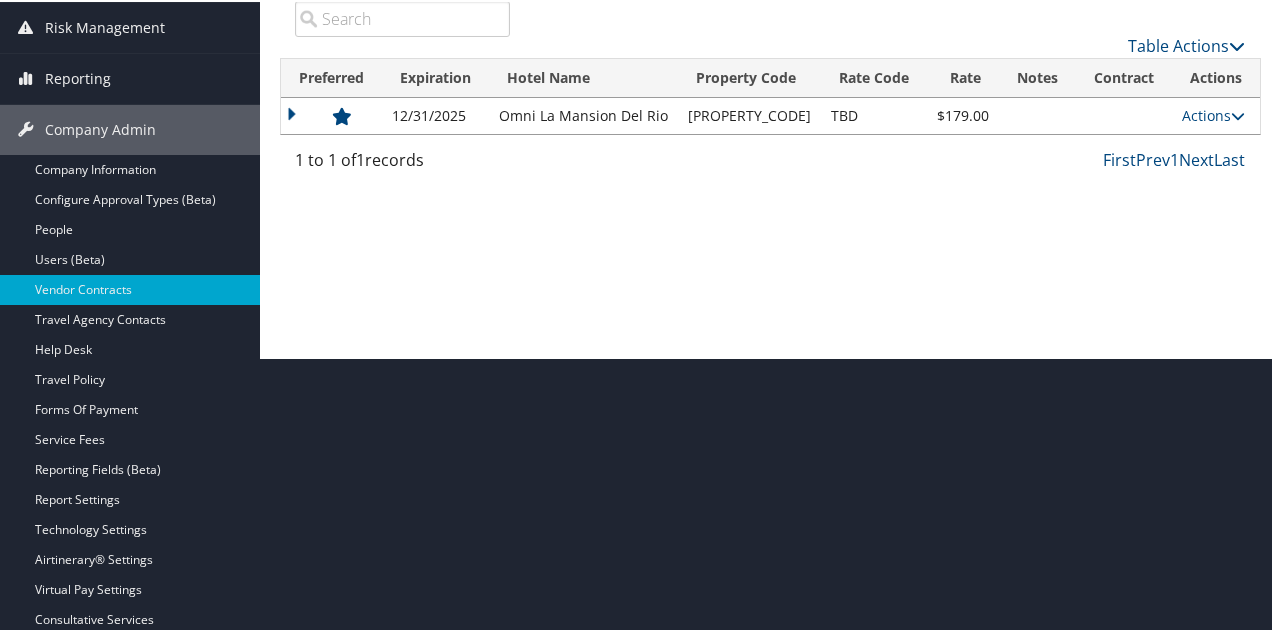 scroll, scrollTop: 84, scrollLeft: 0, axis: vertical 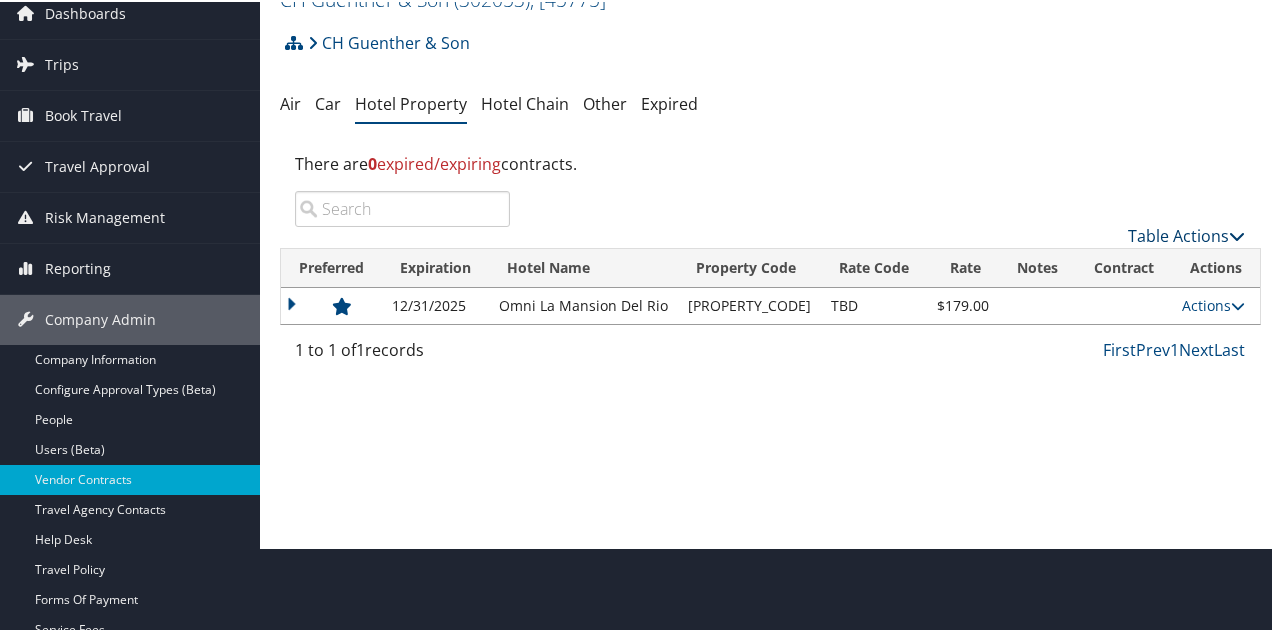 click on "Table Actions" at bounding box center [1186, 234] 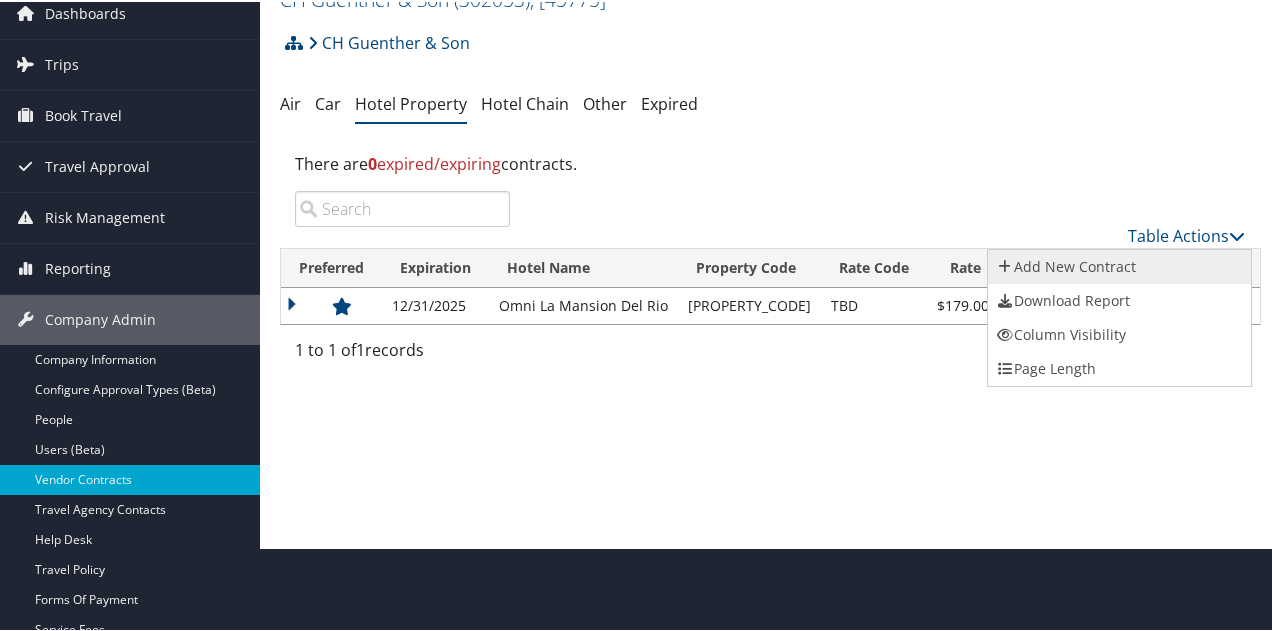 click on "Add New Contract" at bounding box center (1119, 265) 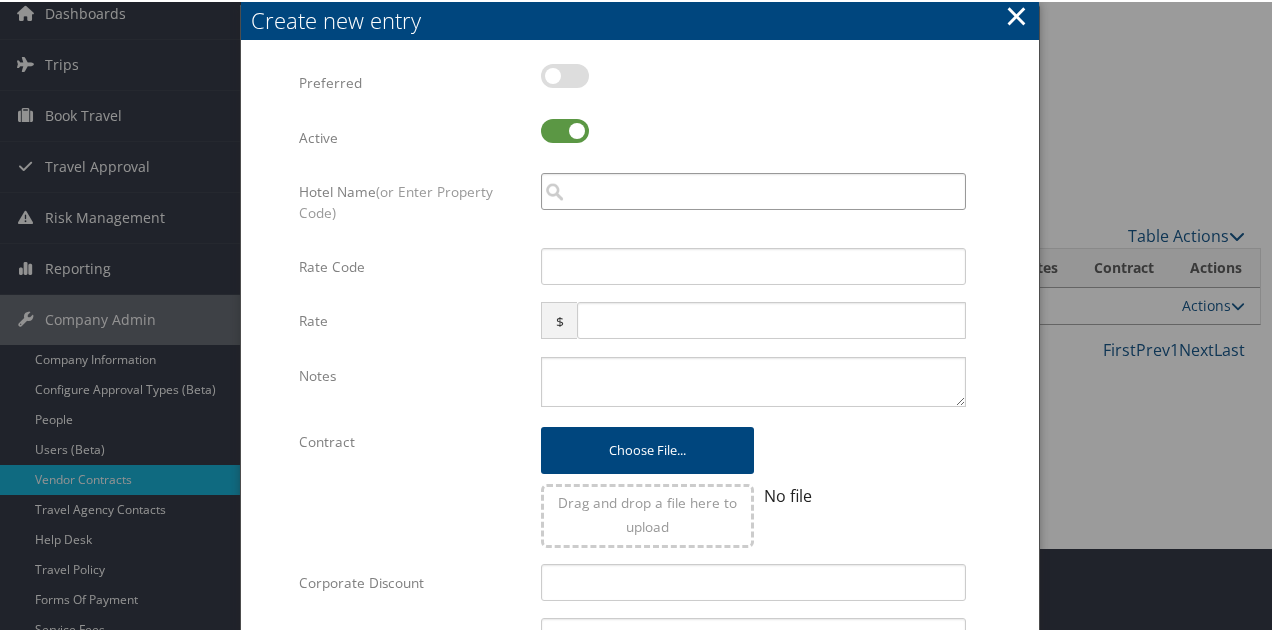 click at bounding box center [753, 189] 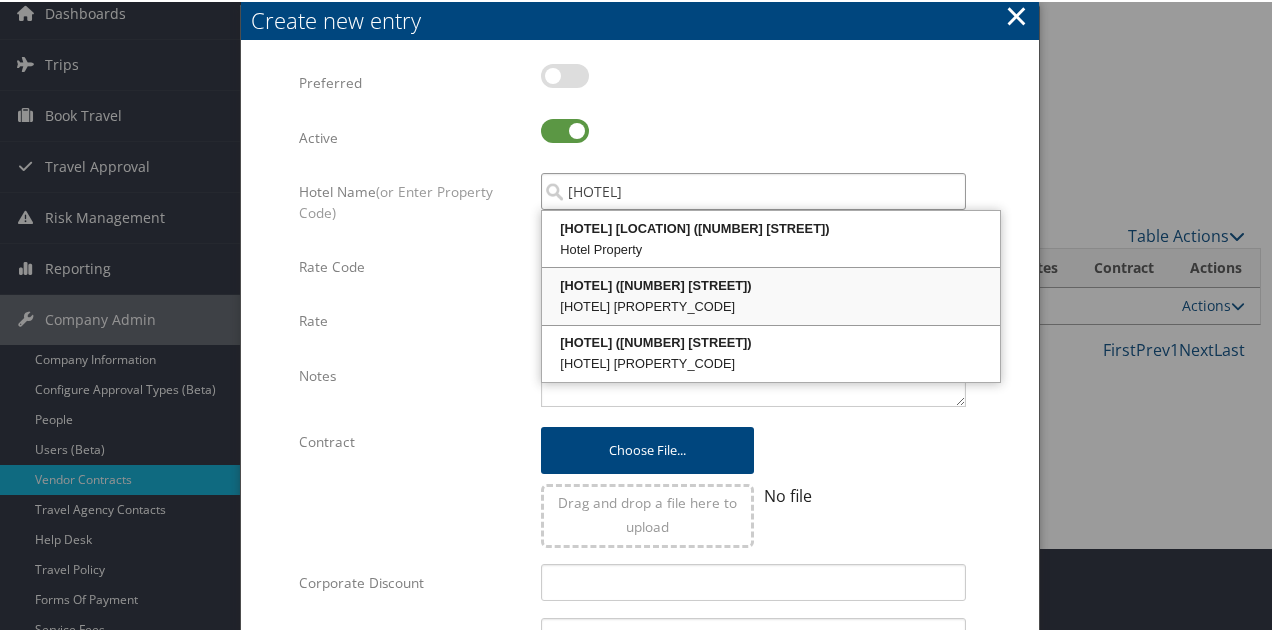 drag, startPoint x: 746, startPoint y: 283, endPoint x: 650, endPoint y: 269, distance: 97.015465 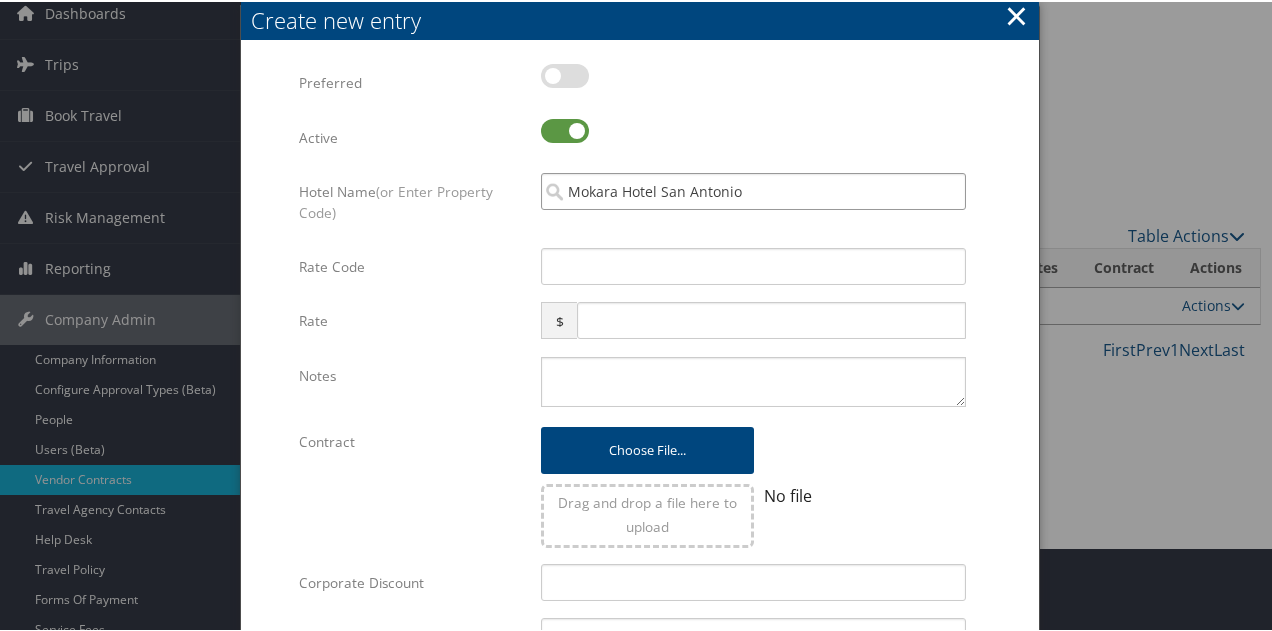 drag, startPoint x: 644, startPoint y: 175, endPoint x: 450, endPoint y: 152, distance: 195.35864 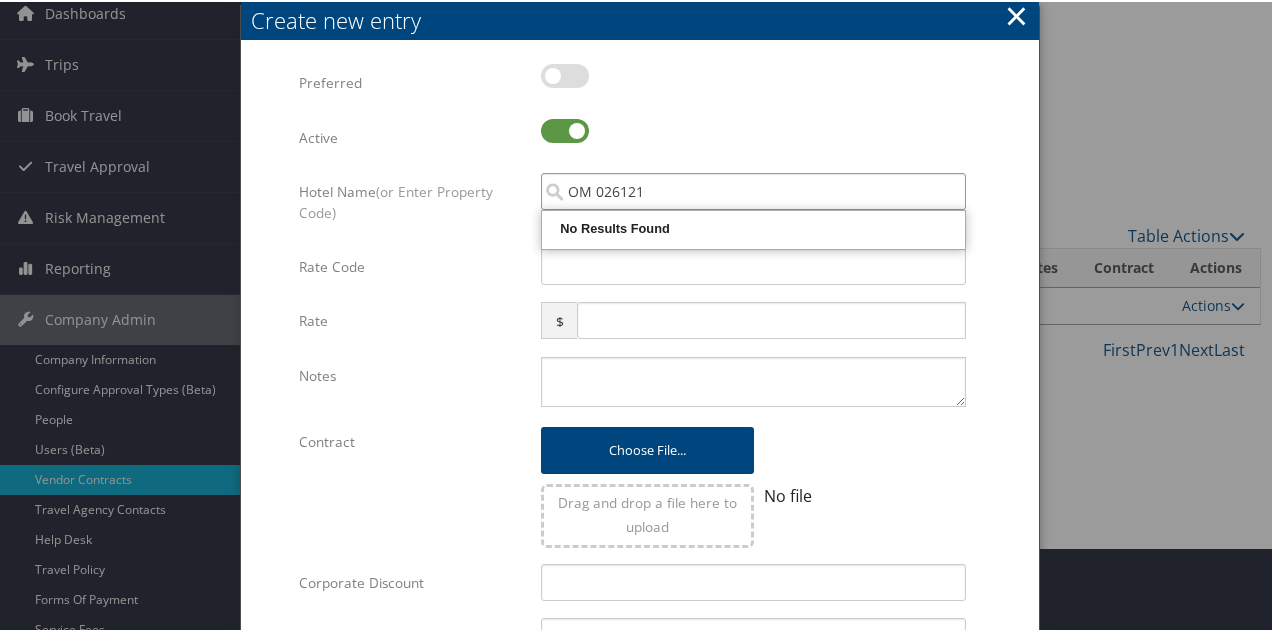 click on "OM 026121" at bounding box center (753, 189) 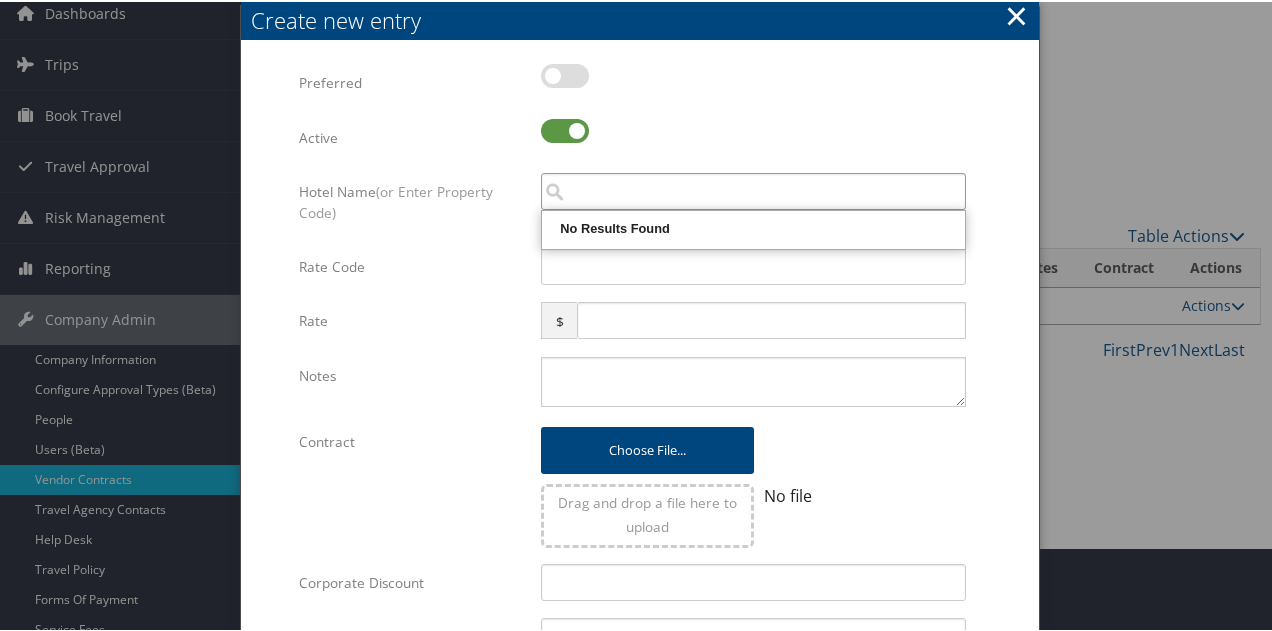 paste on "OM 026121" 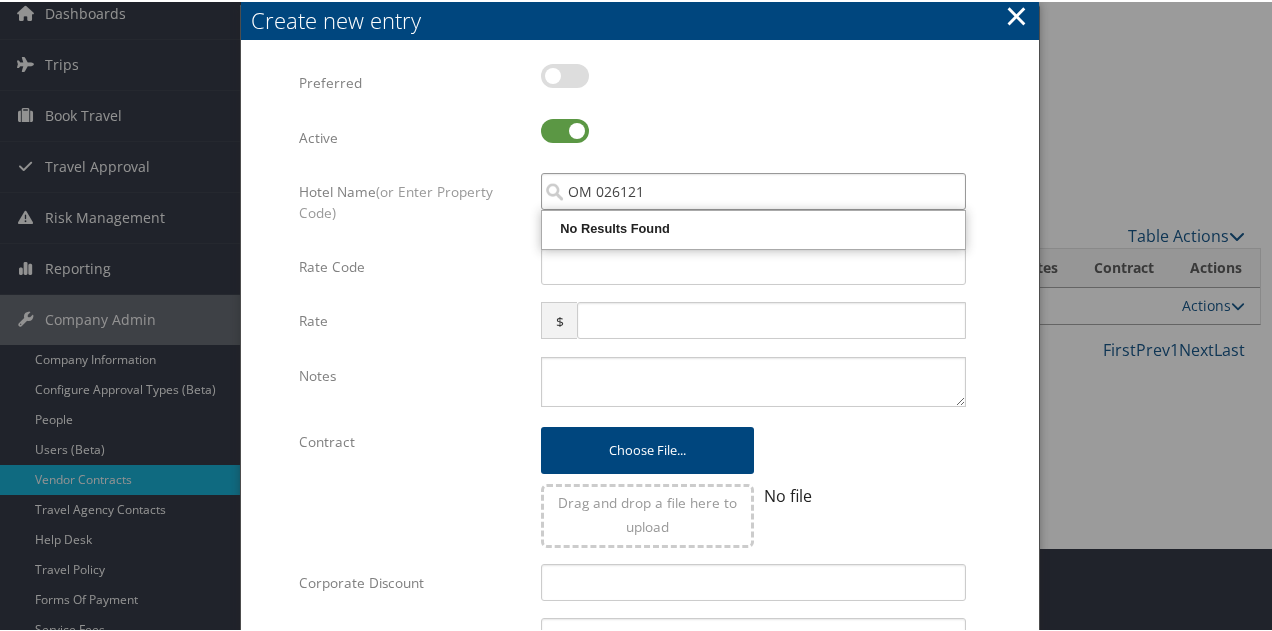 drag, startPoint x: 664, startPoint y: 185, endPoint x: 527, endPoint y: 197, distance: 137.52454 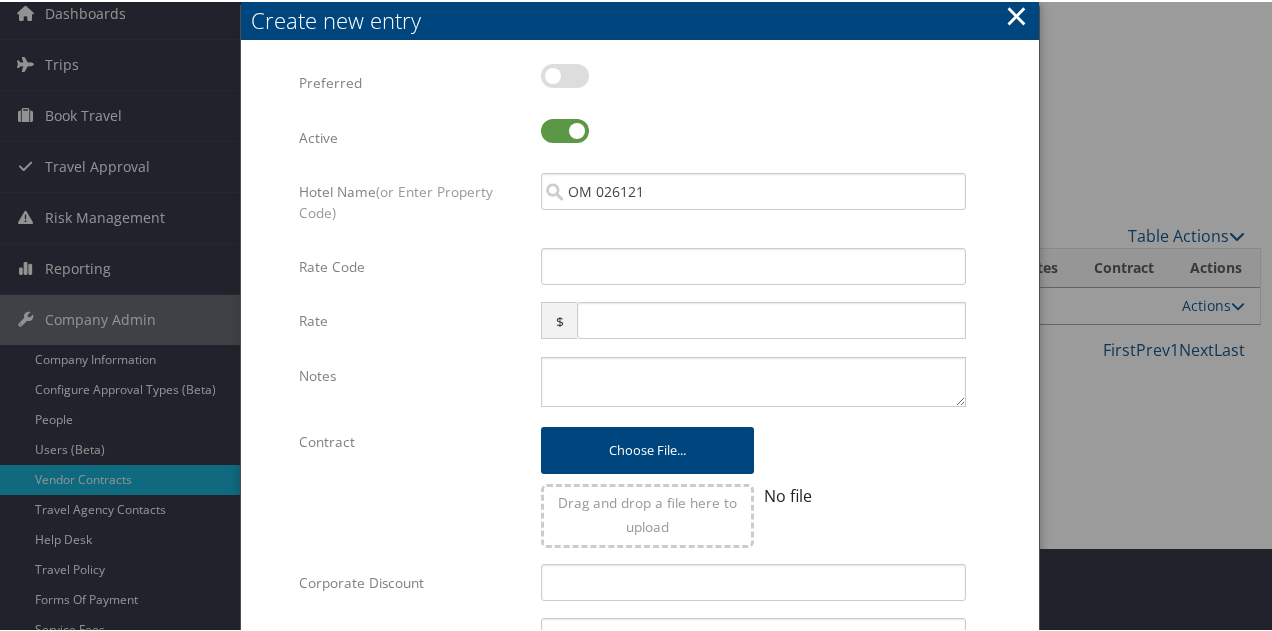 click on "×" at bounding box center (1016, 14) 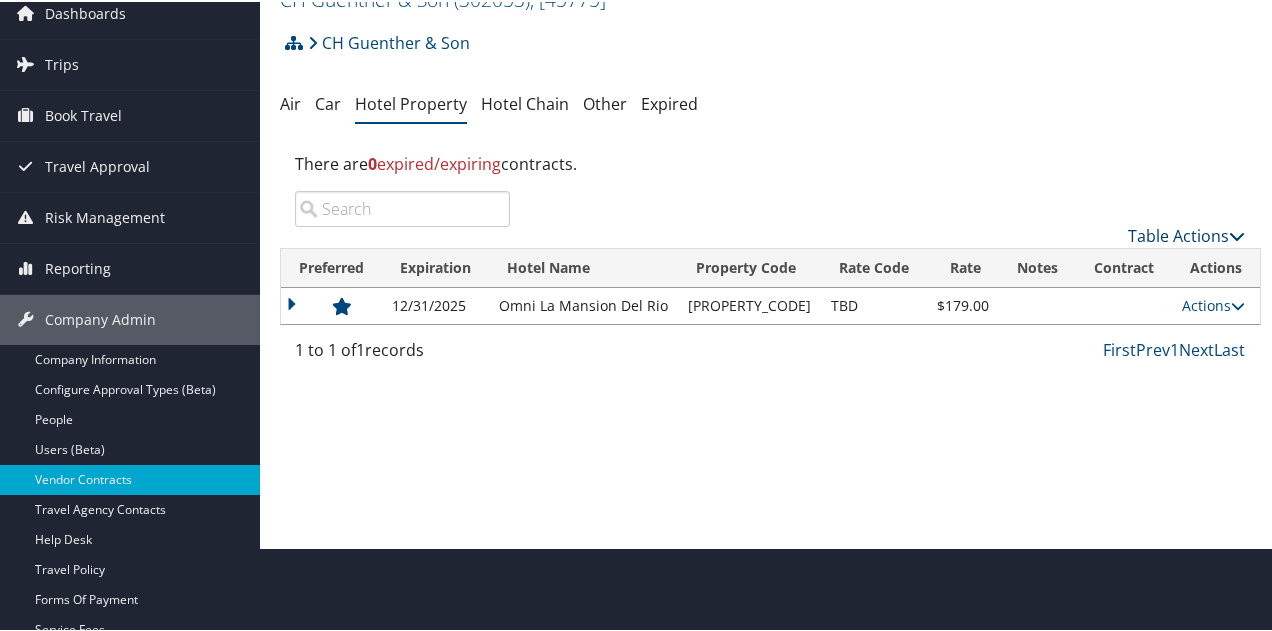 click on "Table Actions" at bounding box center (1186, 234) 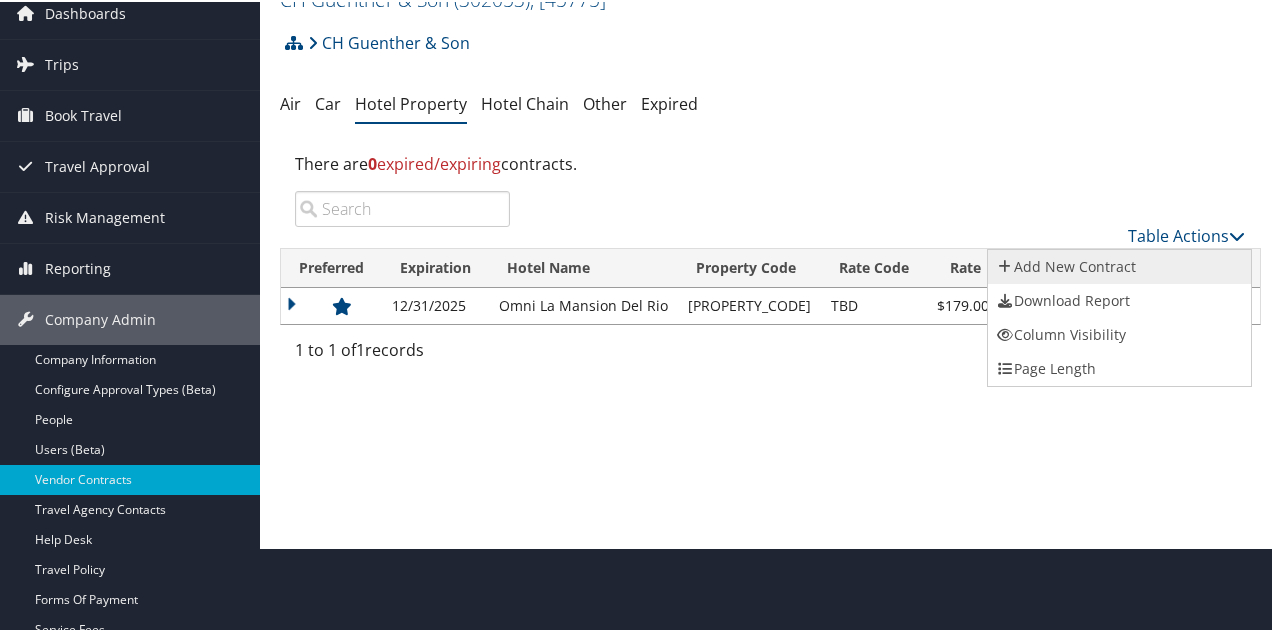 click on "Add New Contract" at bounding box center (1119, 265) 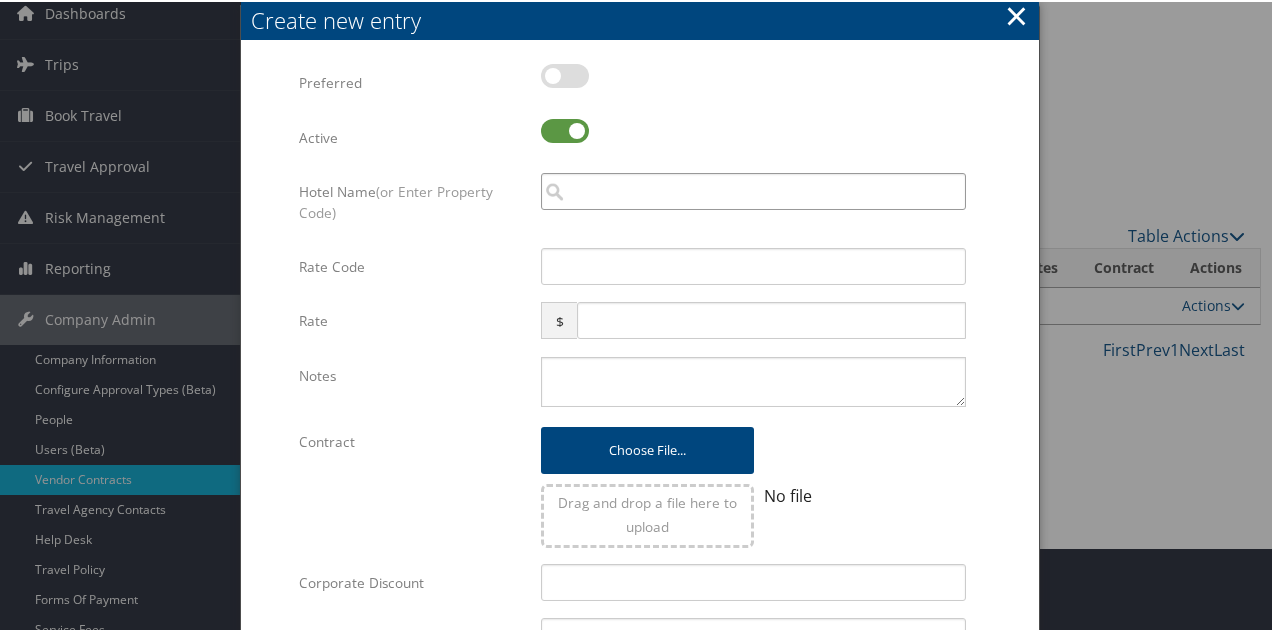 click at bounding box center (753, 189) 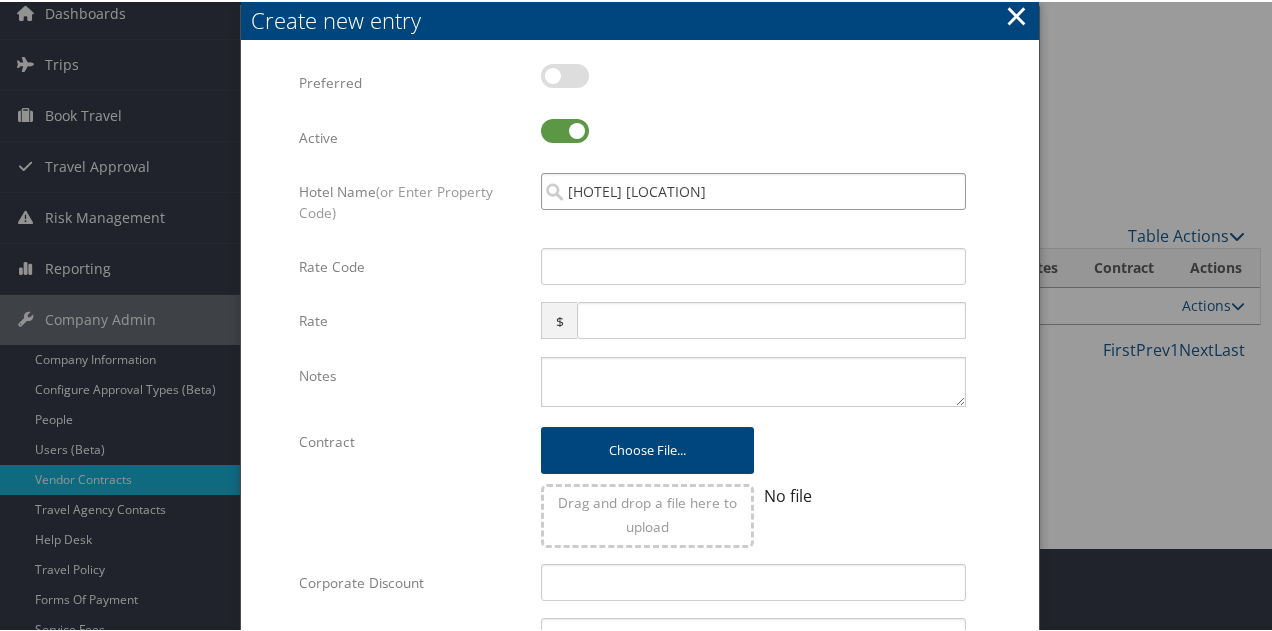 drag, startPoint x: 807, startPoint y: 181, endPoint x: 319, endPoint y: 122, distance: 491.55365 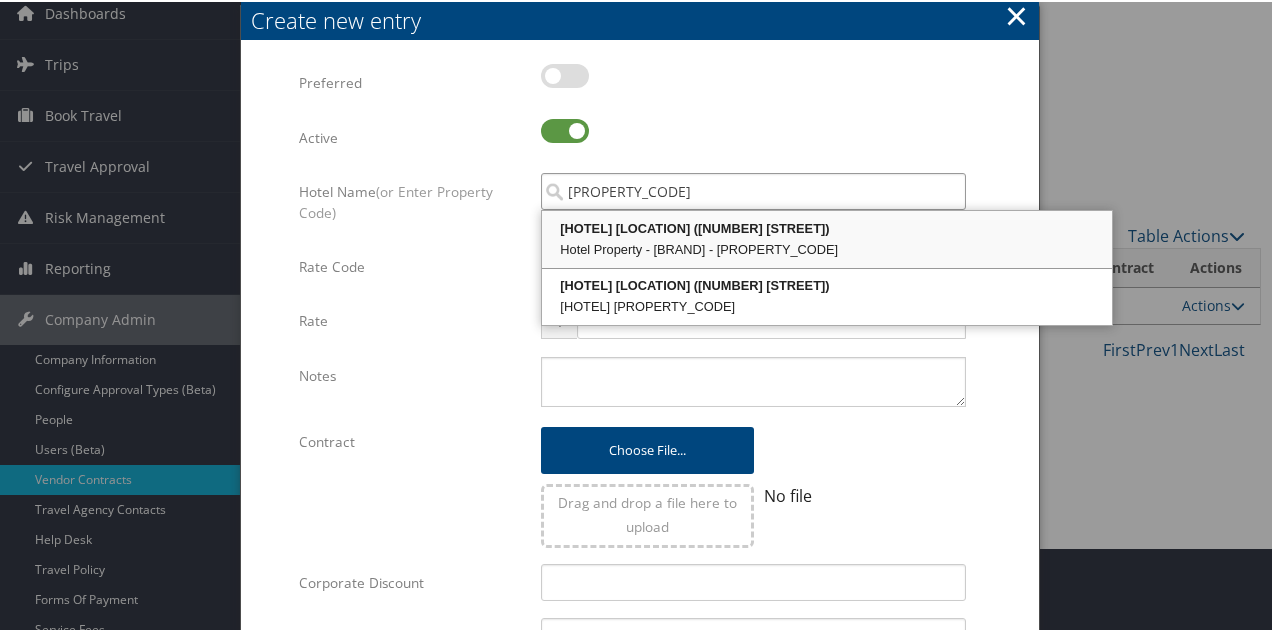 click on "Hotel Property - [BRAND] - [PROPERTY_CODE]" at bounding box center (827, 248) 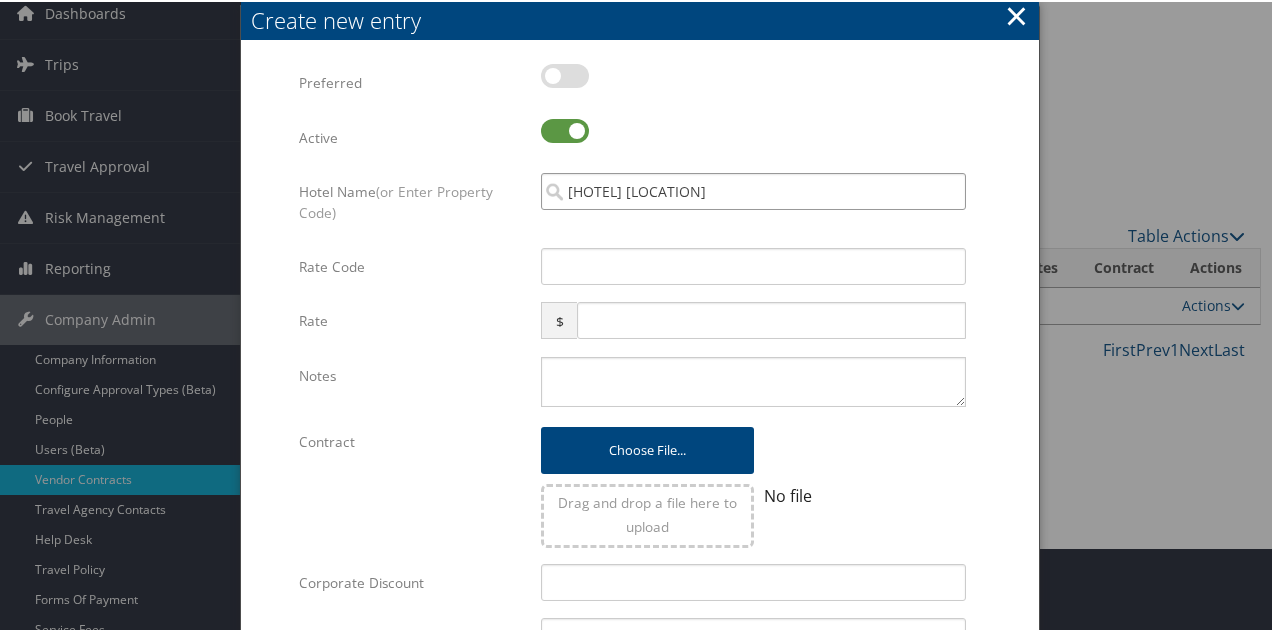 type on "[HOTEL] [LOCATION]" 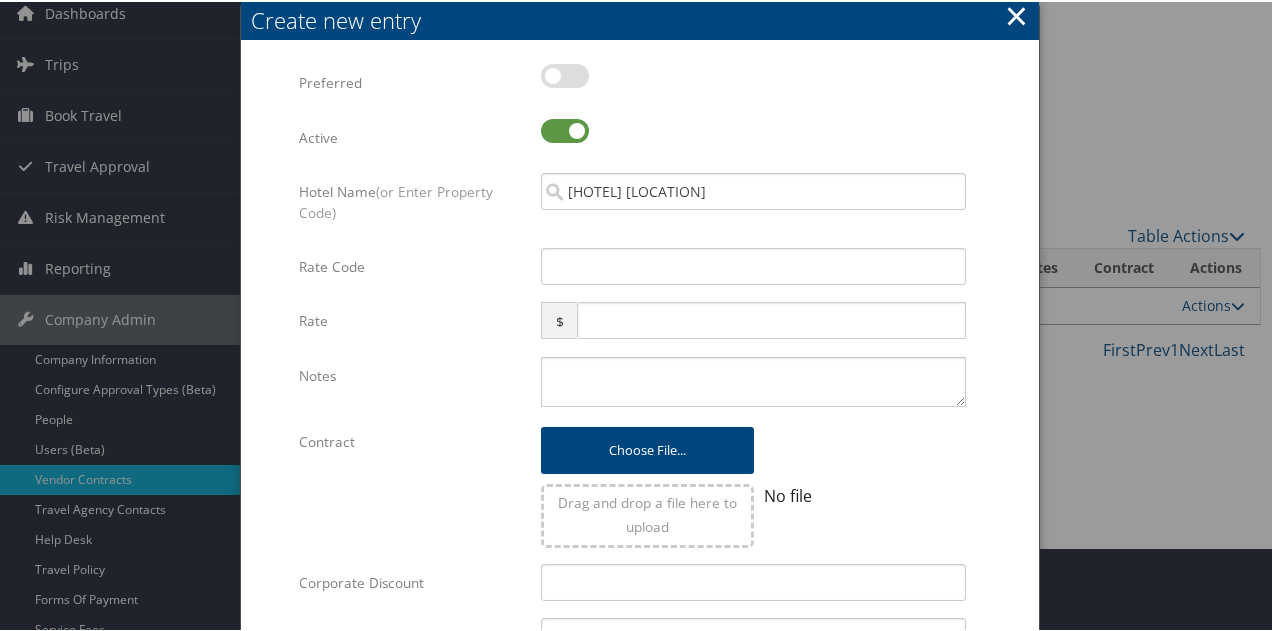 click at bounding box center (565, 74) 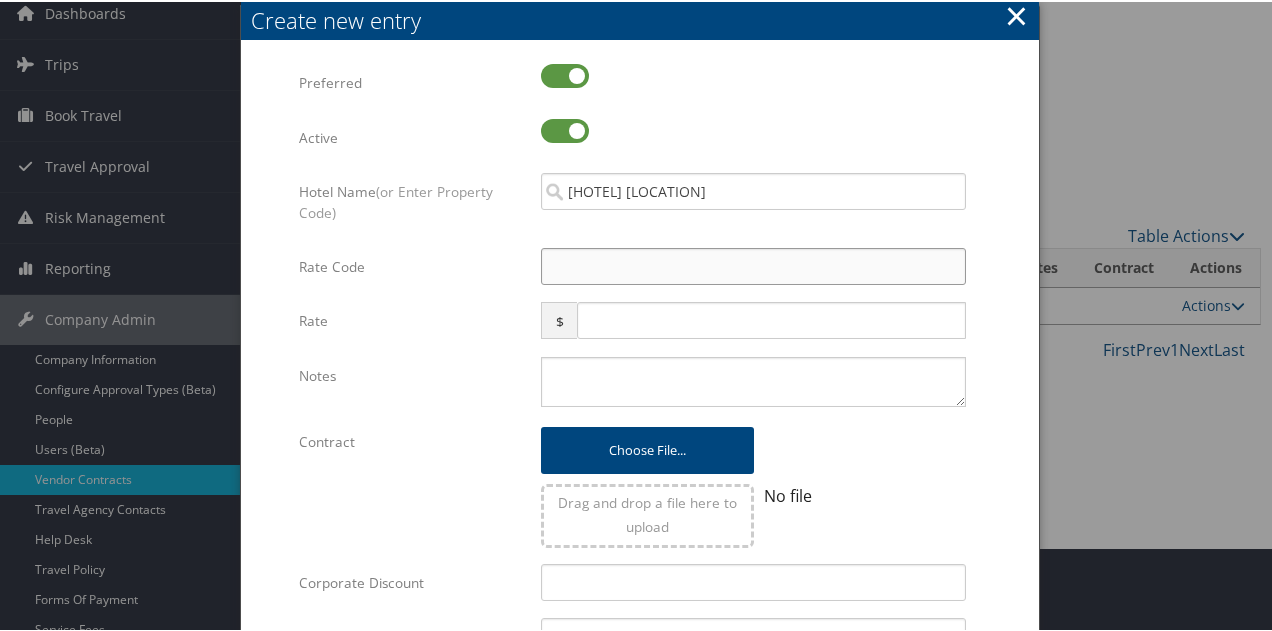 click on "Rate Code" at bounding box center [753, 264] 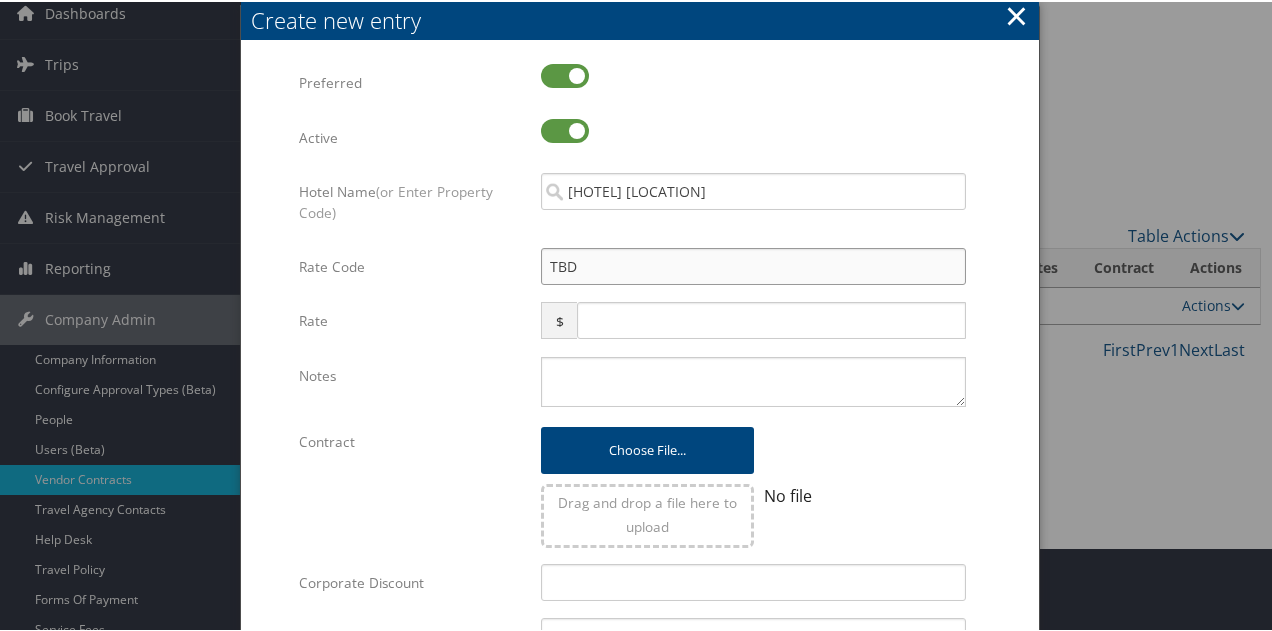 type on "TBD" 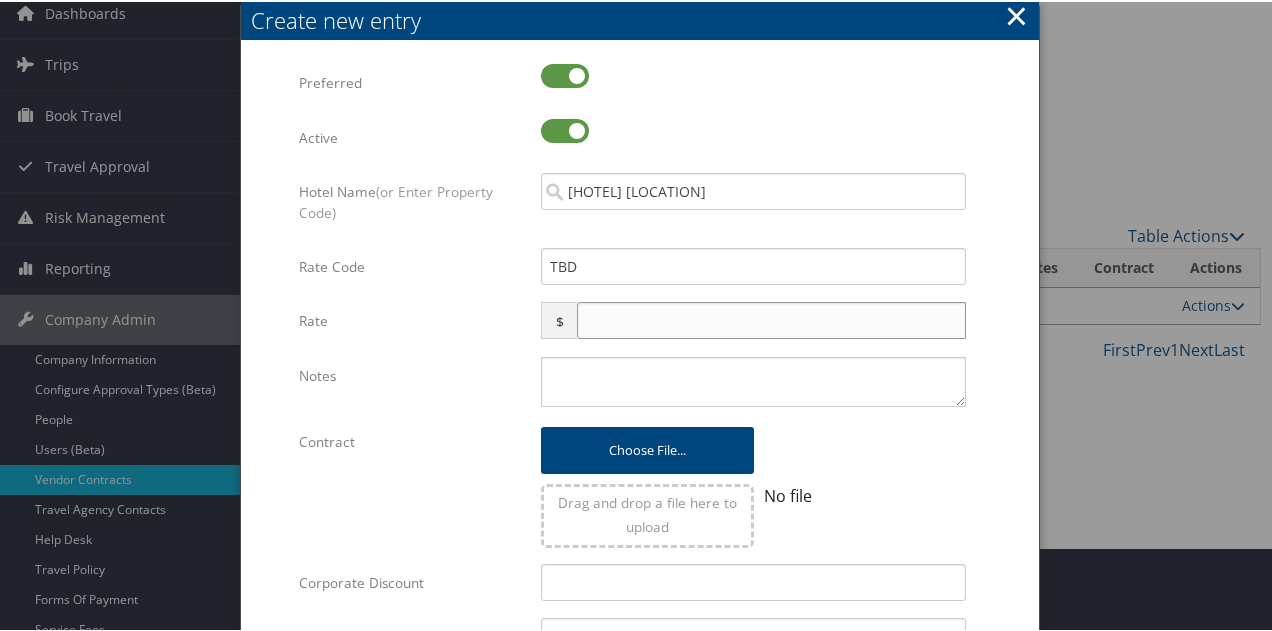 click at bounding box center (771, 318) 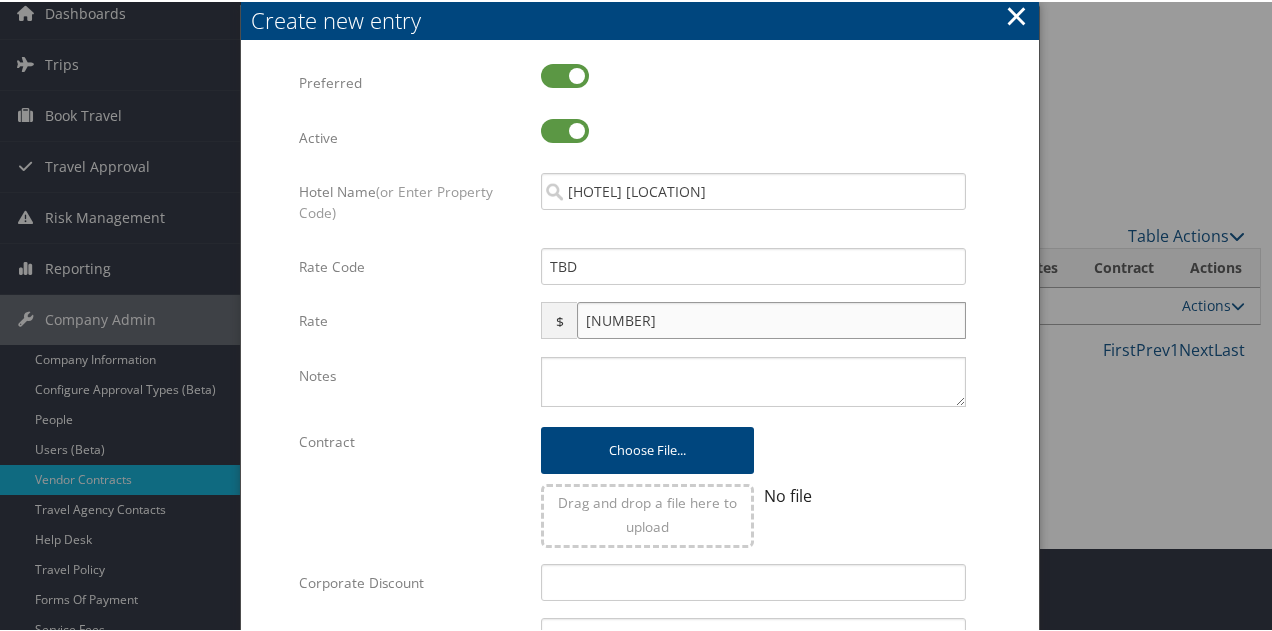 type on "[NUMBER]" 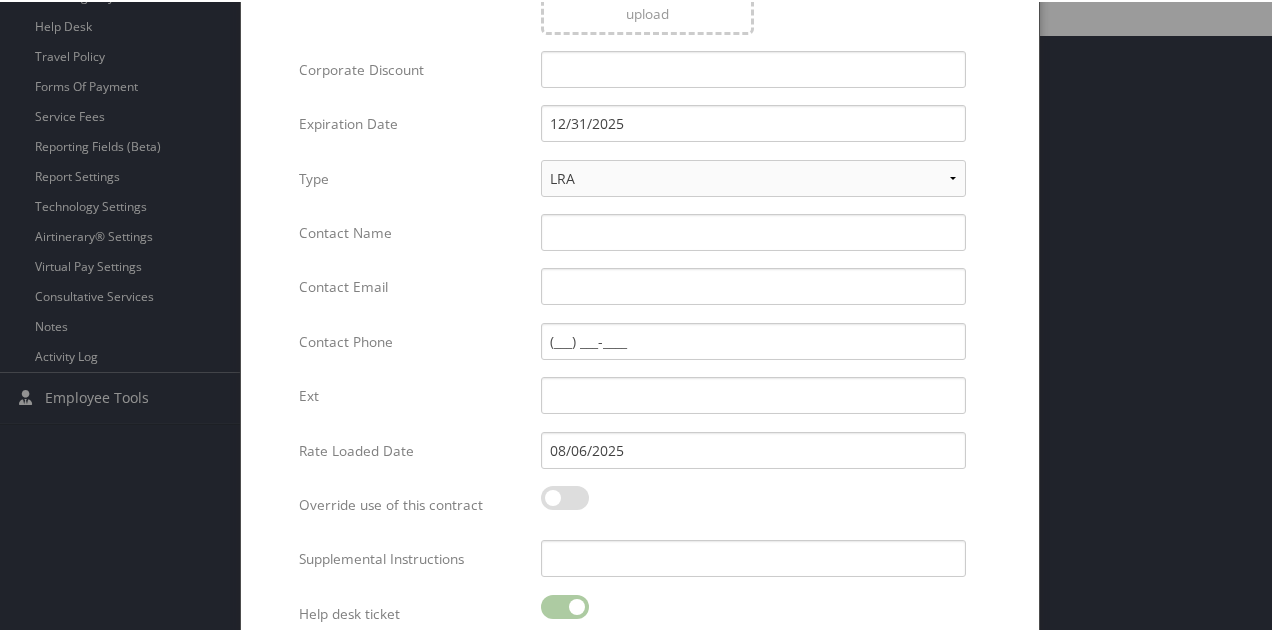 scroll, scrollTop: 680, scrollLeft: 0, axis: vertical 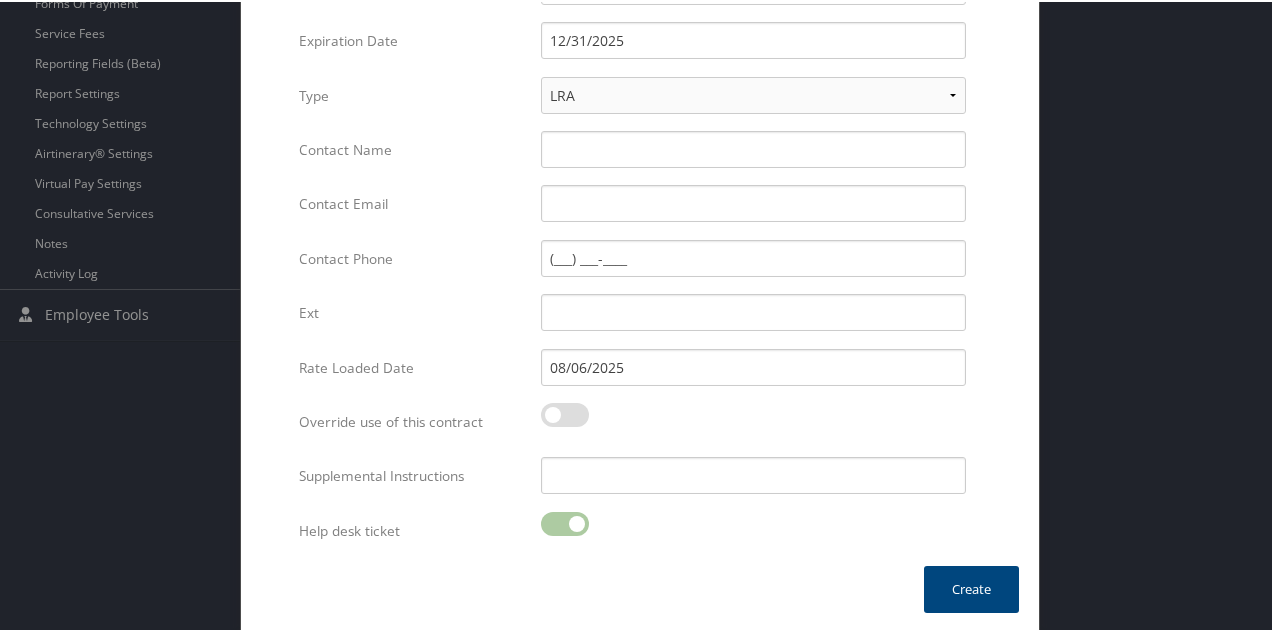 click at bounding box center (753, 533) 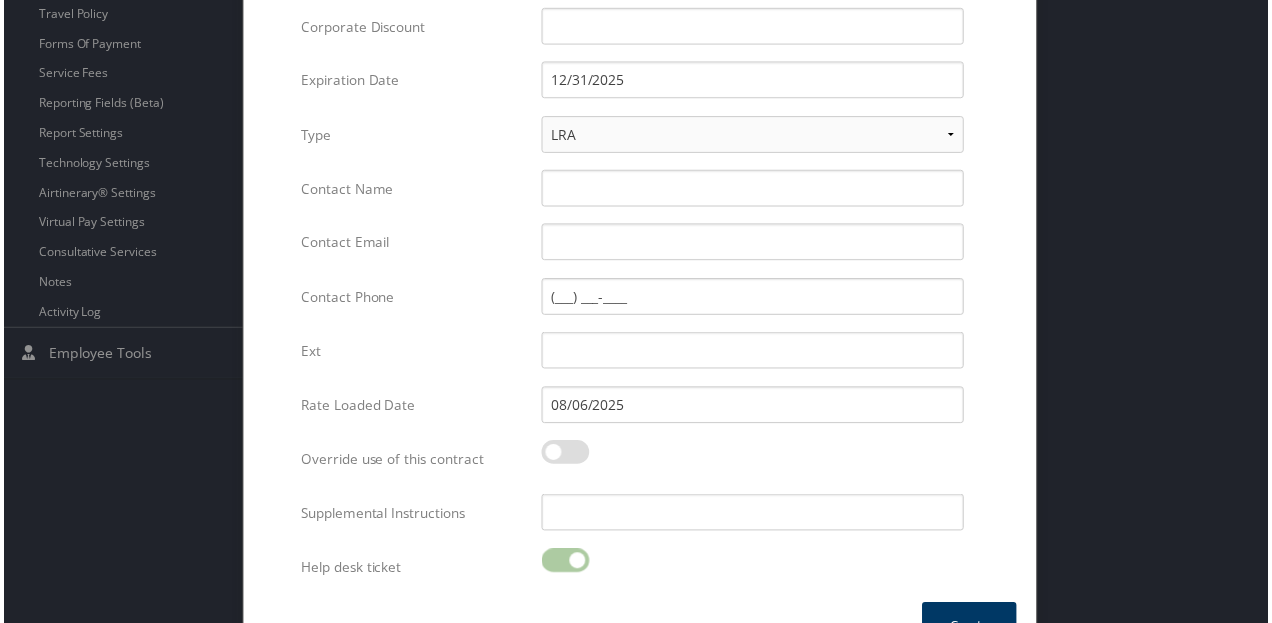scroll, scrollTop: 680, scrollLeft: 0, axis: vertical 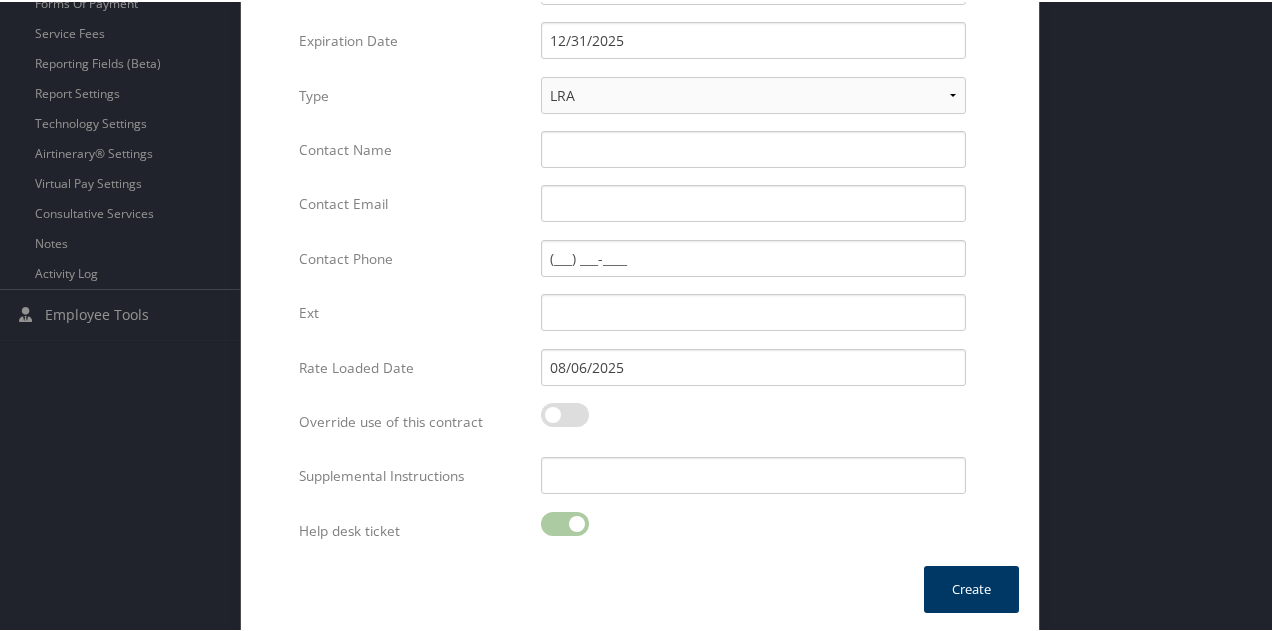 click on "Create" at bounding box center (971, 587) 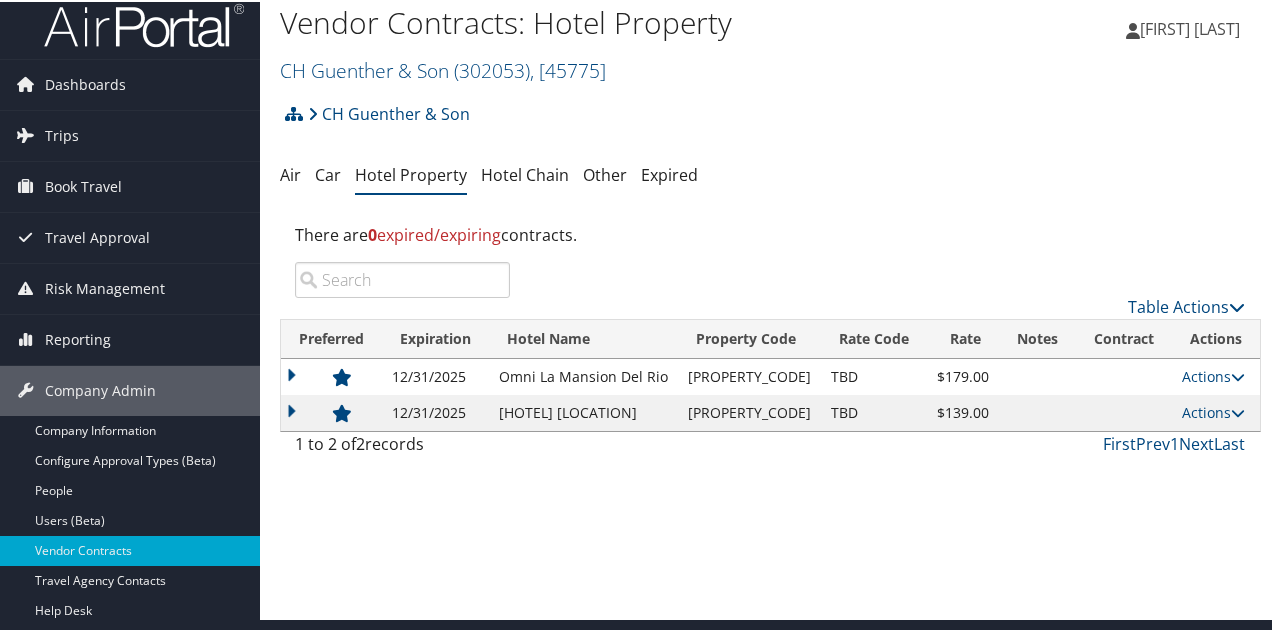 scroll, scrollTop: 0, scrollLeft: 0, axis: both 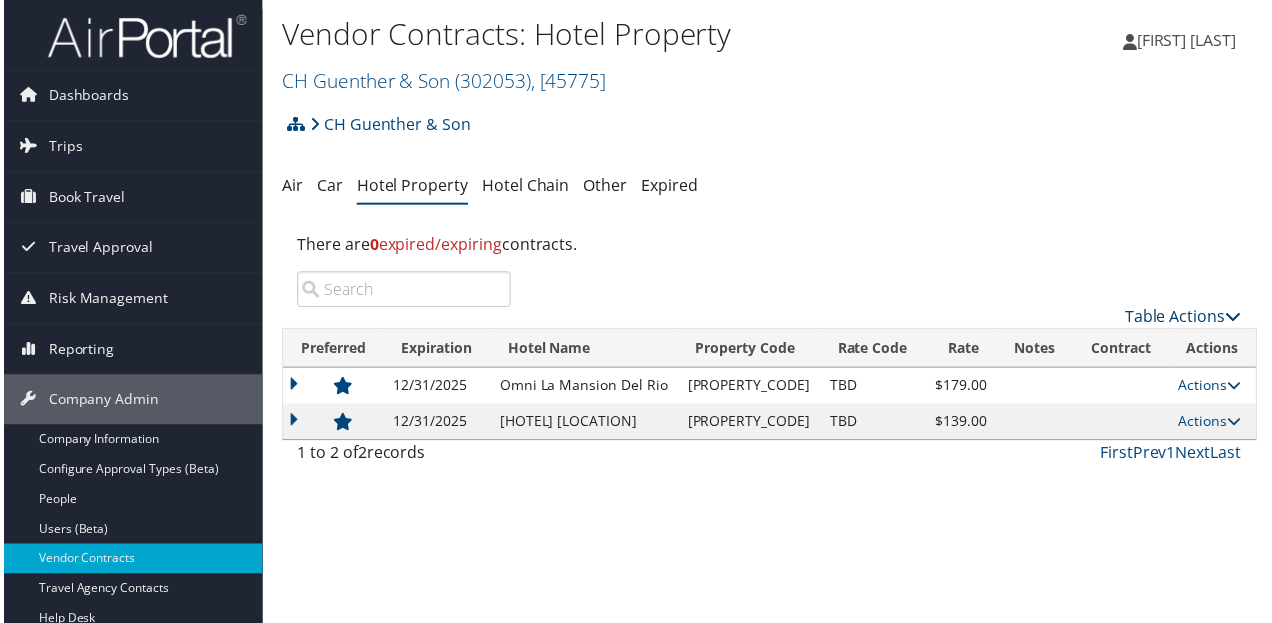 click on "Table Actions" at bounding box center [1186, 318] 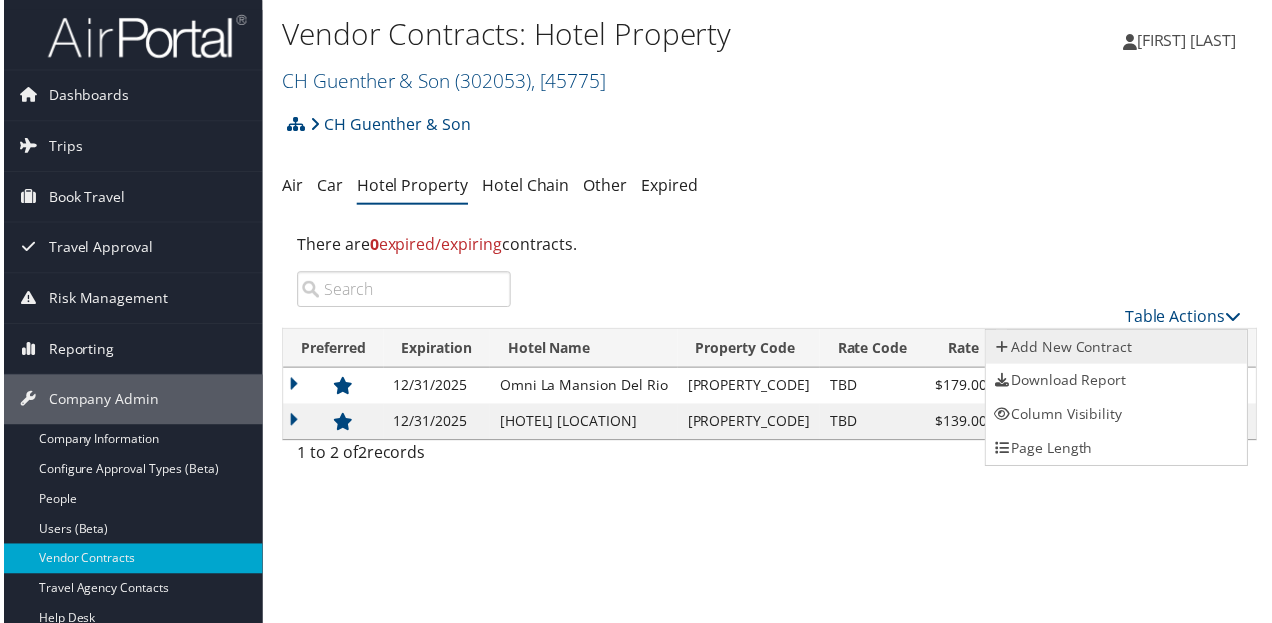 click on "Add New Contract" at bounding box center [1119, 349] 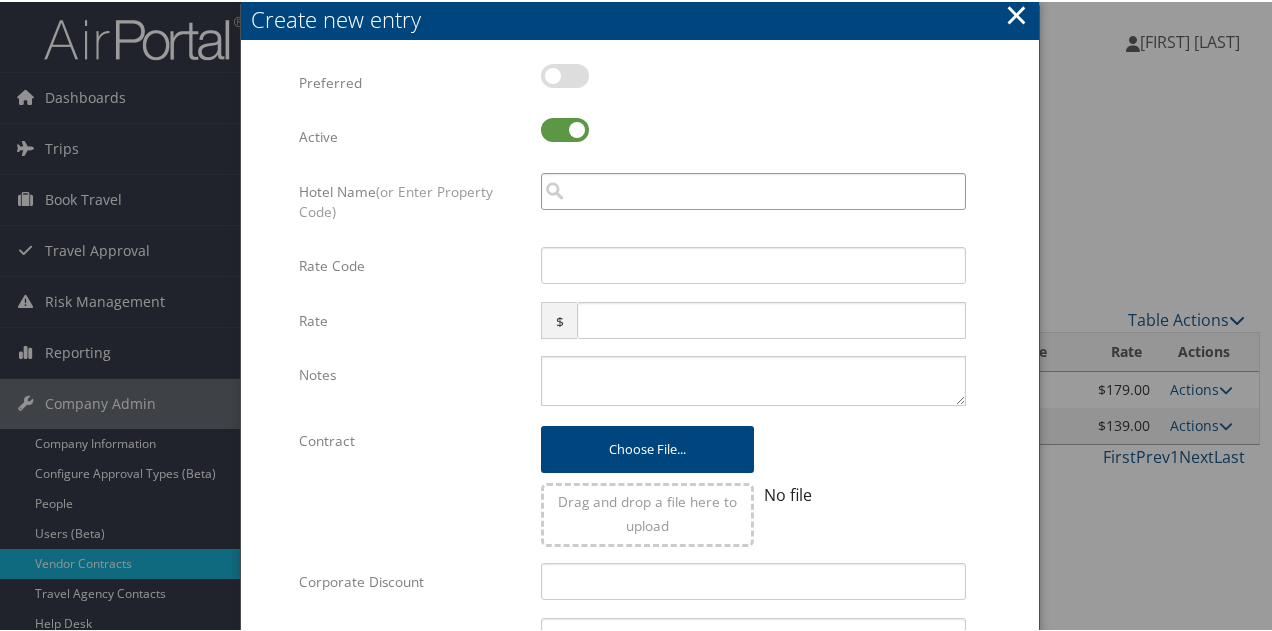 click at bounding box center (753, 189) 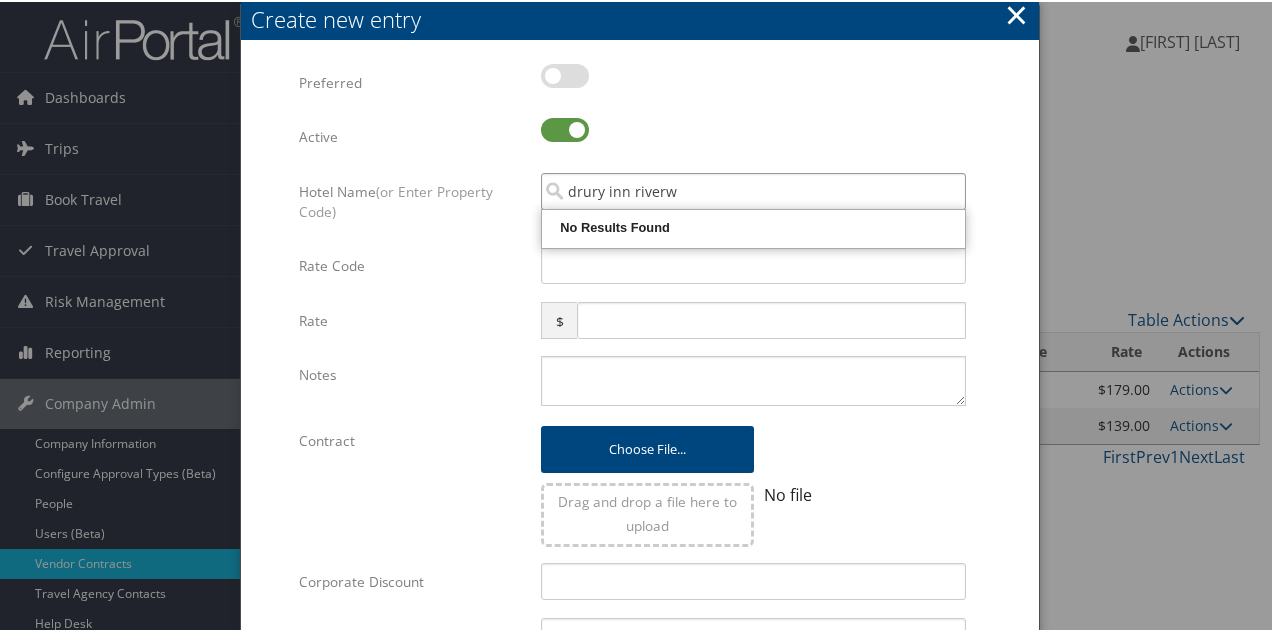 type on "drury inn riverw" 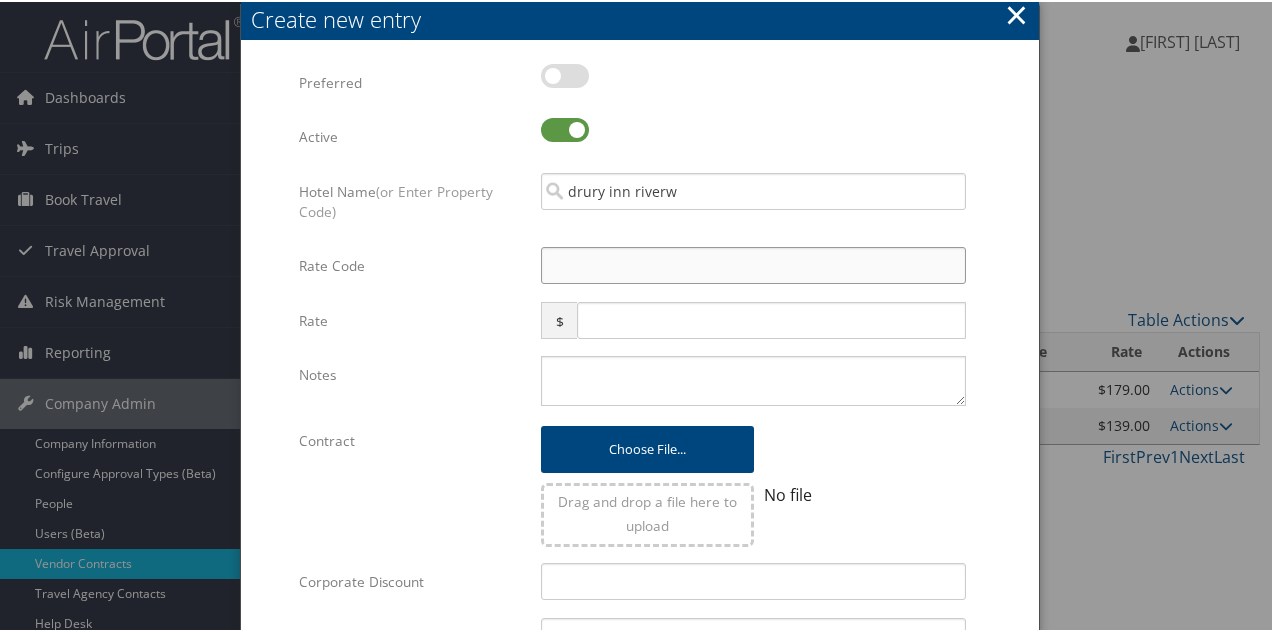 paste on "[PROPERTY_CODE]" 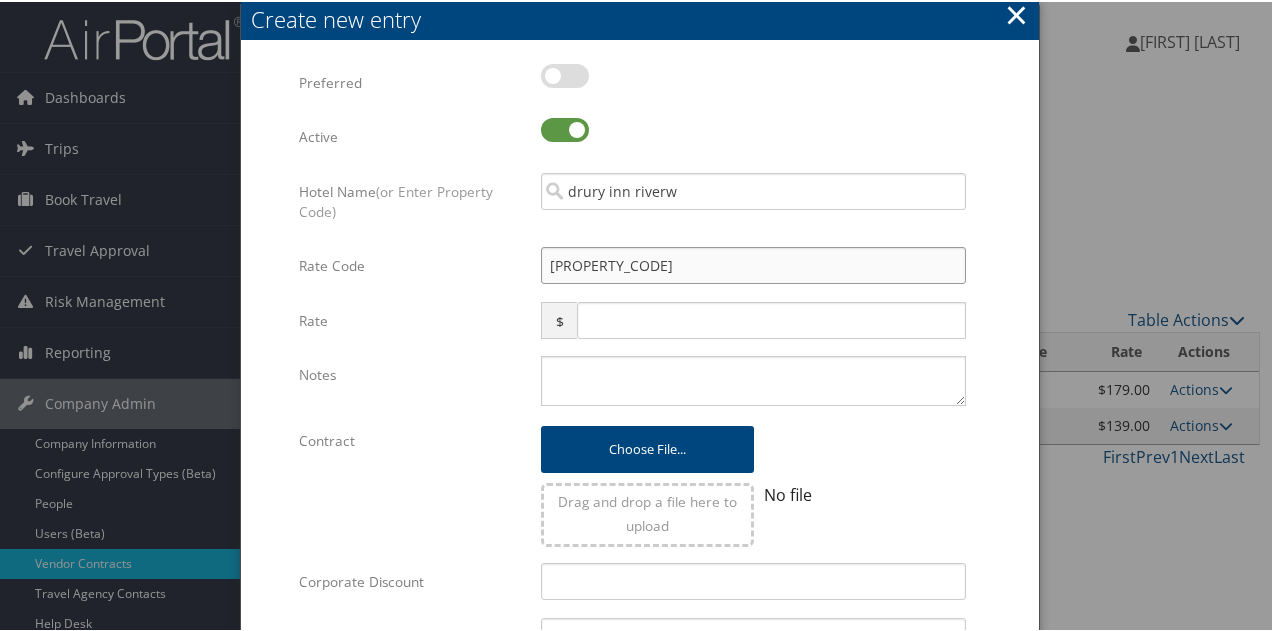 click on "[PROPERTY_CODE]" at bounding box center [753, 263] 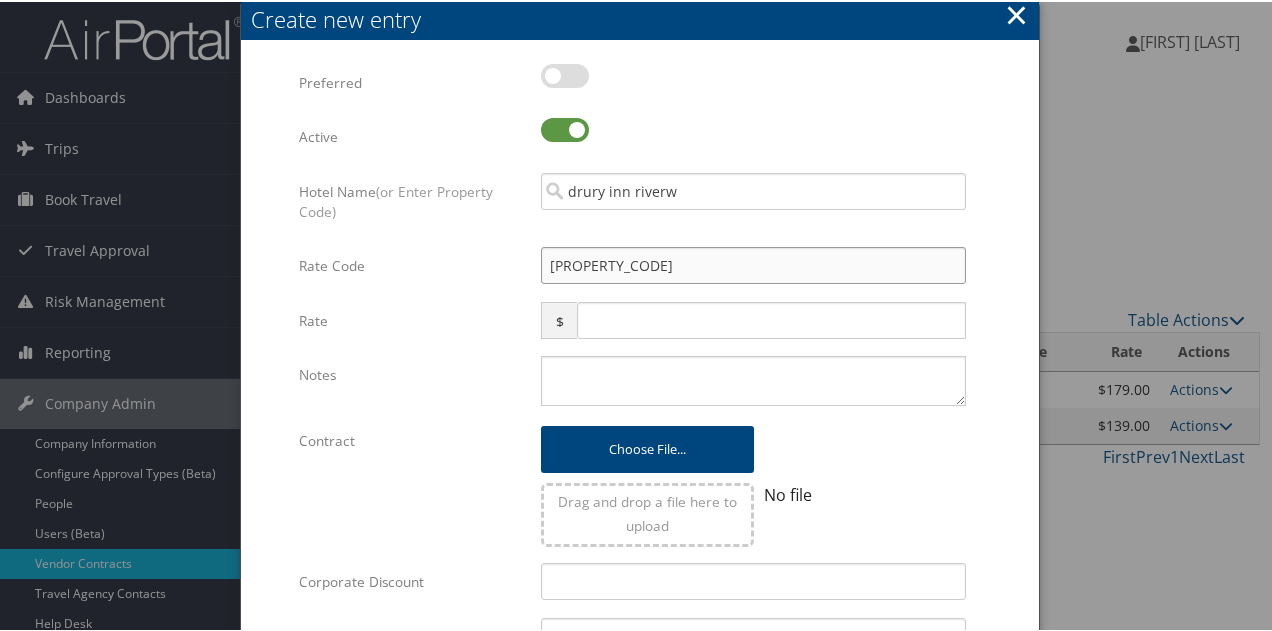 type on "[PROPERTY_CODE]" 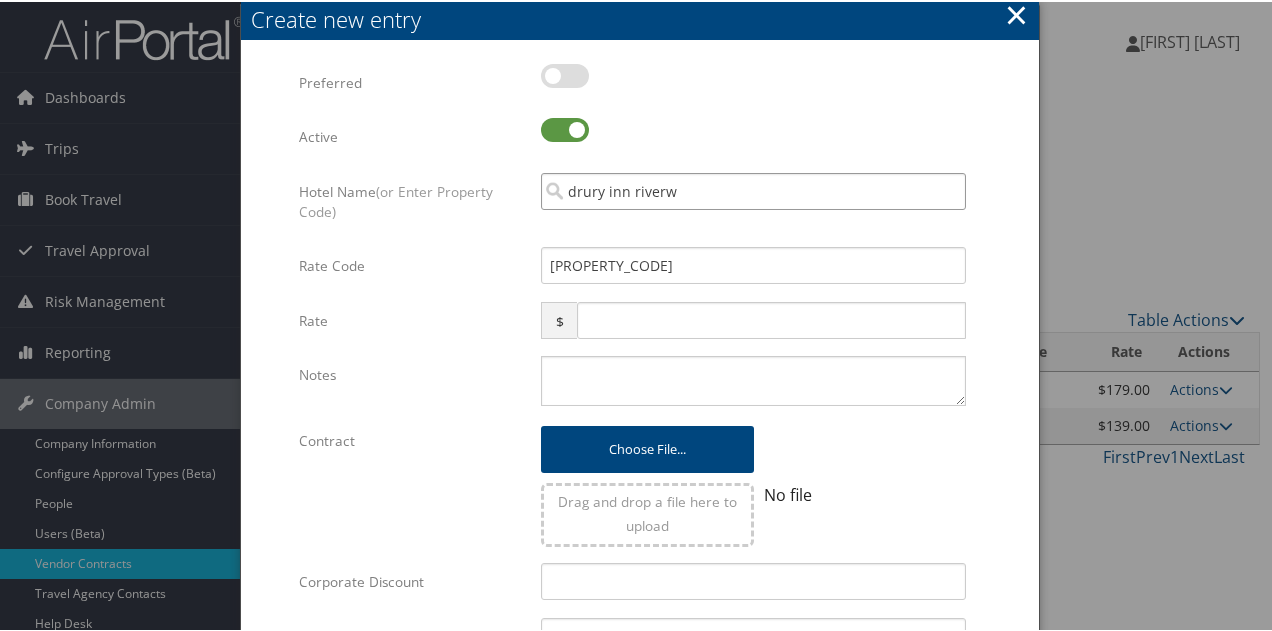 drag, startPoint x: 700, startPoint y: 187, endPoint x: 510, endPoint y: 182, distance: 190.06578 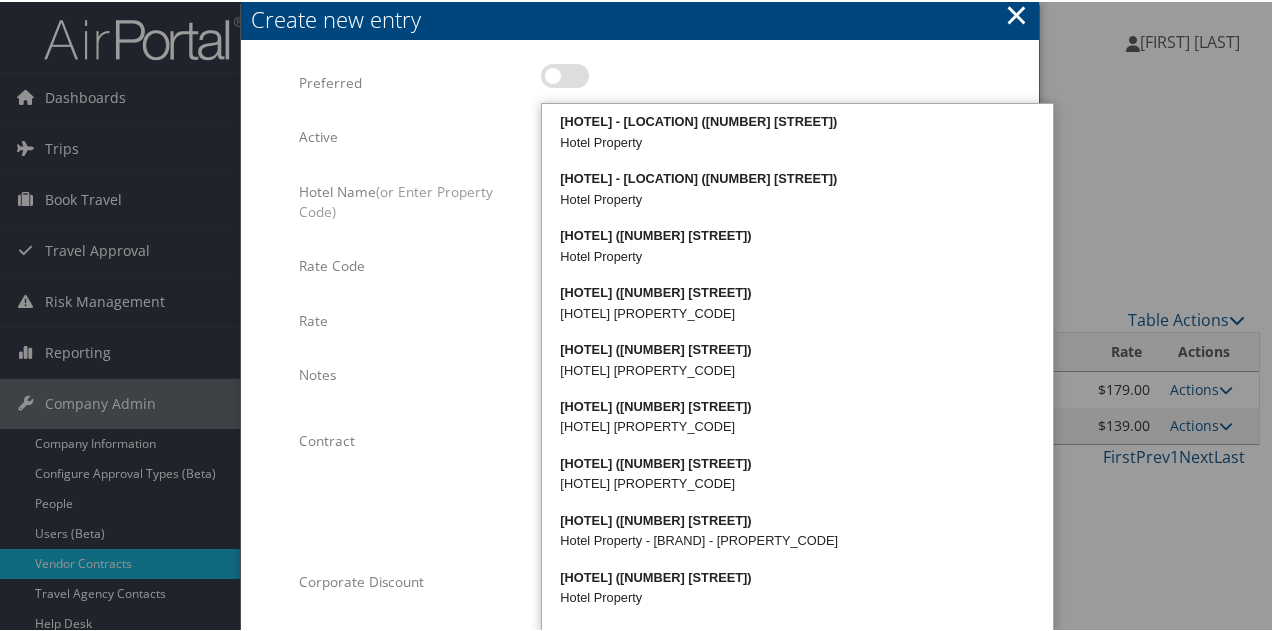 type on "drury inn river" 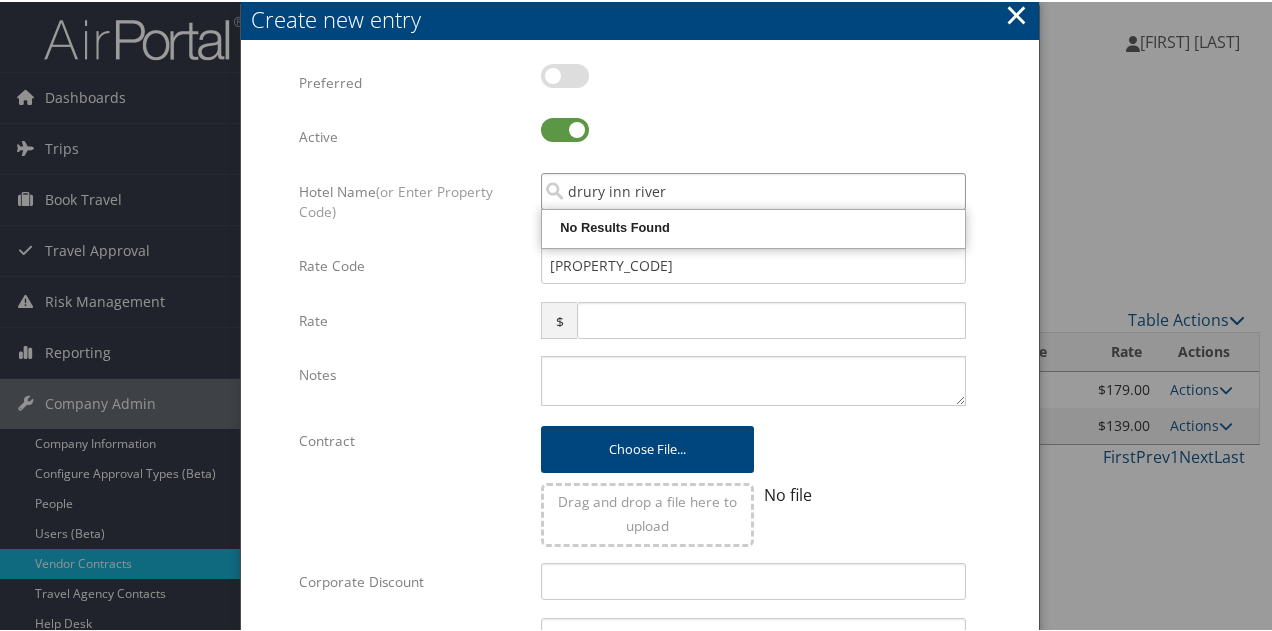 click on "drury inn river" at bounding box center (753, 189) 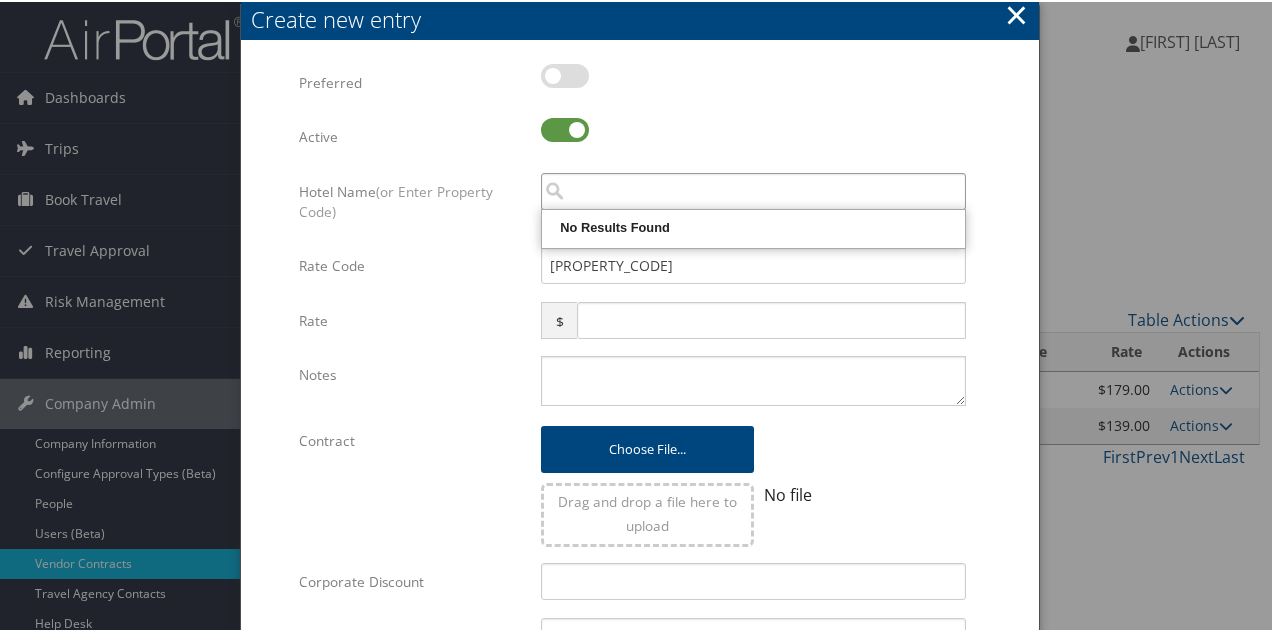 paste on "[PROPERTY_CODE]" 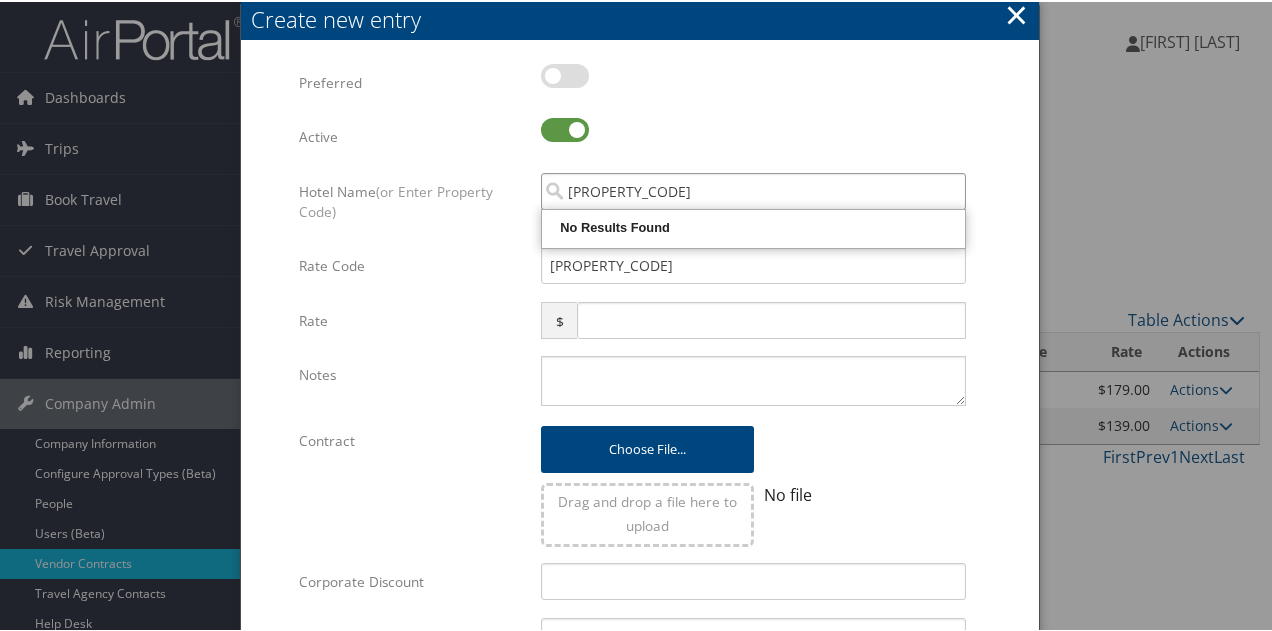 click on "[PROPERTY_CODE]" at bounding box center (753, 189) 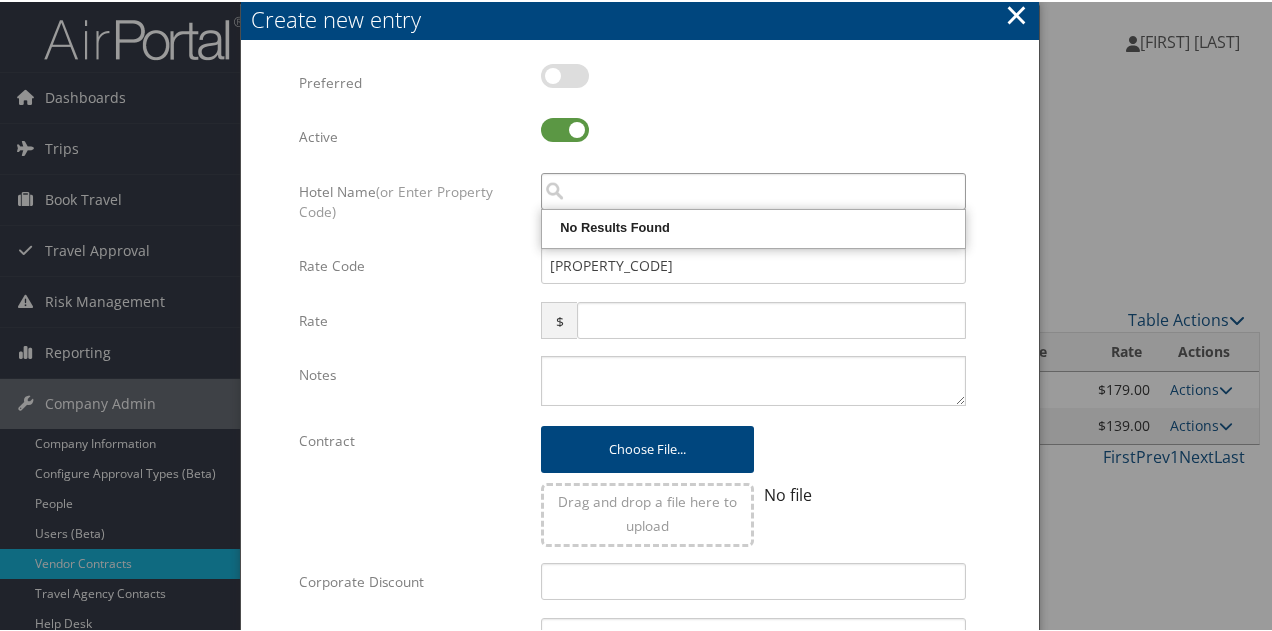 paste on "[PROPERTY_CODE]" 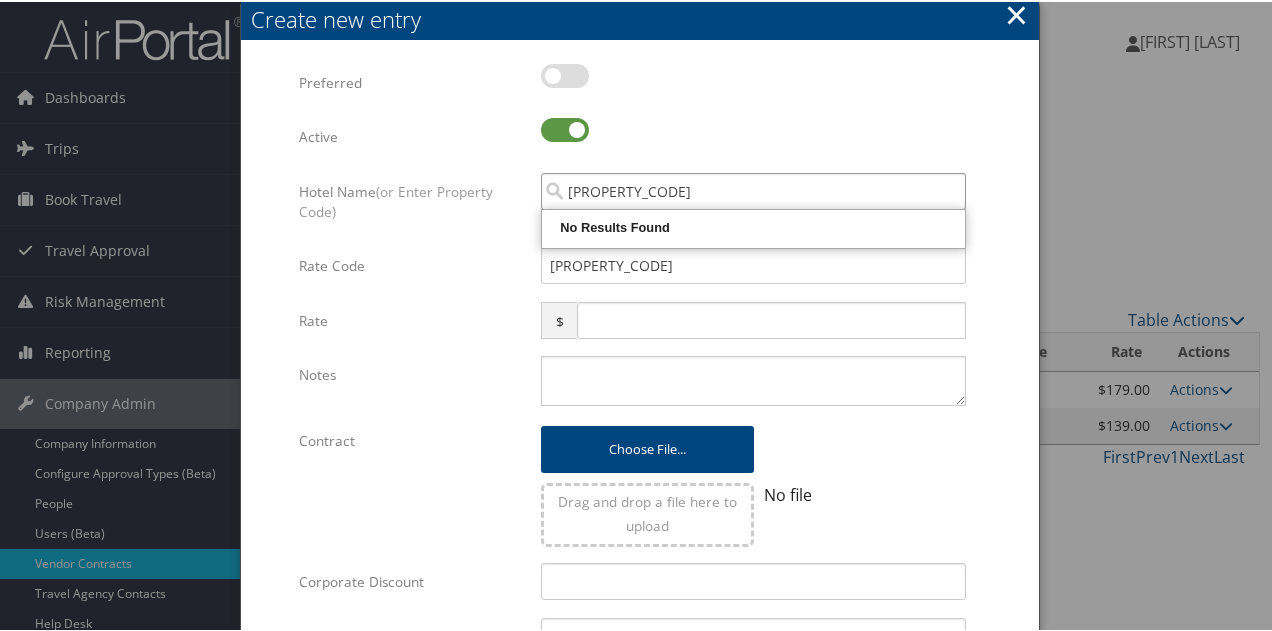 type on "[PROPERTY_CODE]" 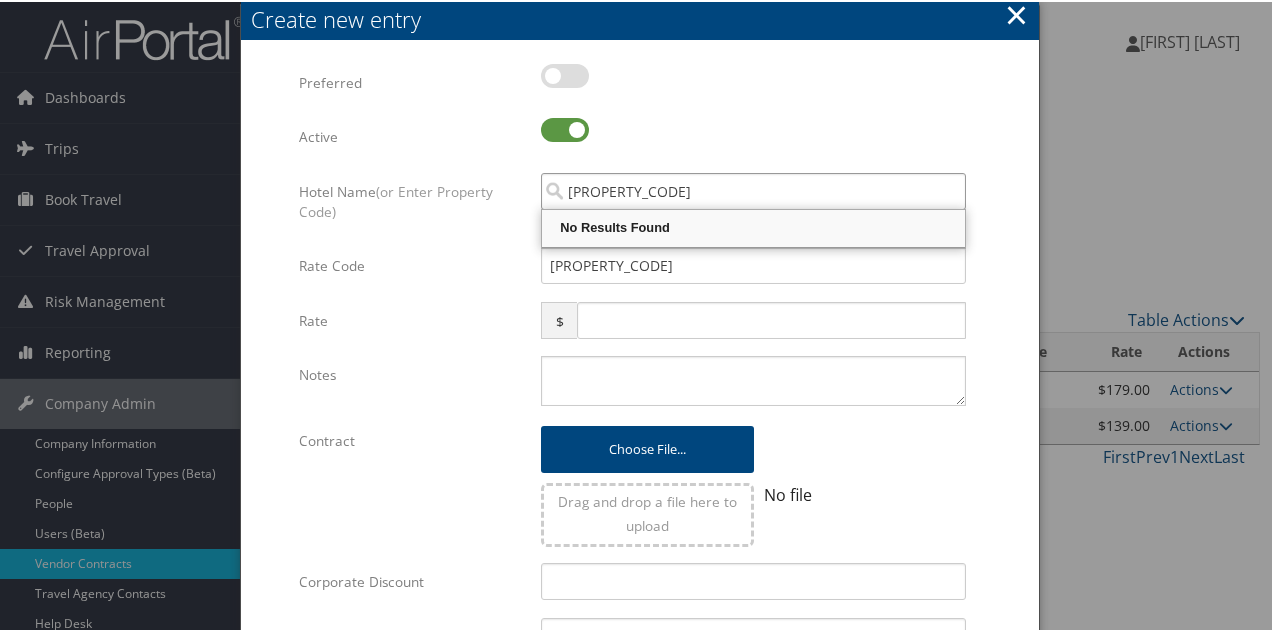 click on "[PROPERTY_CODE]" at bounding box center (753, 189) 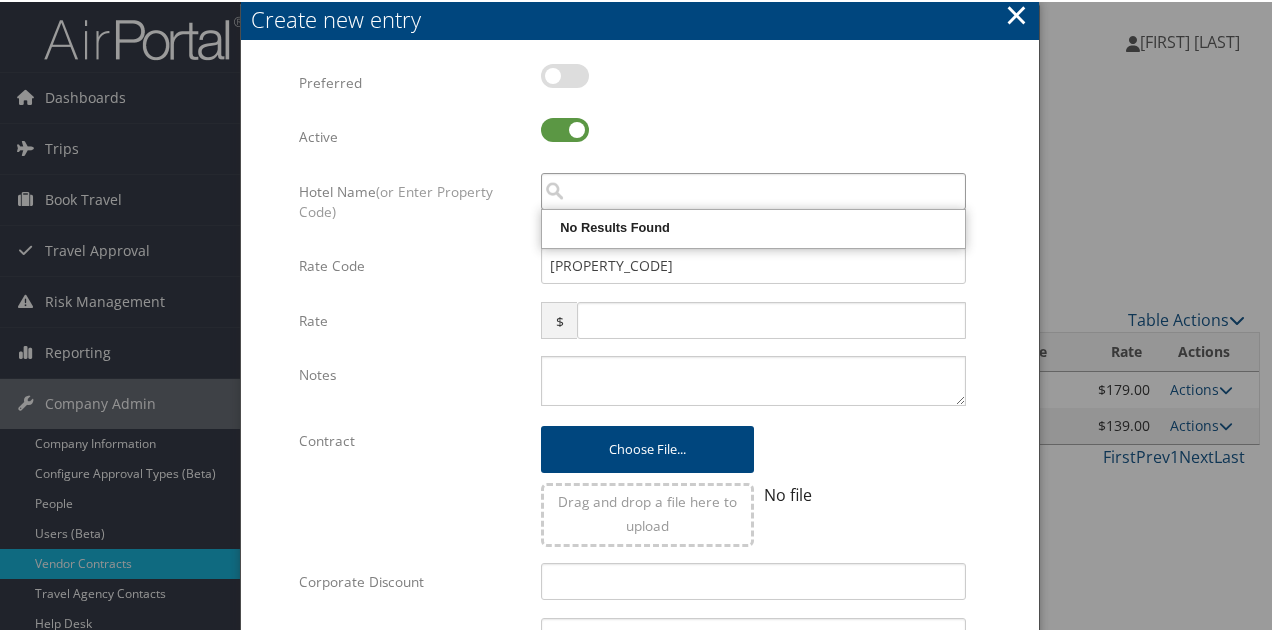 type 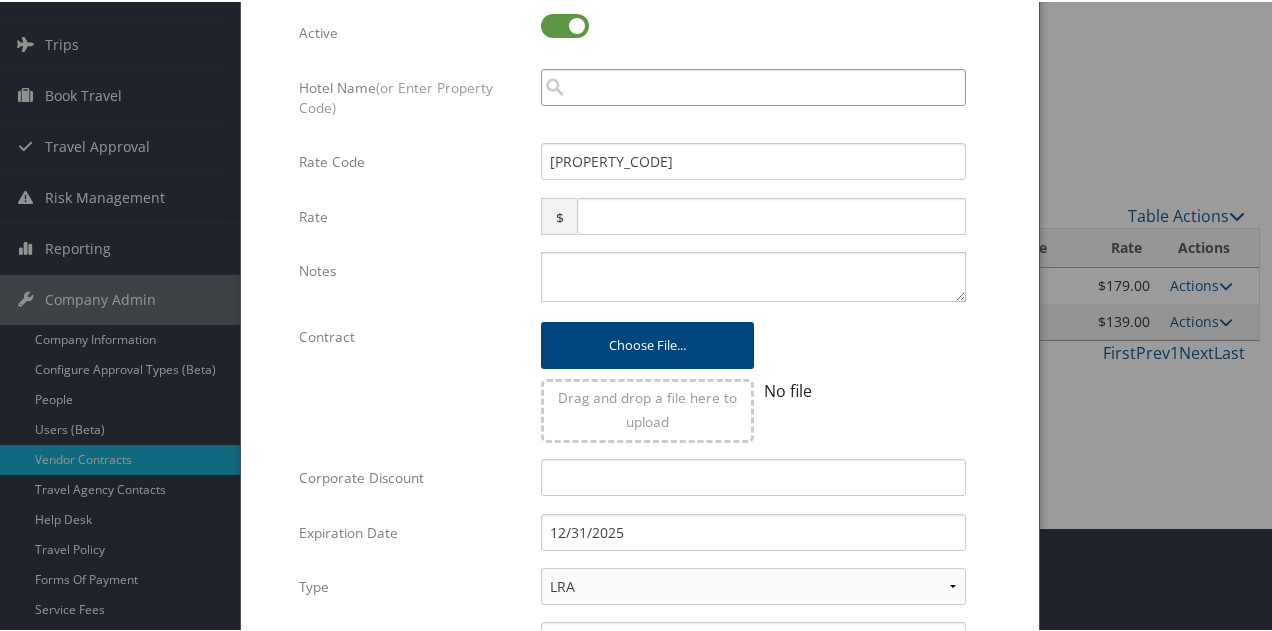 scroll, scrollTop: 100, scrollLeft: 0, axis: vertical 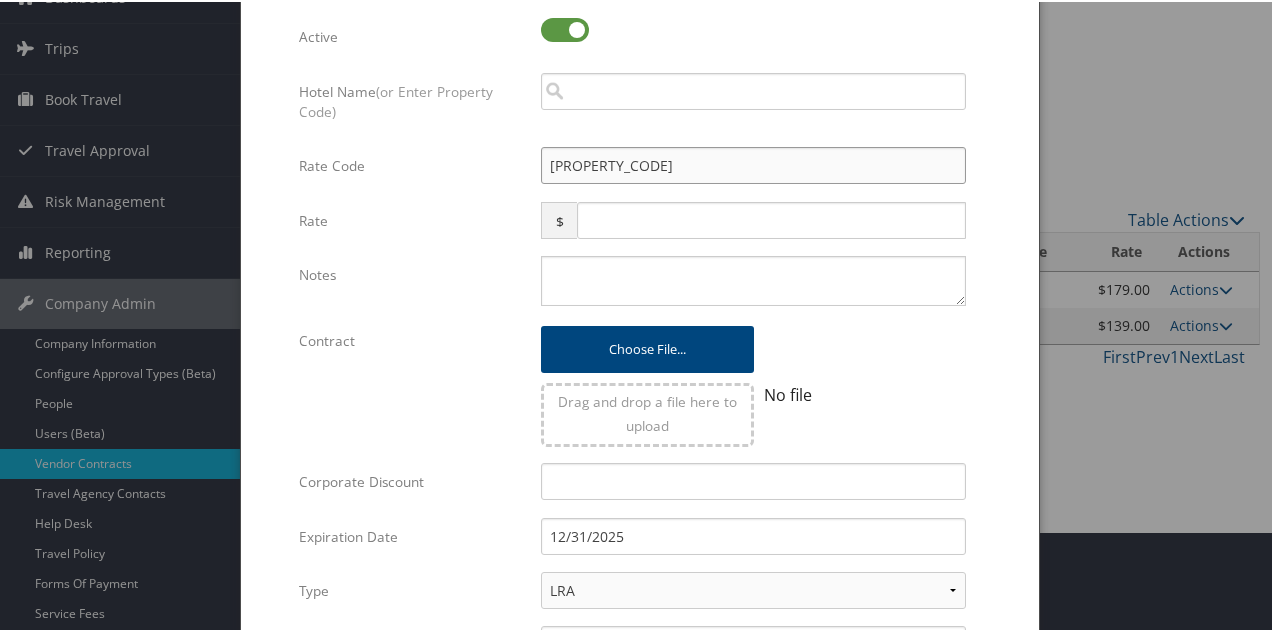 drag, startPoint x: 636, startPoint y: 176, endPoint x: 470, endPoint y: 161, distance: 166.67633 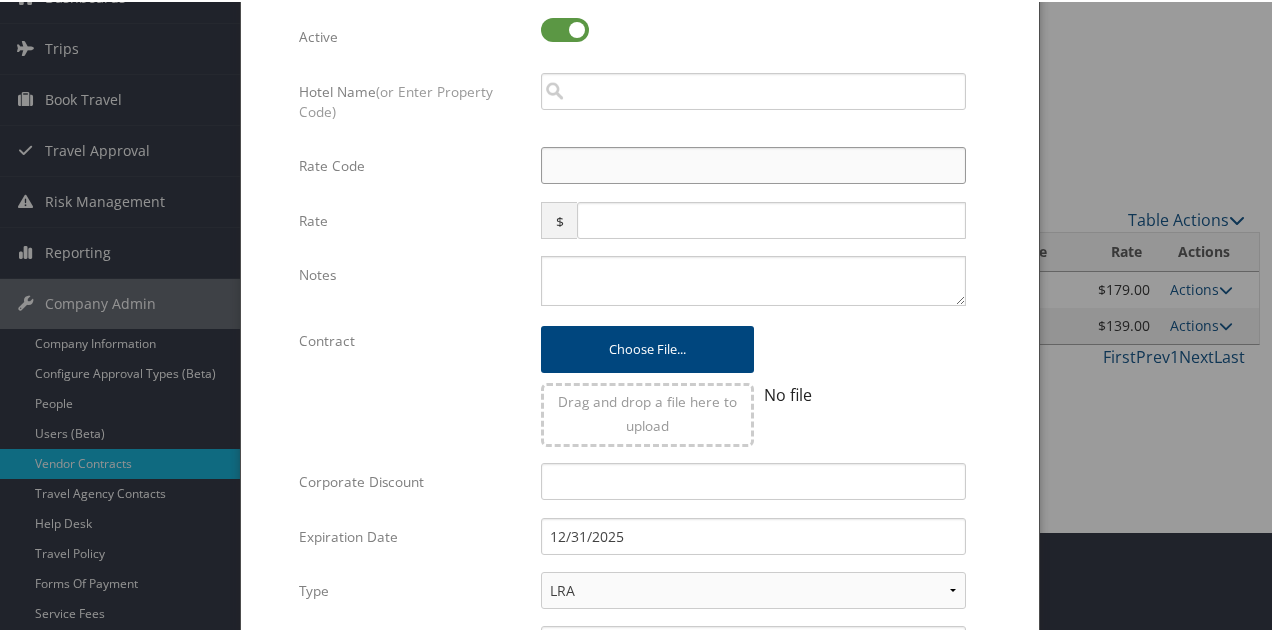 click on "Rate Code" at bounding box center [753, 163] 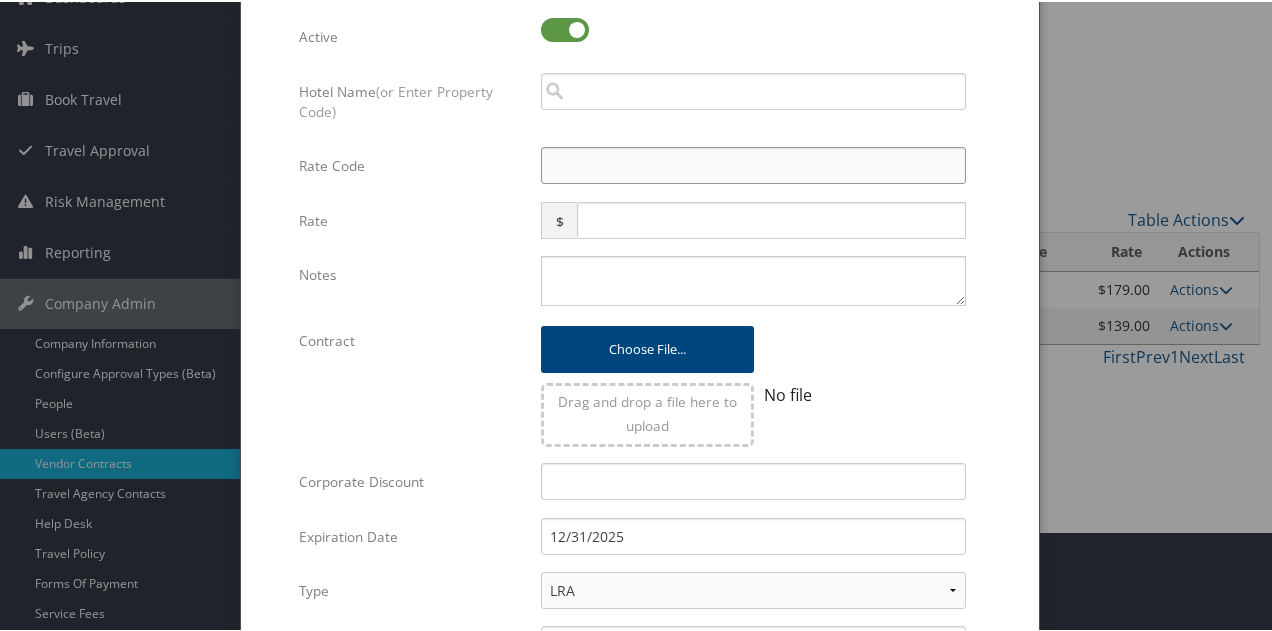 type 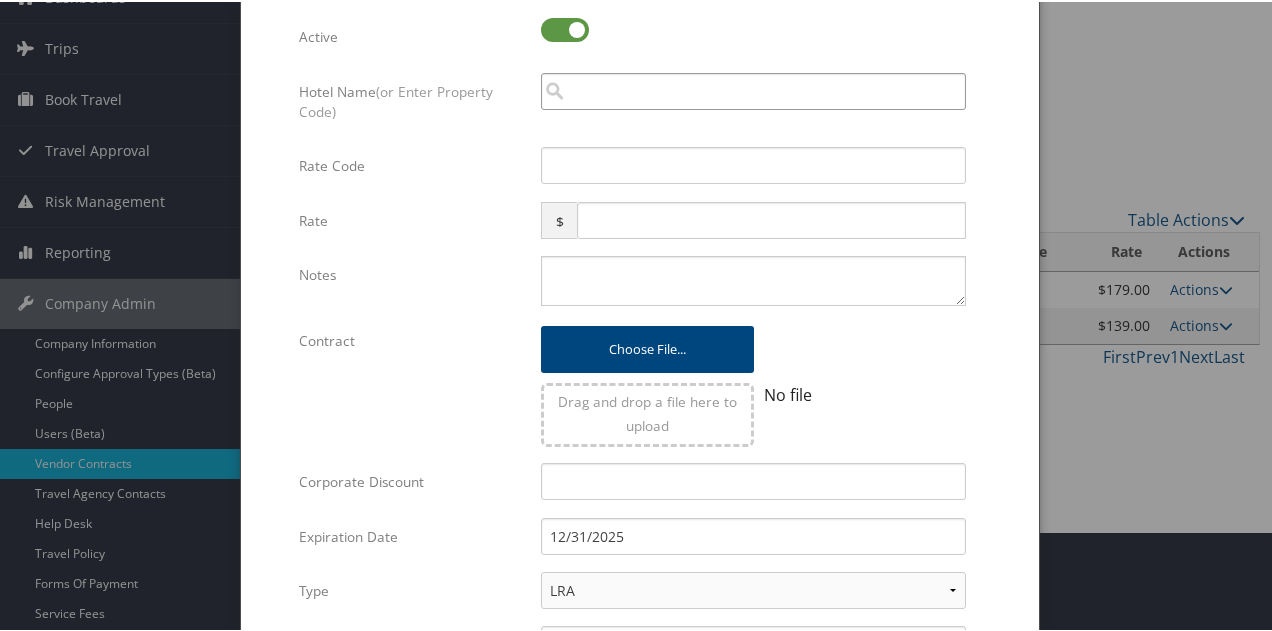 click at bounding box center [753, 89] 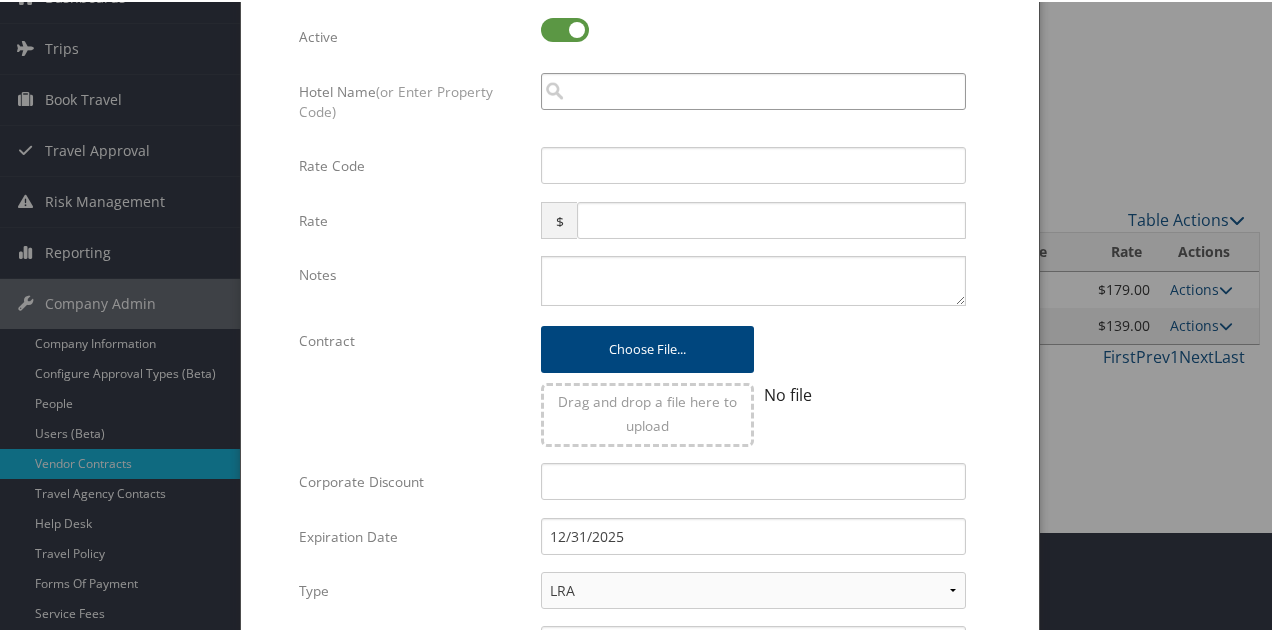 paste on "[PROPERTY_CODE]" 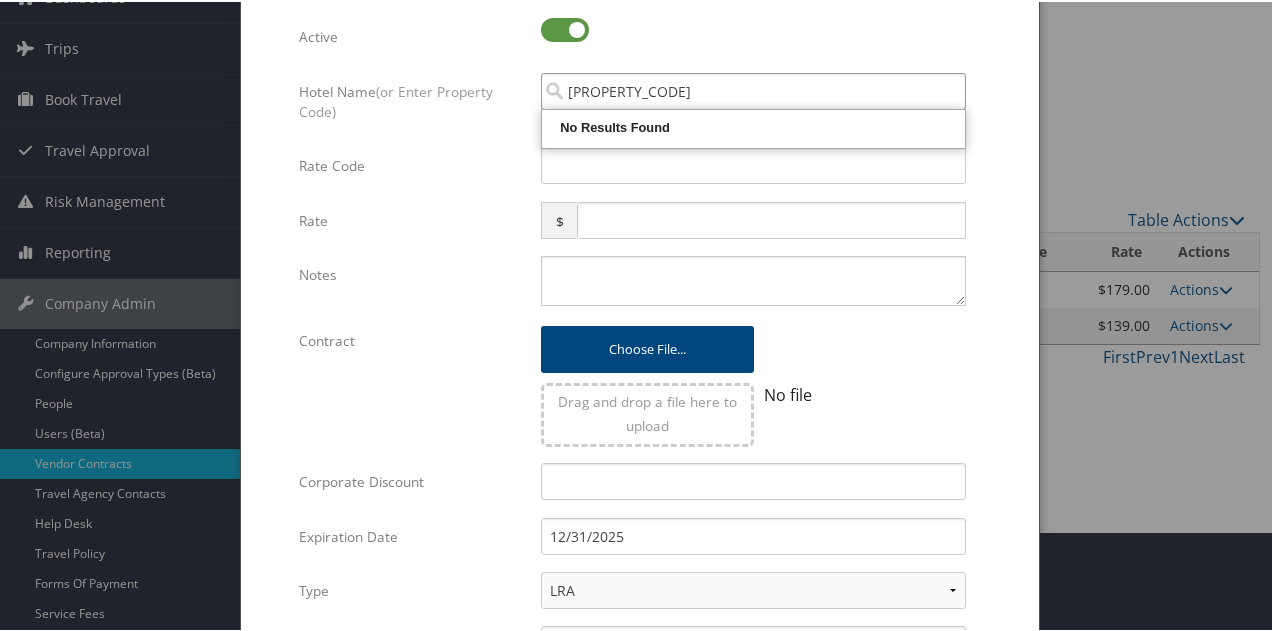 drag, startPoint x: 680, startPoint y: 89, endPoint x: 408, endPoint y: 88, distance: 272.00183 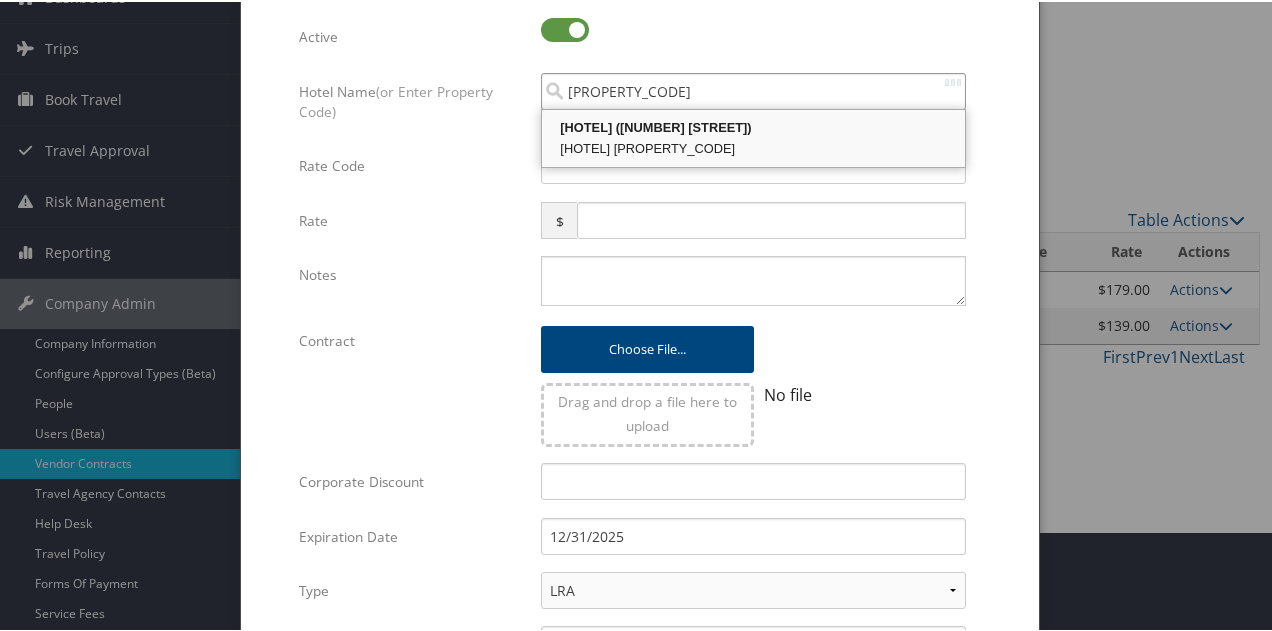 click on "[HOTEL] ([NUMBER] [STREET])" at bounding box center (753, 126) 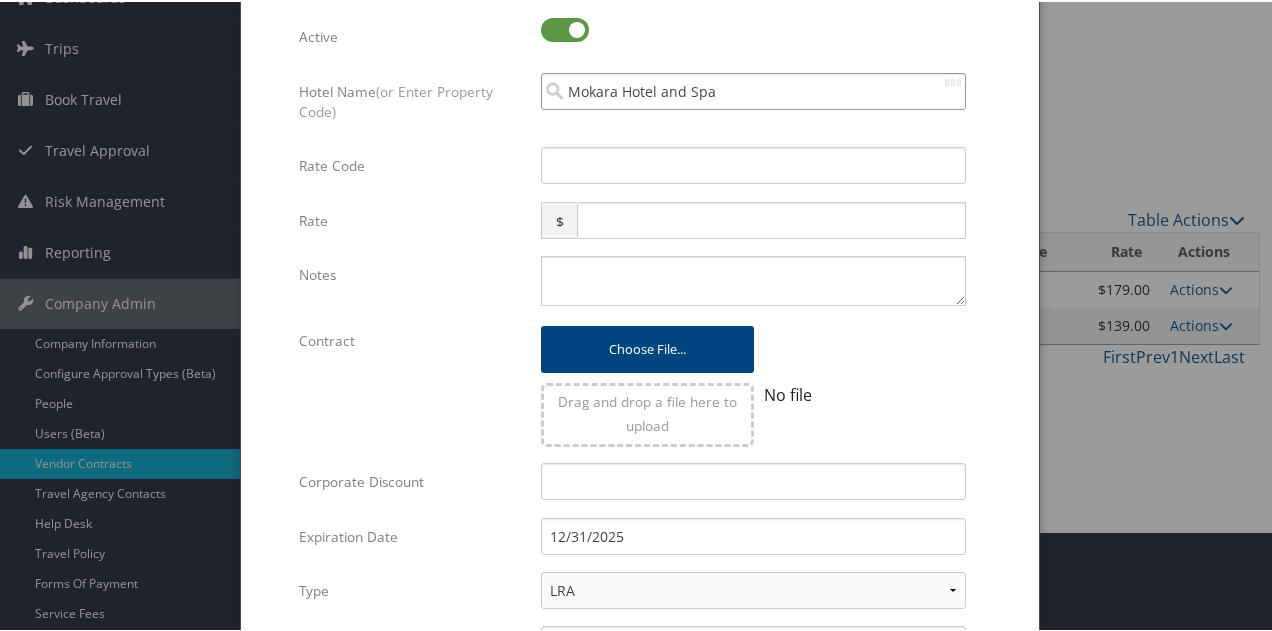 type on "Mokara Hotel and Spa" 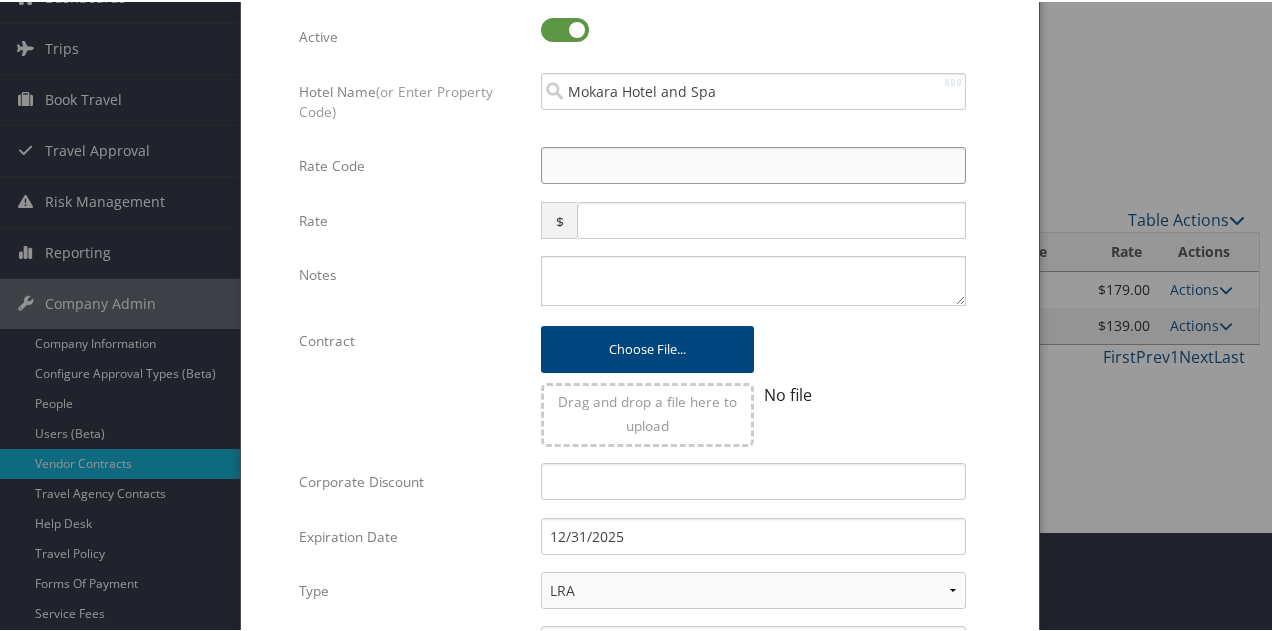 click on "Rate Code" at bounding box center [753, 163] 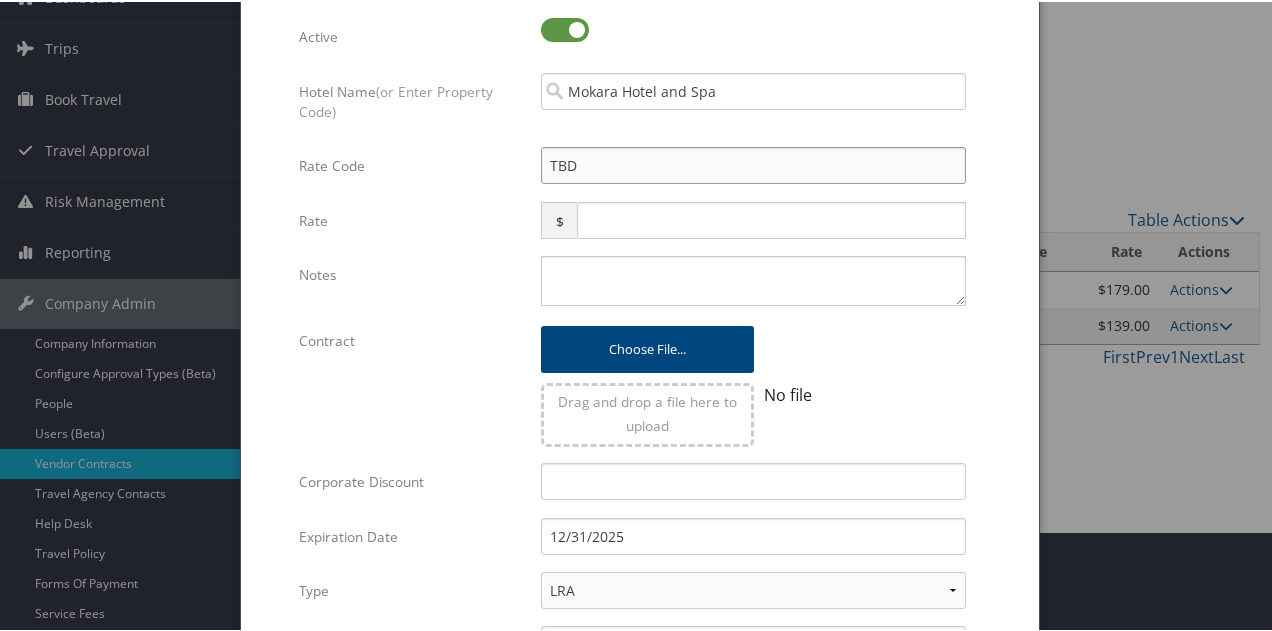 type on "TBD" 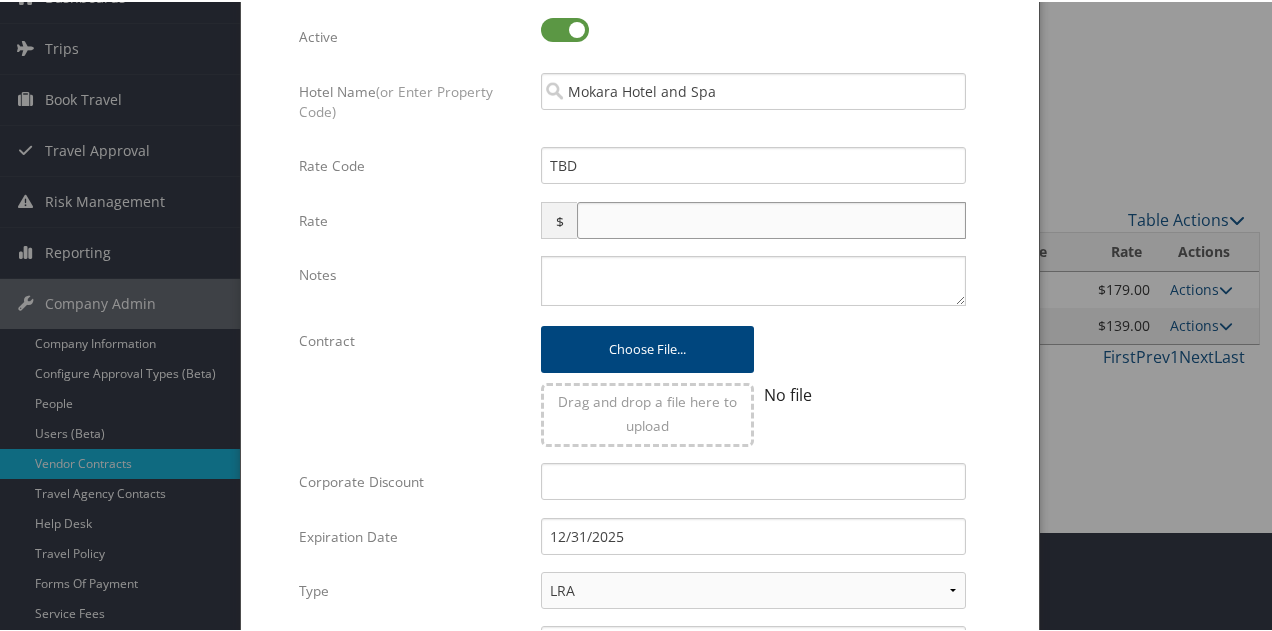 click at bounding box center (771, 218) 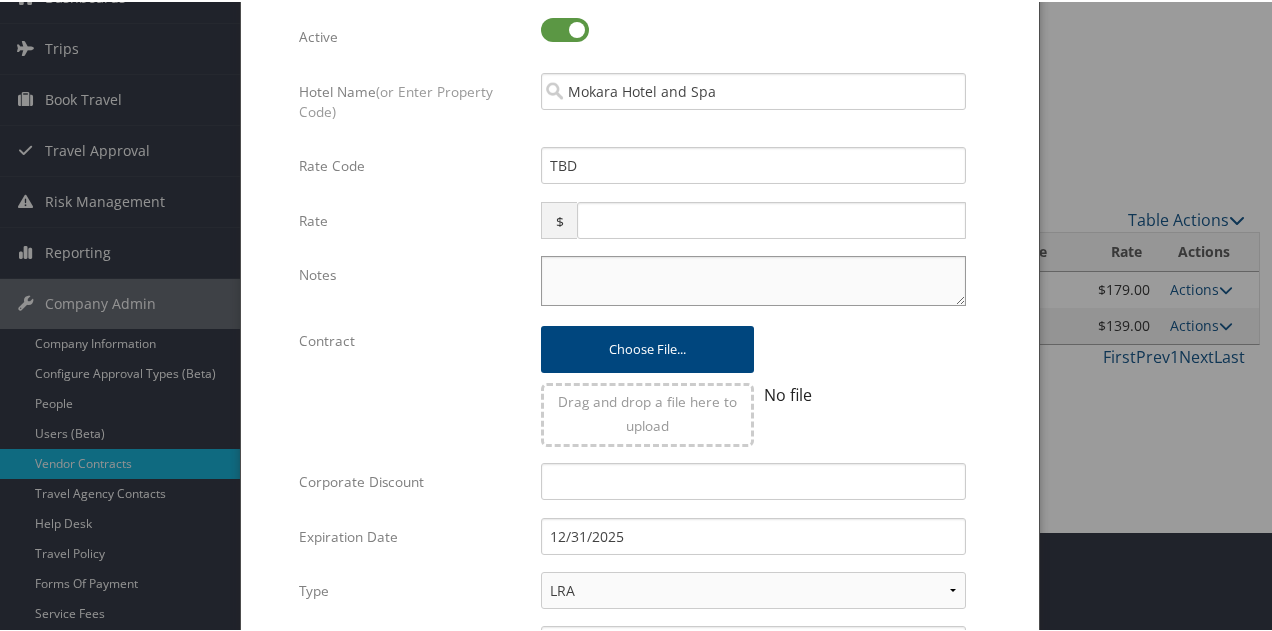 paste on "[PROPERTY_CODE]" 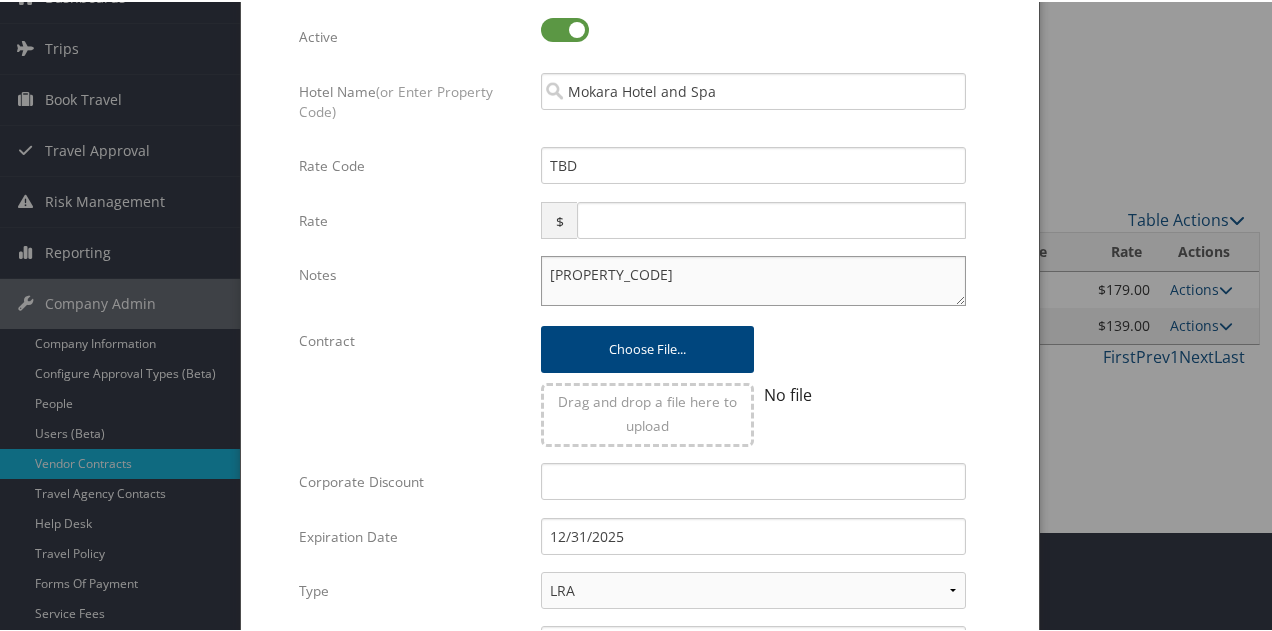 type on "[PROPERTY_CODE]" 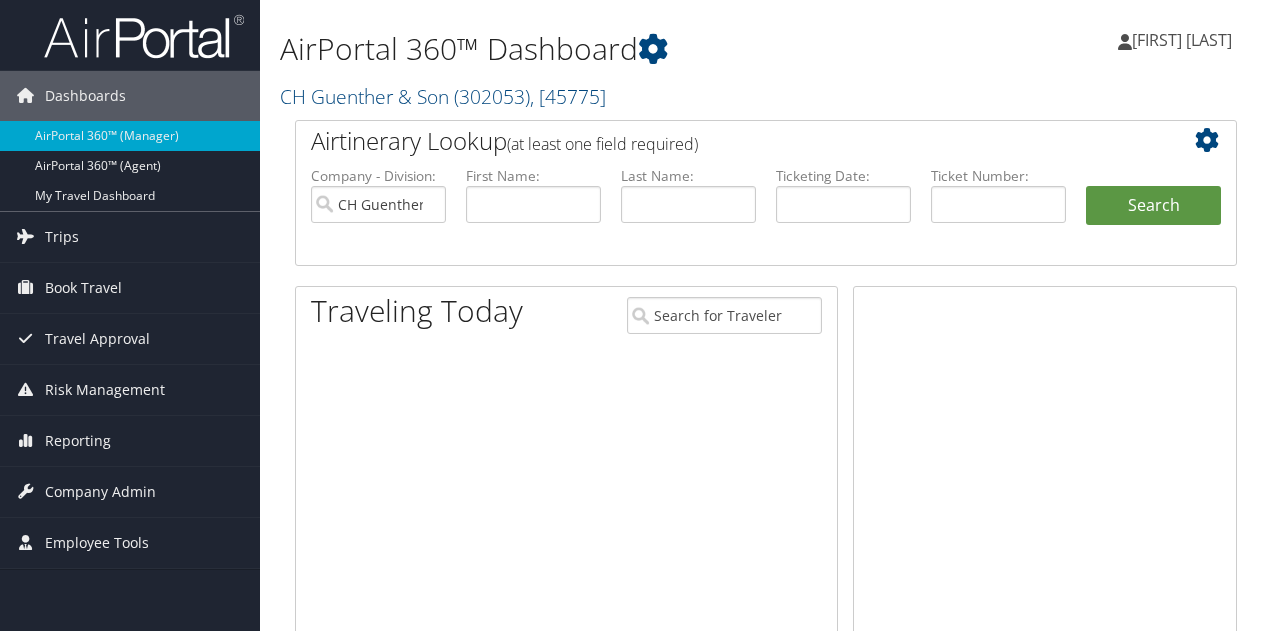 scroll, scrollTop: 0, scrollLeft: 0, axis: both 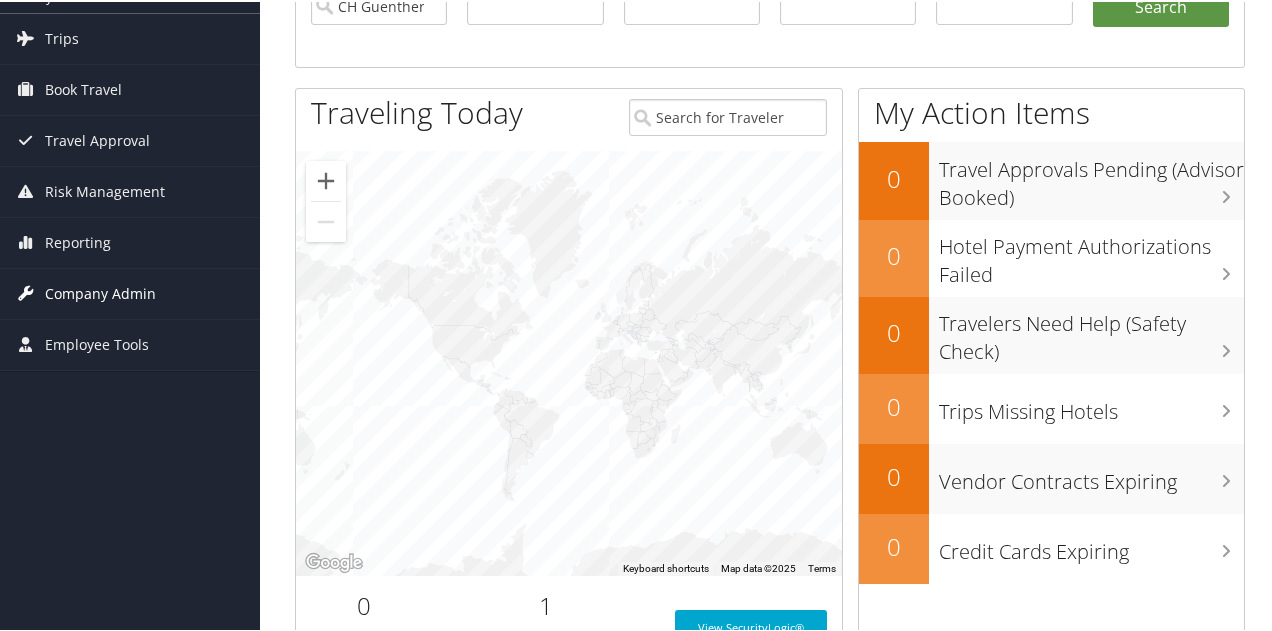 click on "Company Admin" at bounding box center [100, 292] 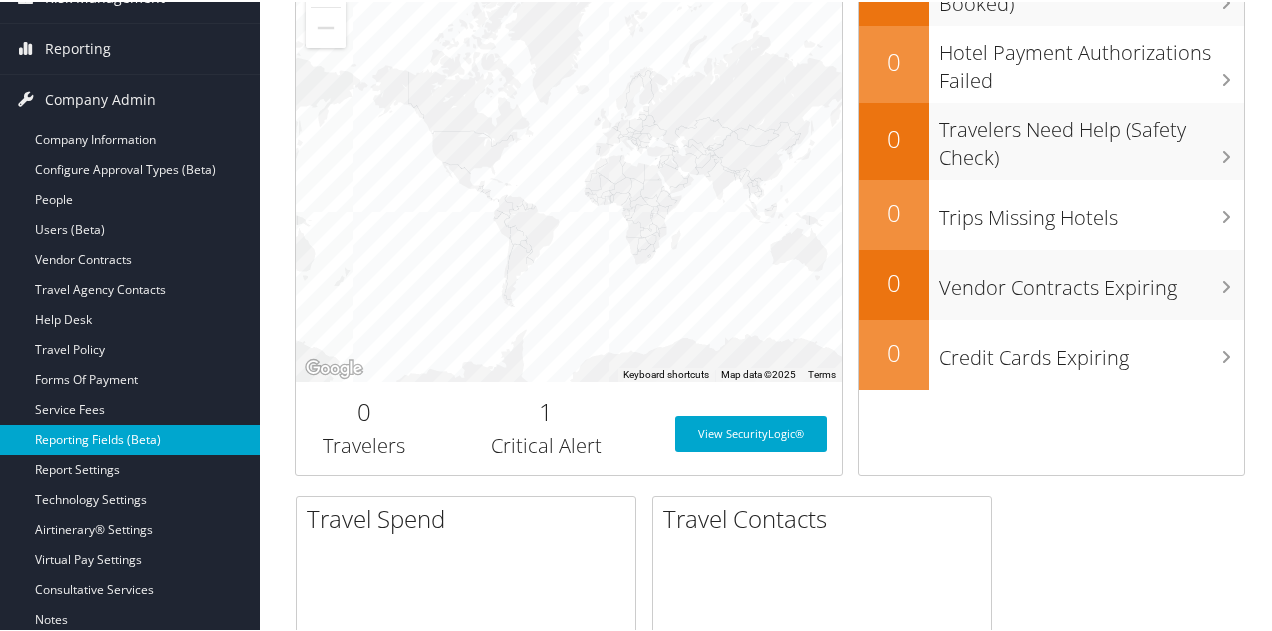 scroll, scrollTop: 400, scrollLeft: 0, axis: vertical 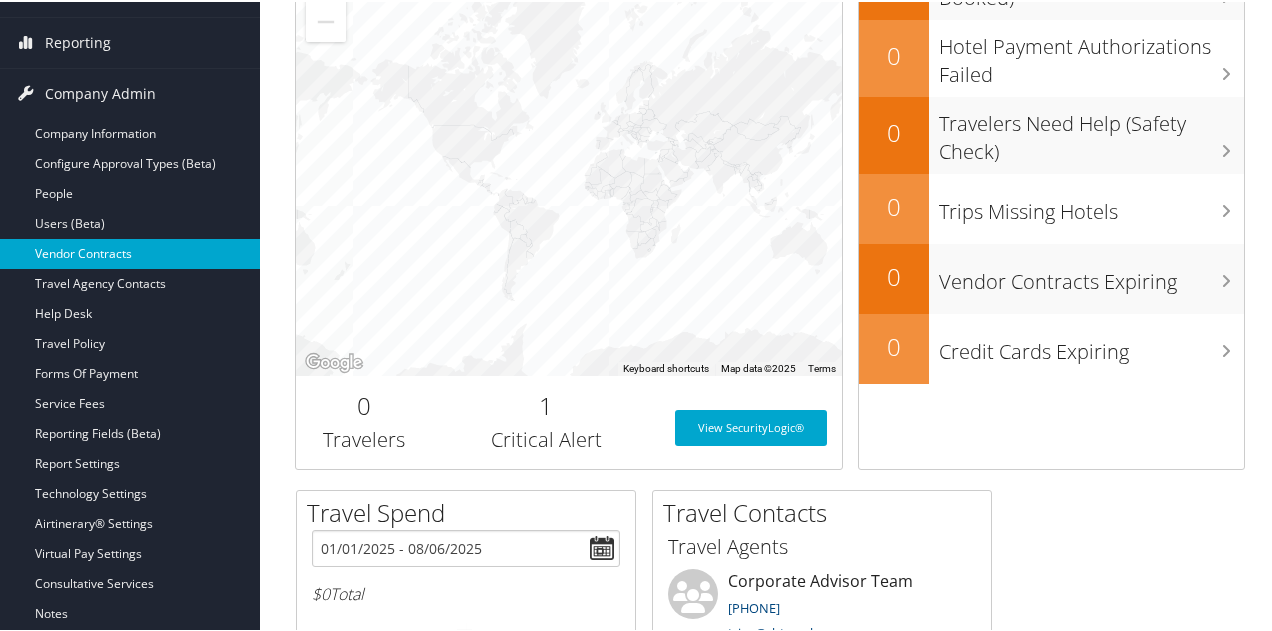 click on "Vendor Contracts" at bounding box center (130, 252) 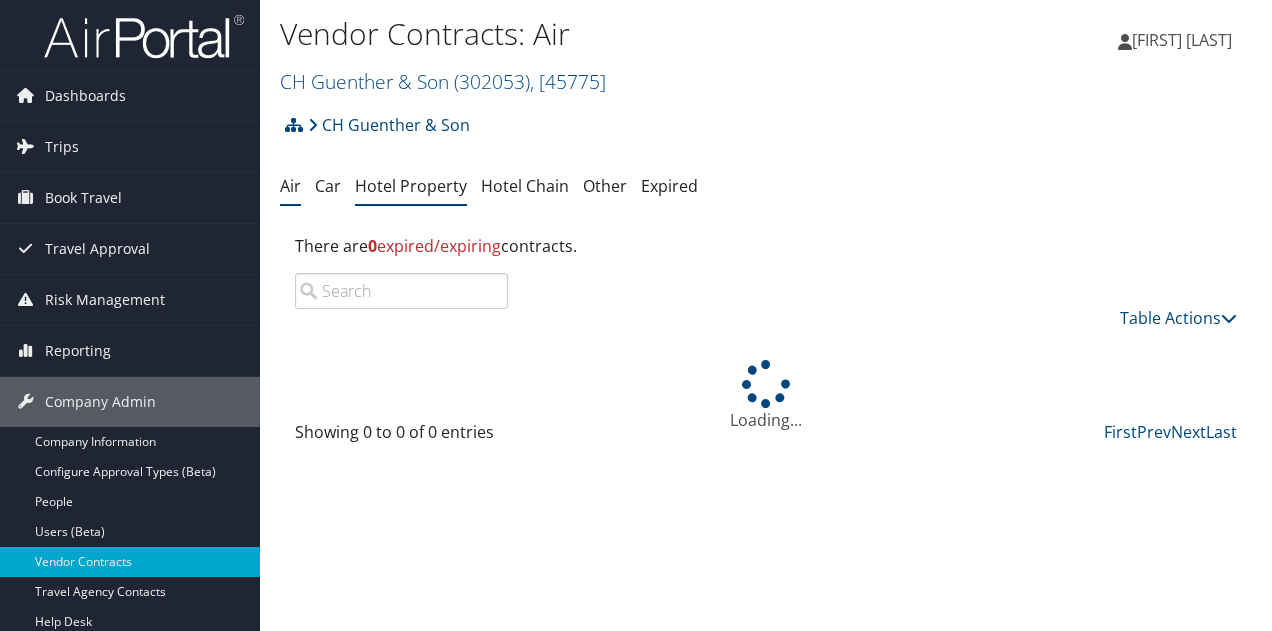 scroll, scrollTop: 0, scrollLeft: 0, axis: both 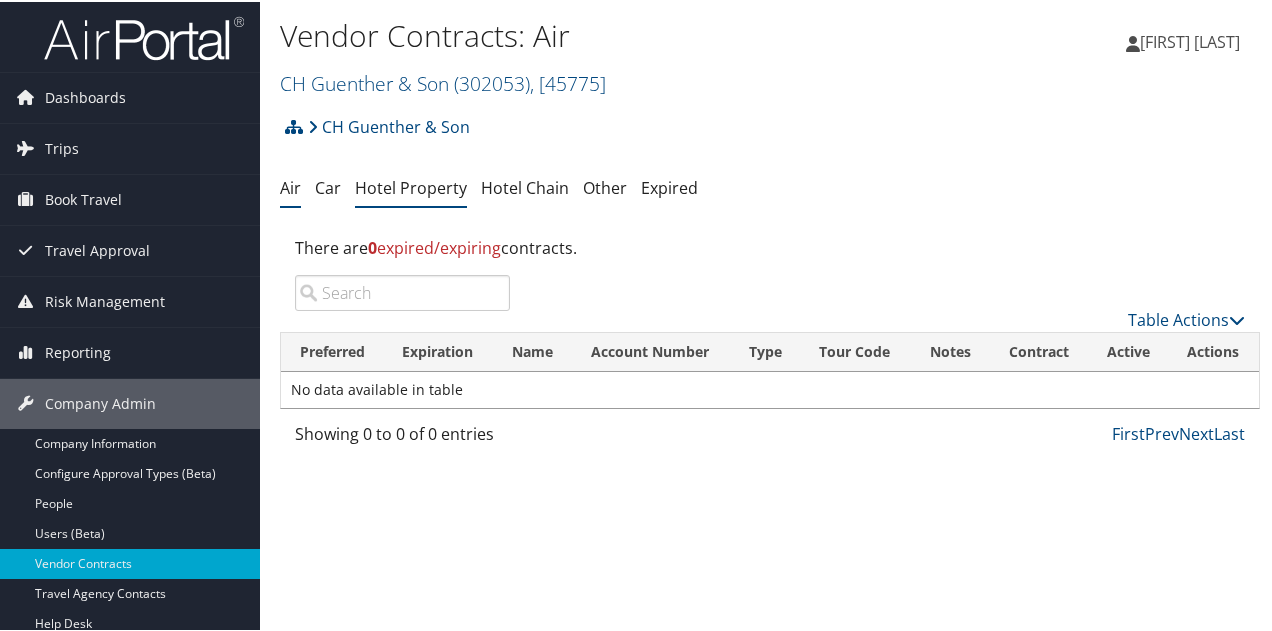 click on "Hotel Property" at bounding box center [411, 186] 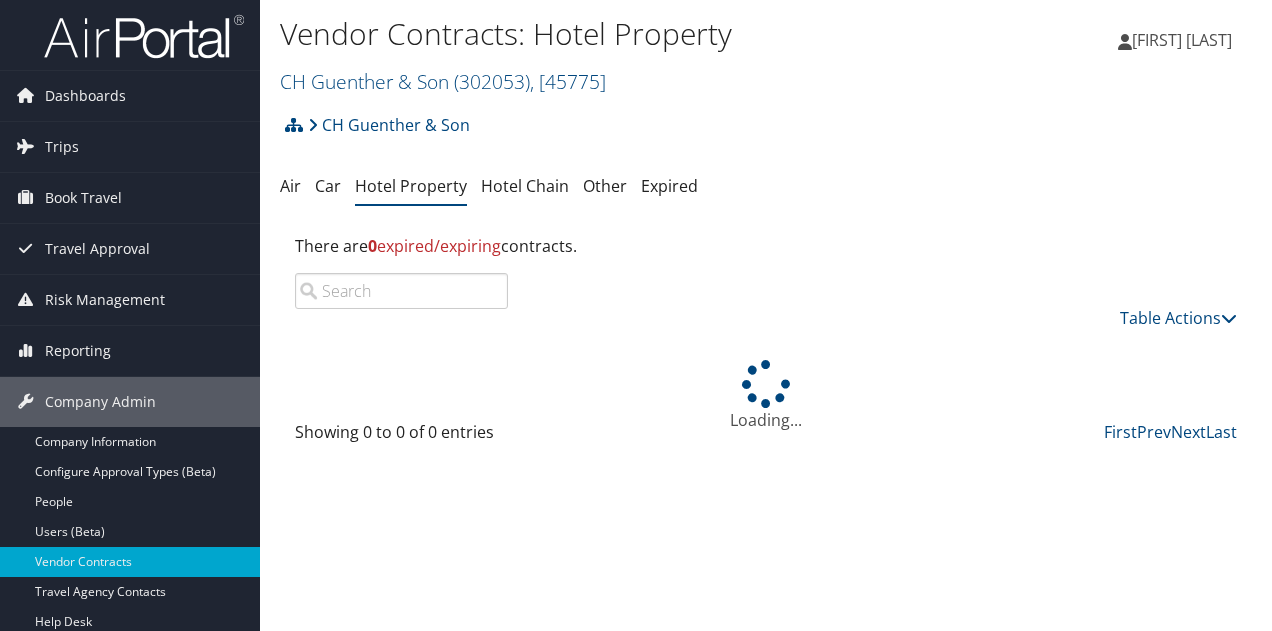 scroll, scrollTop: 0, scrollLeft: 0, axis: both 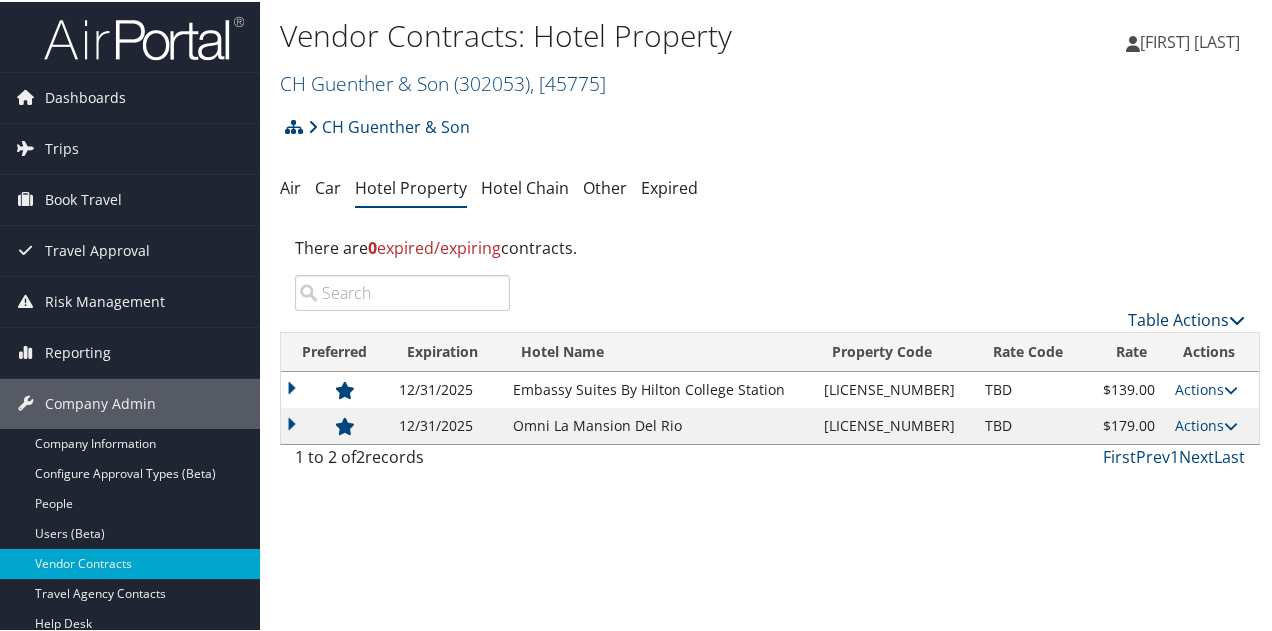 click on "Table Actions" at bounding box center (1186, 318) 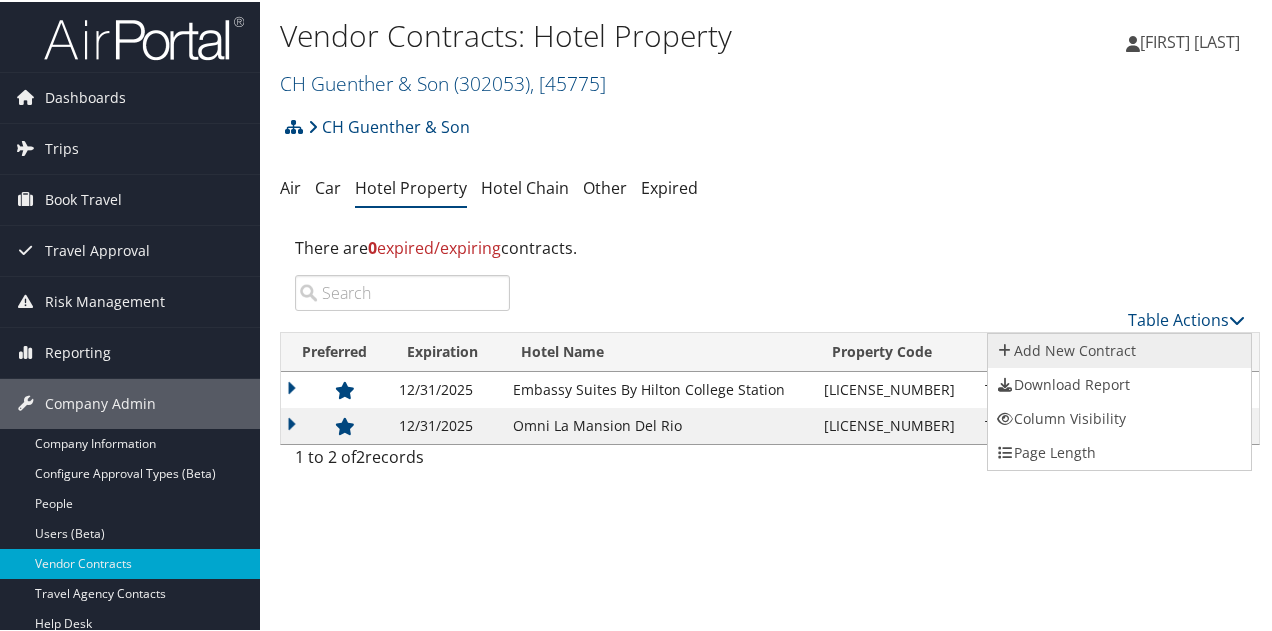 click on "Add New Contract" at bounding box center [1119, 349] 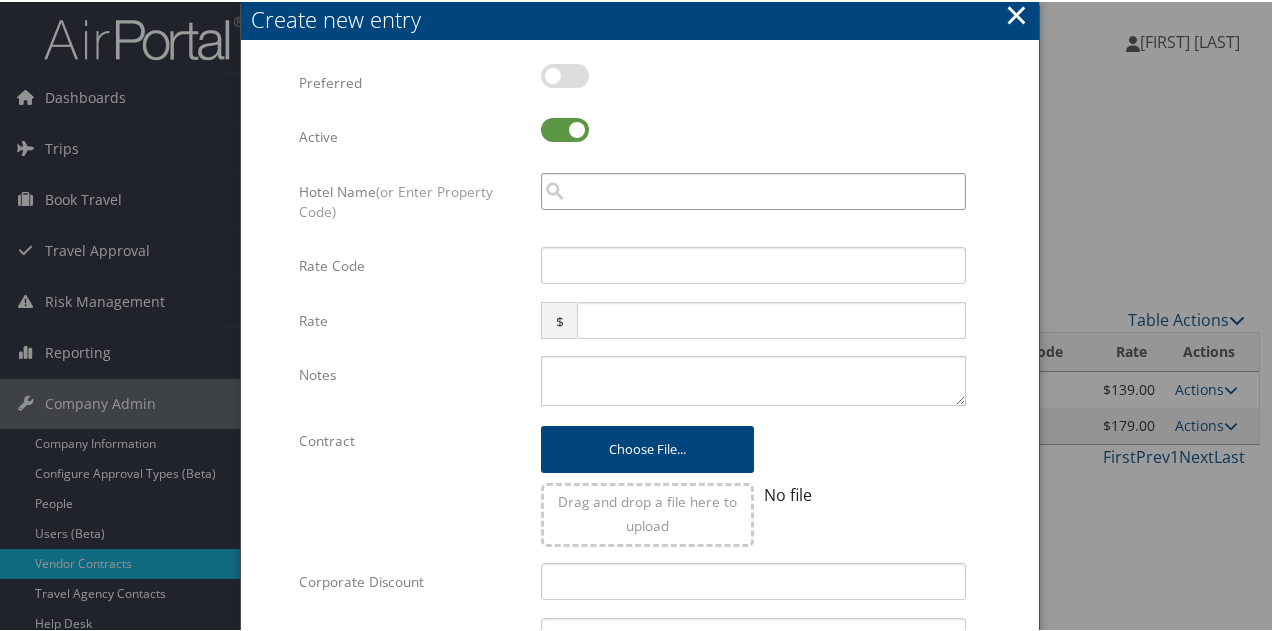 paste on "OM 026121" 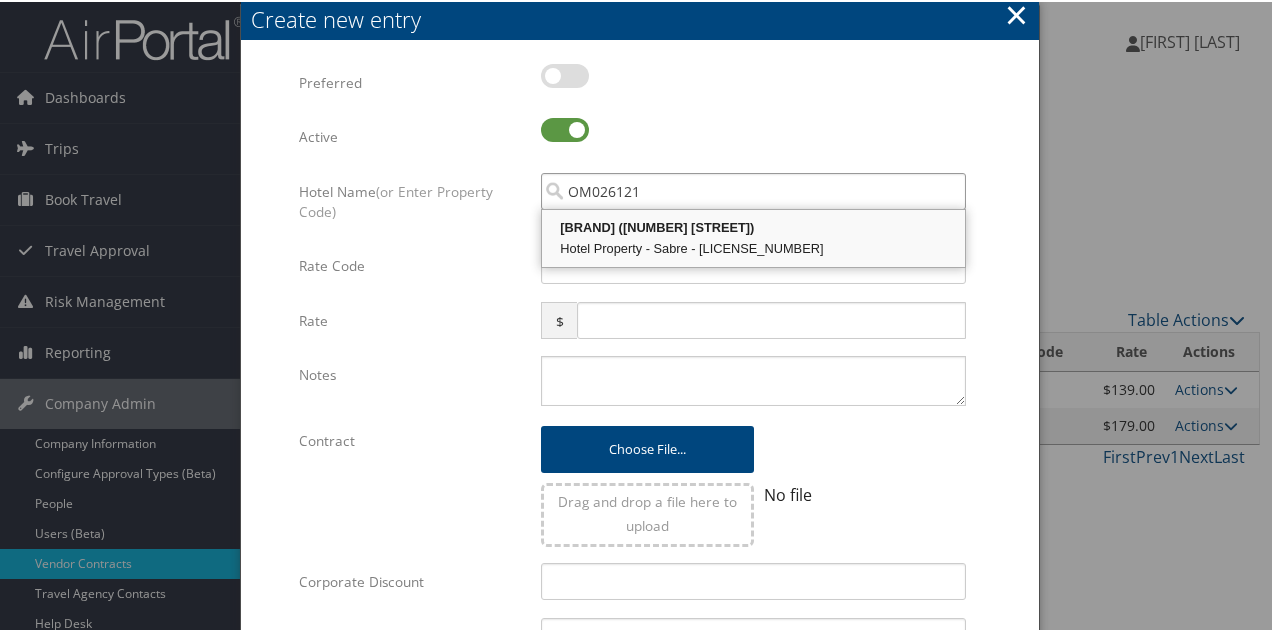 click on "Hotel Property - Sabre - [LICENSE_NUMBER]" at bounding box center (753, 247) 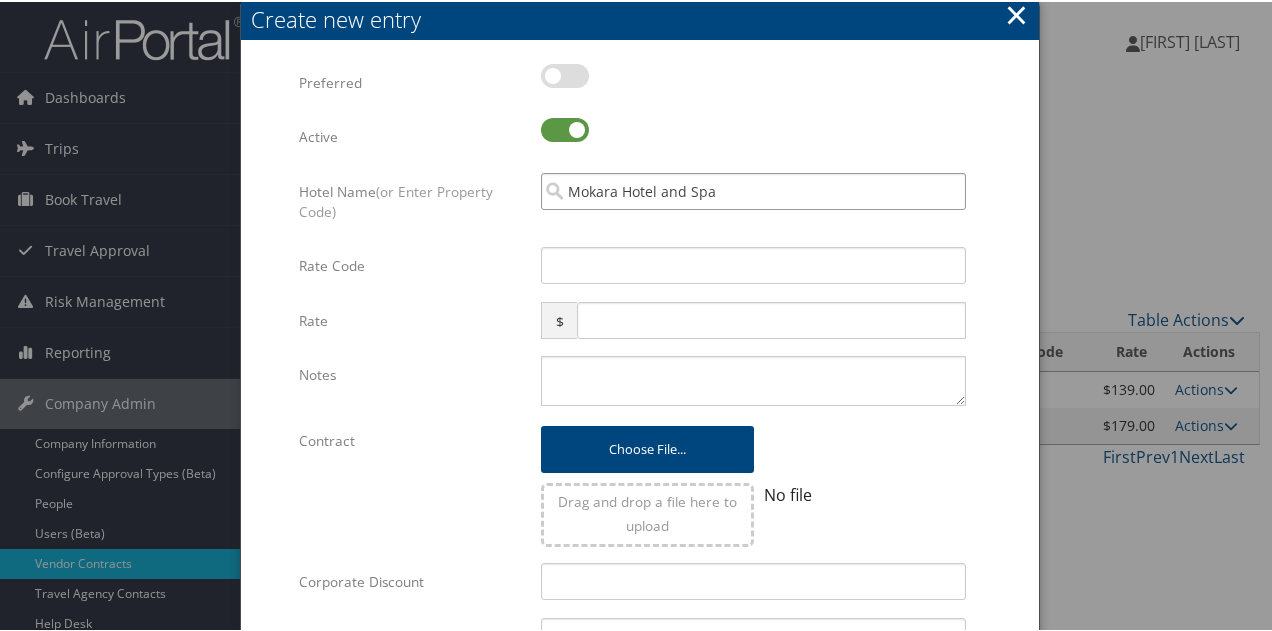 type on "Mokara Hotel and Spa" 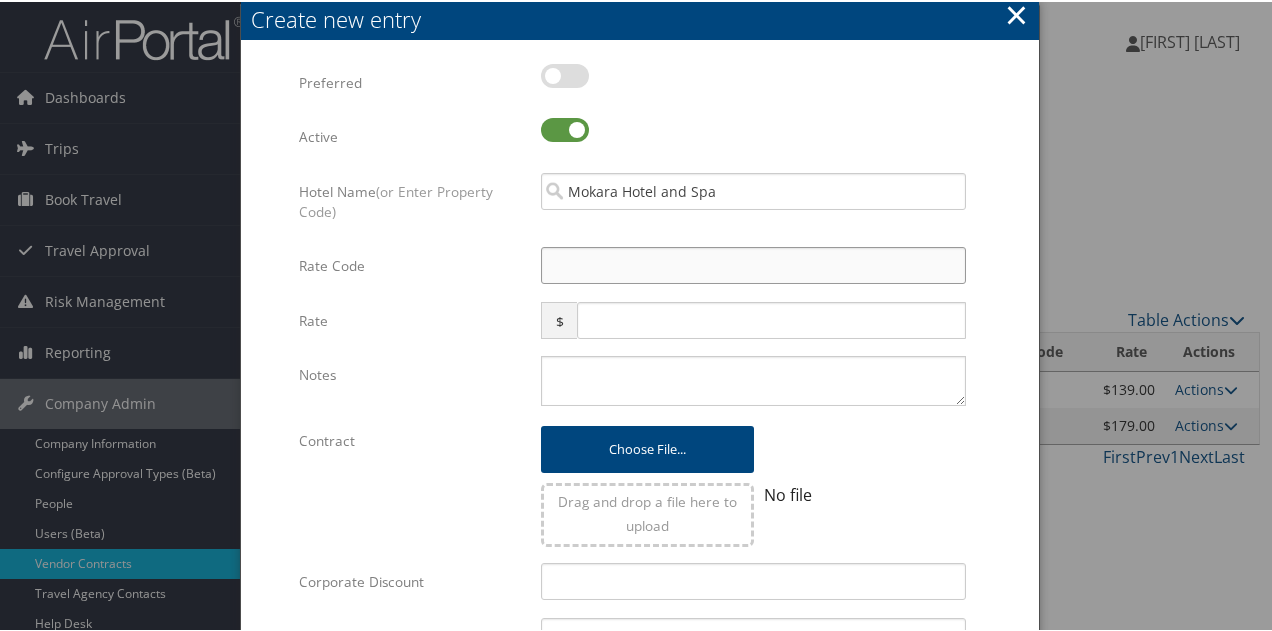 click on "Rate Code" at bounding box center [753, 263] 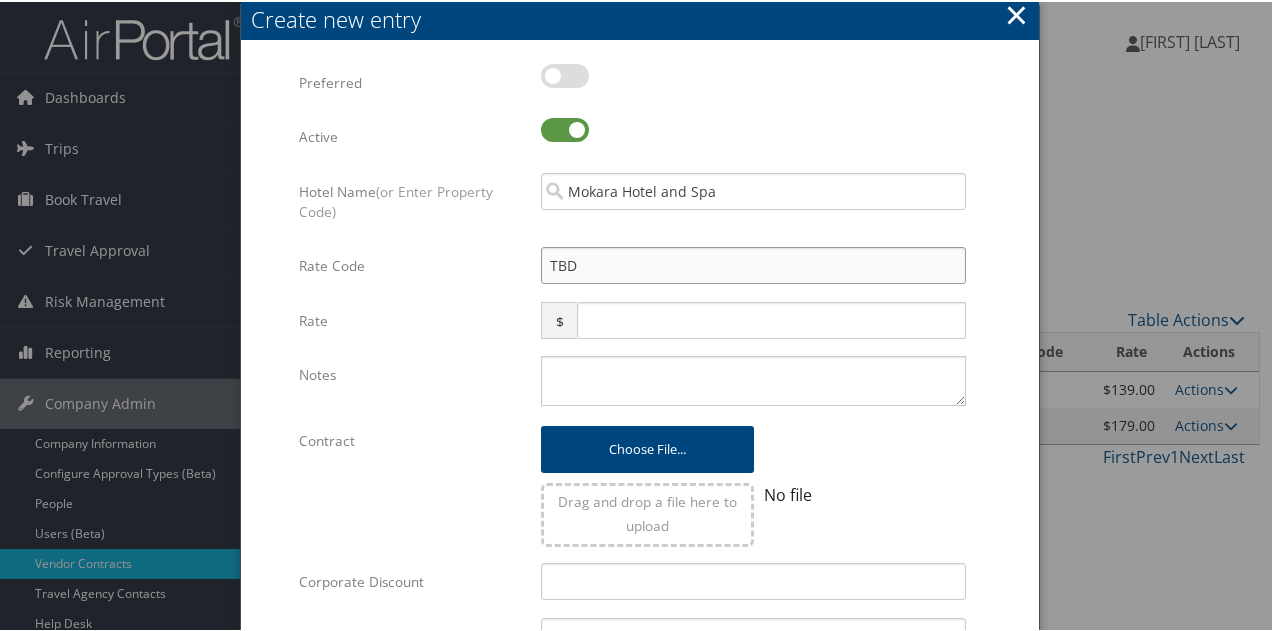 type on "TBD" 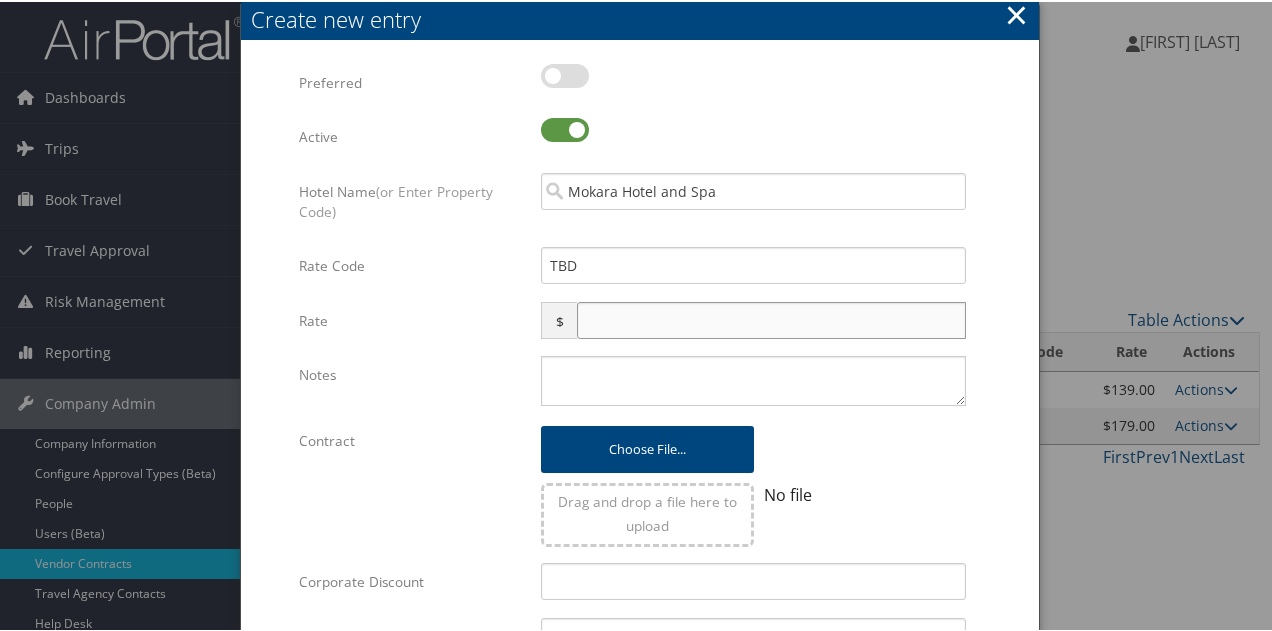 click at bounding box center (771, 318) 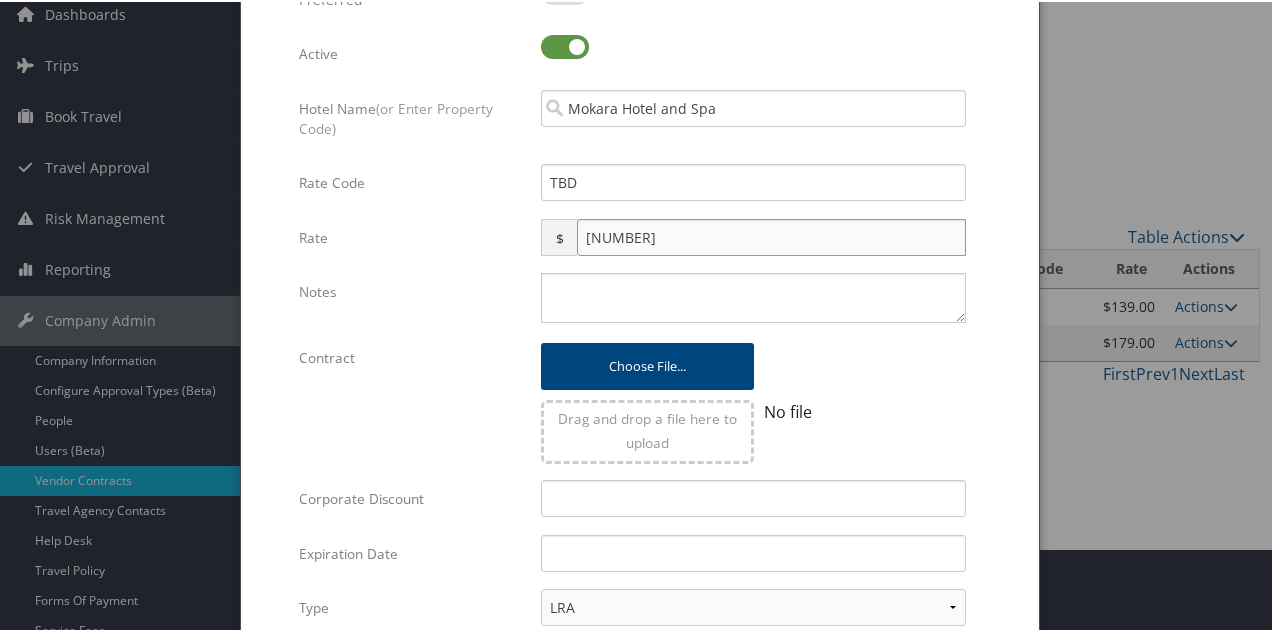 scroll, scrollTop: 300, scrollLeft: 0, axis: vertical 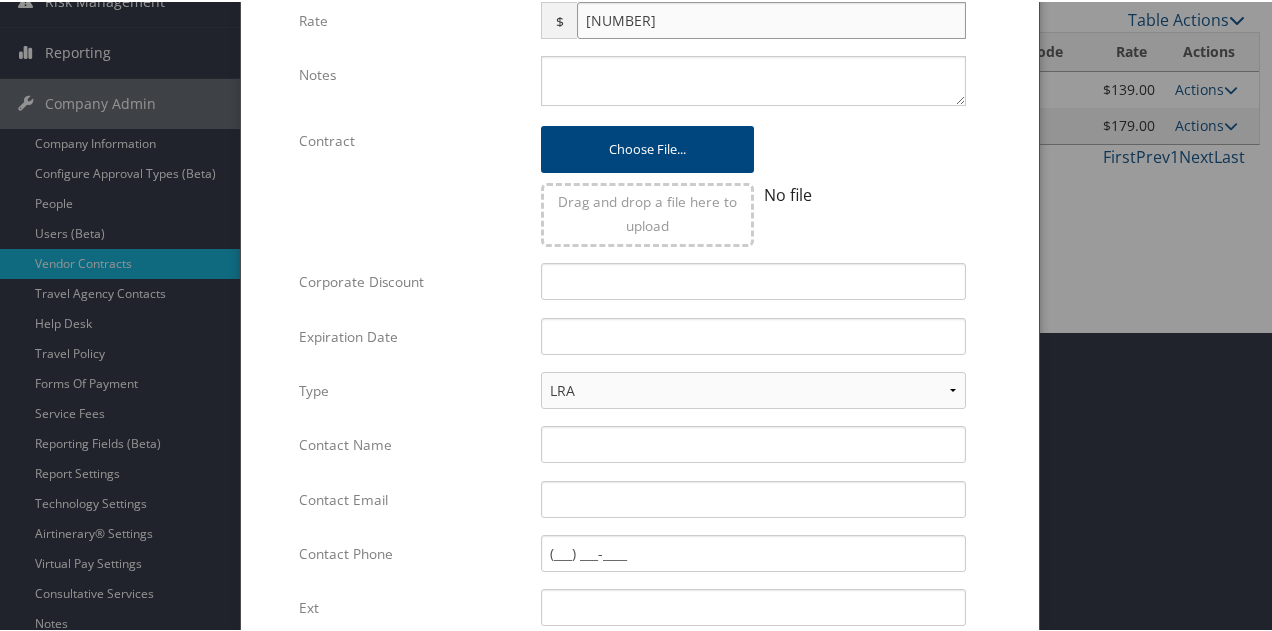 type on "[NUMBER]" 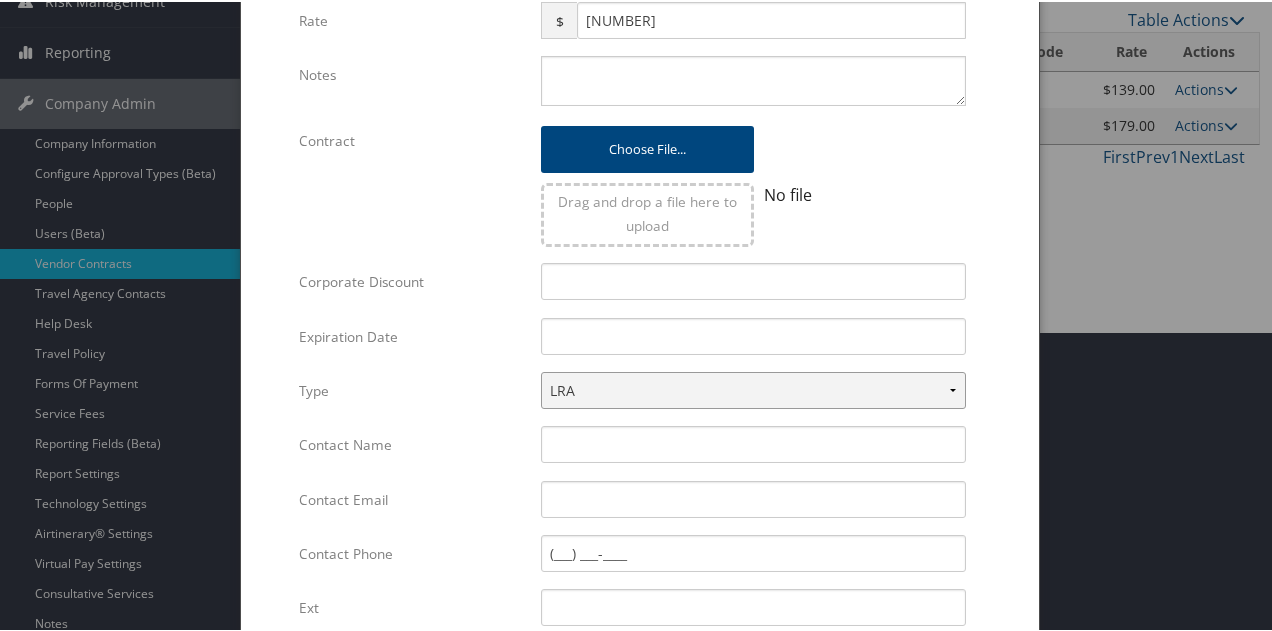 click on "LRA NLRA" at bounding box center [753, 388] 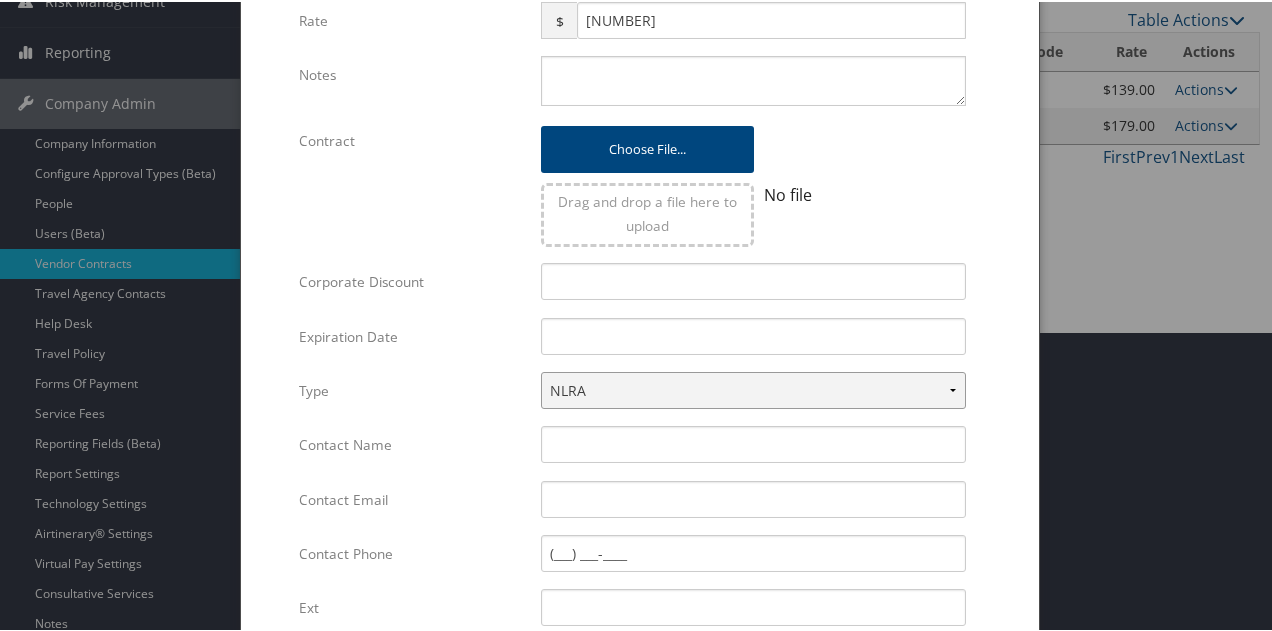 click on "LRA NLRA" at bounding box center [753, 388] 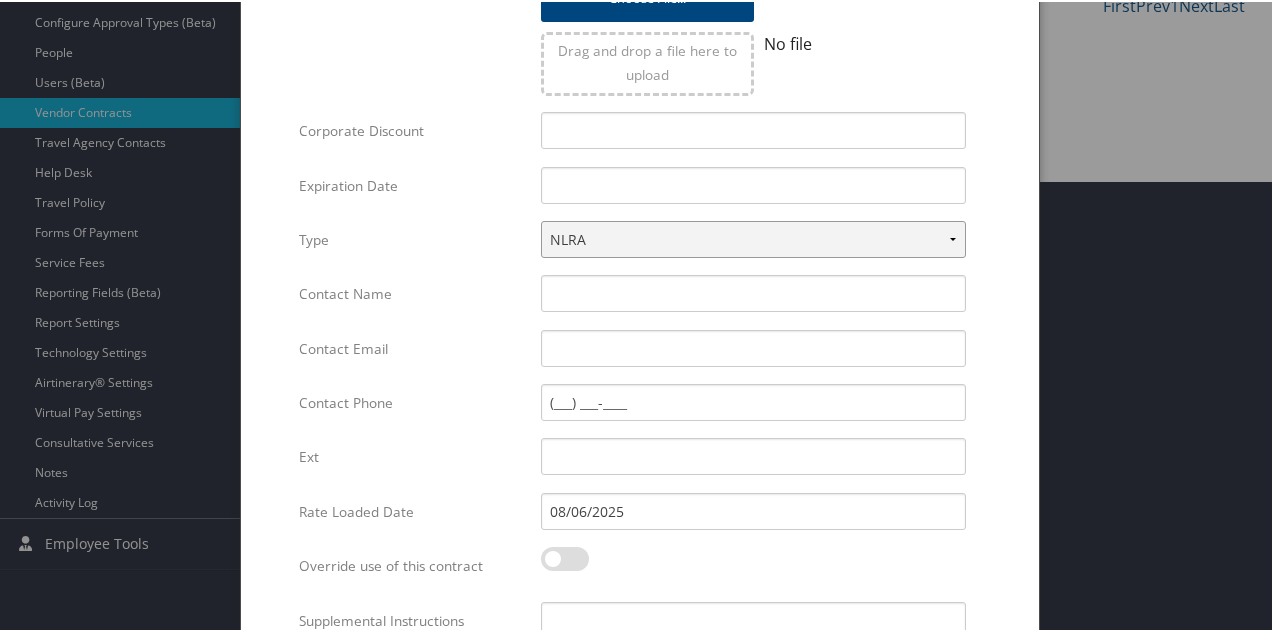 scroll, scrollTop: 396, scrollLeft: 0, axis: vertical 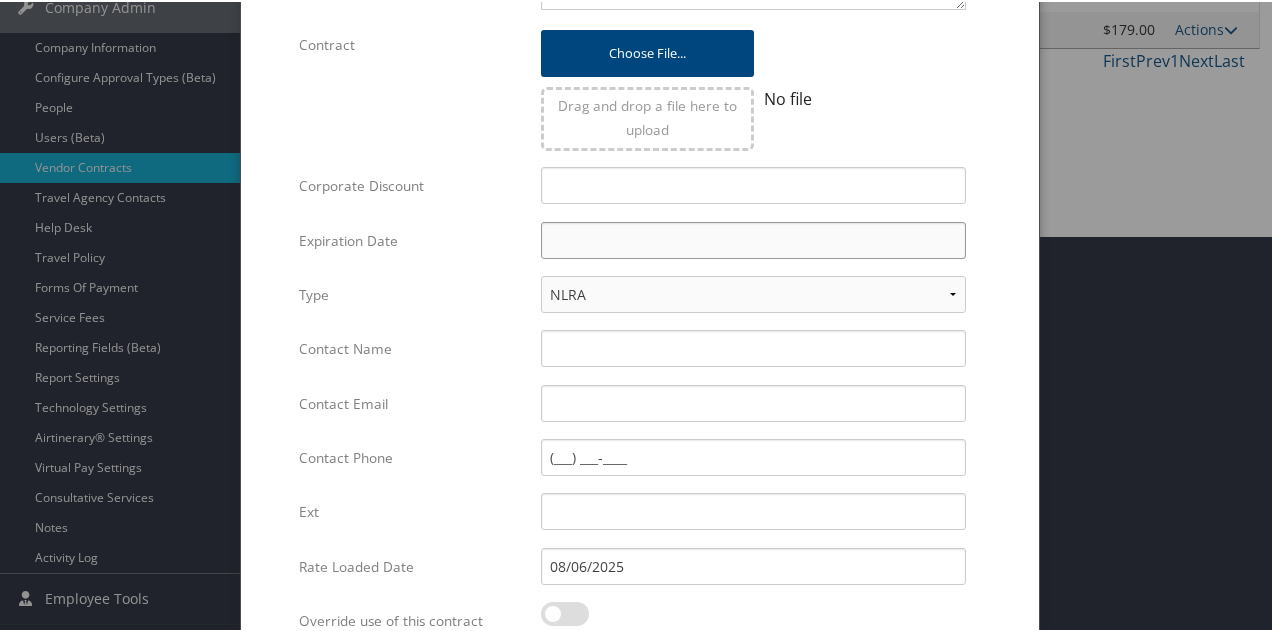 click at bounding box center [753, 238] 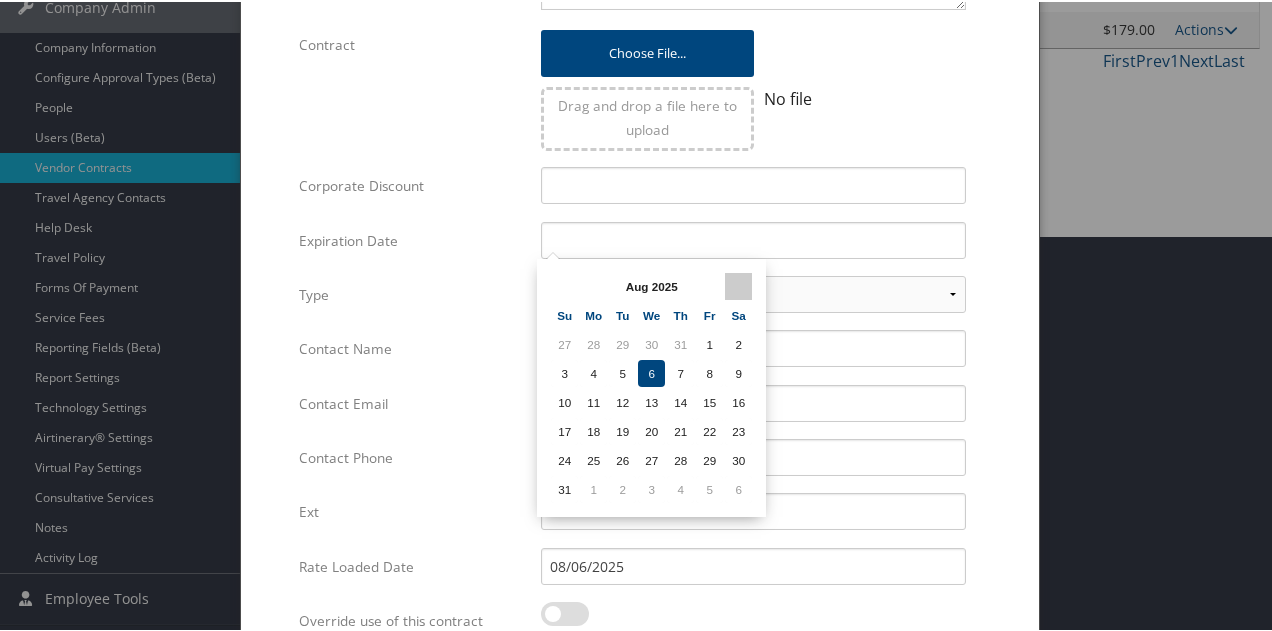 click at bounding box center (738, 284) 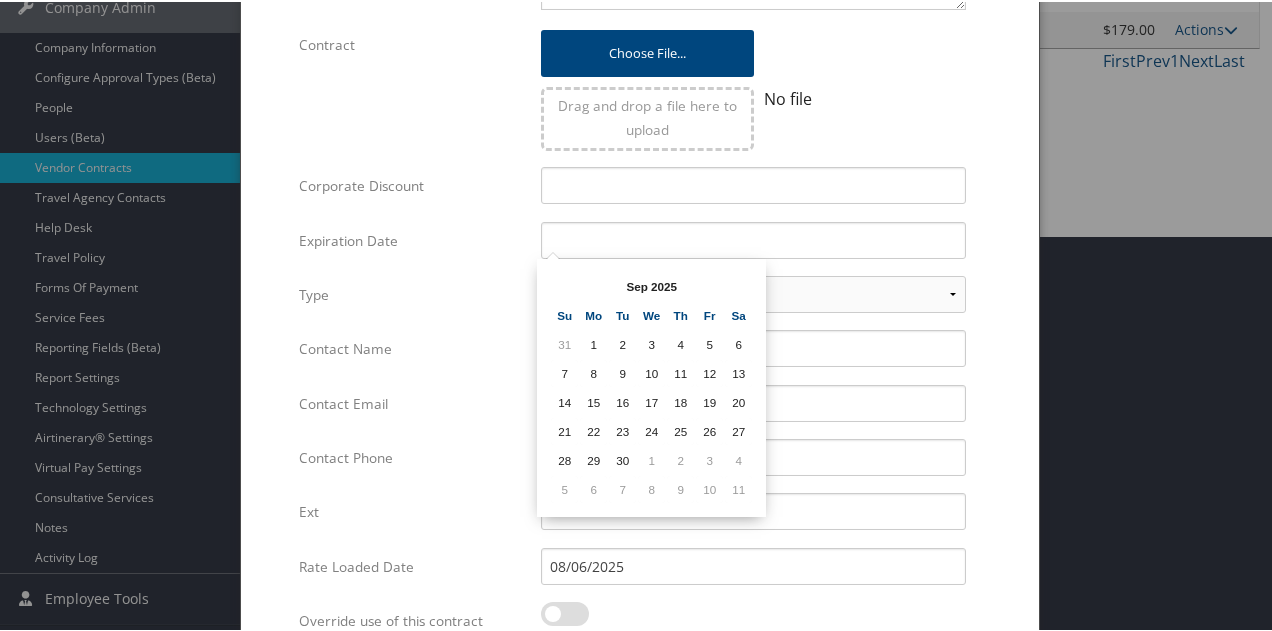 click at bounding box center [738, 284] 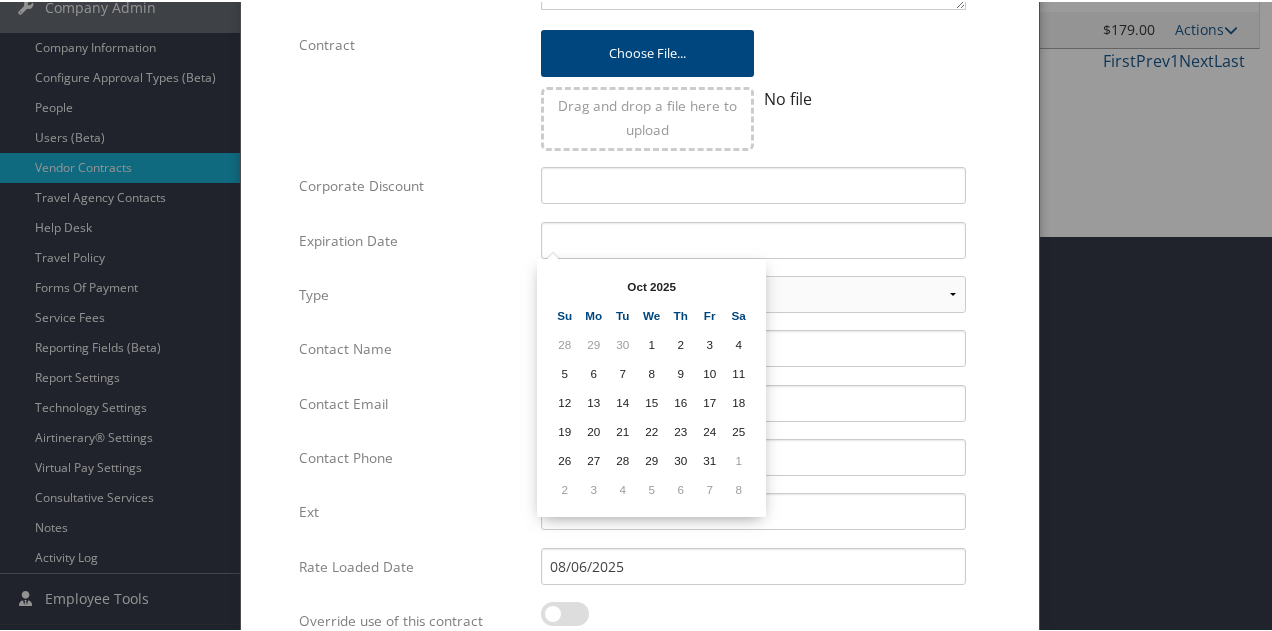 click at bounding box center (738, 284) 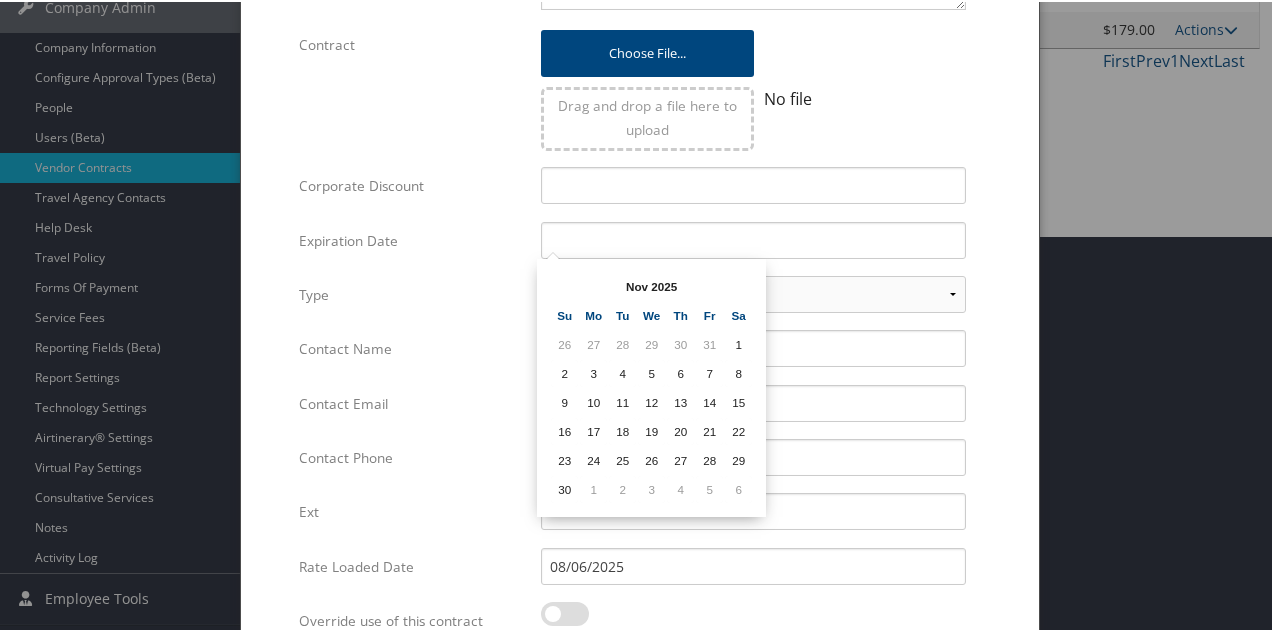 click at bounding box center (738, 284) 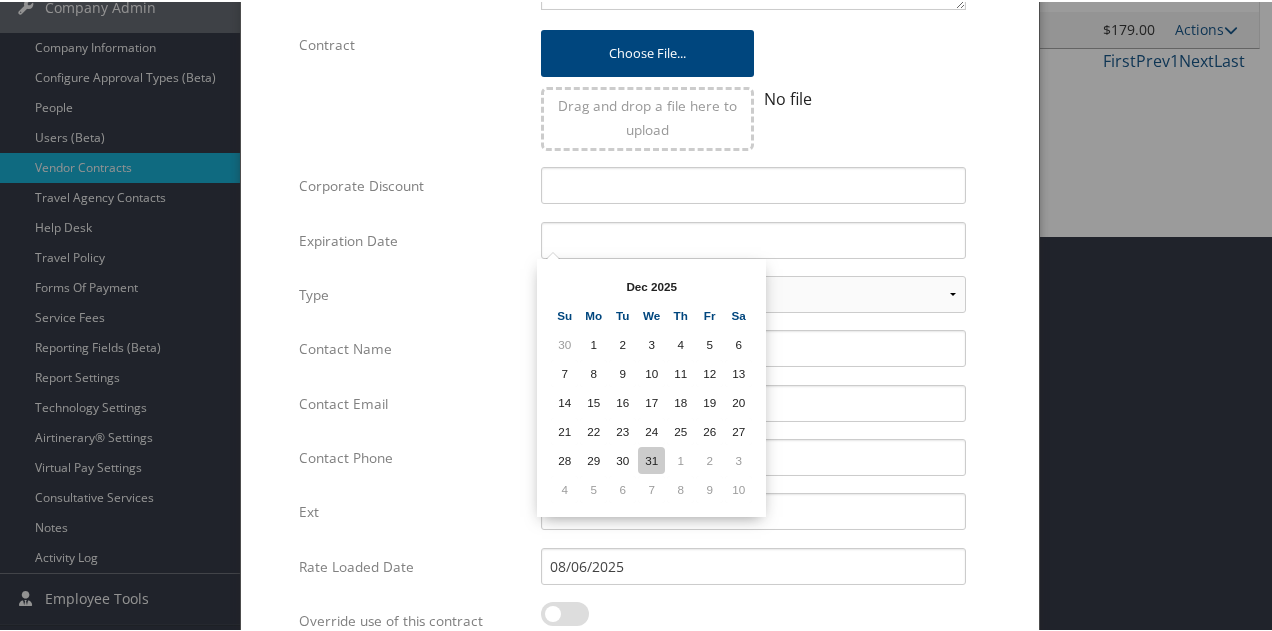 click on "31" at bounding box center [651, 458] 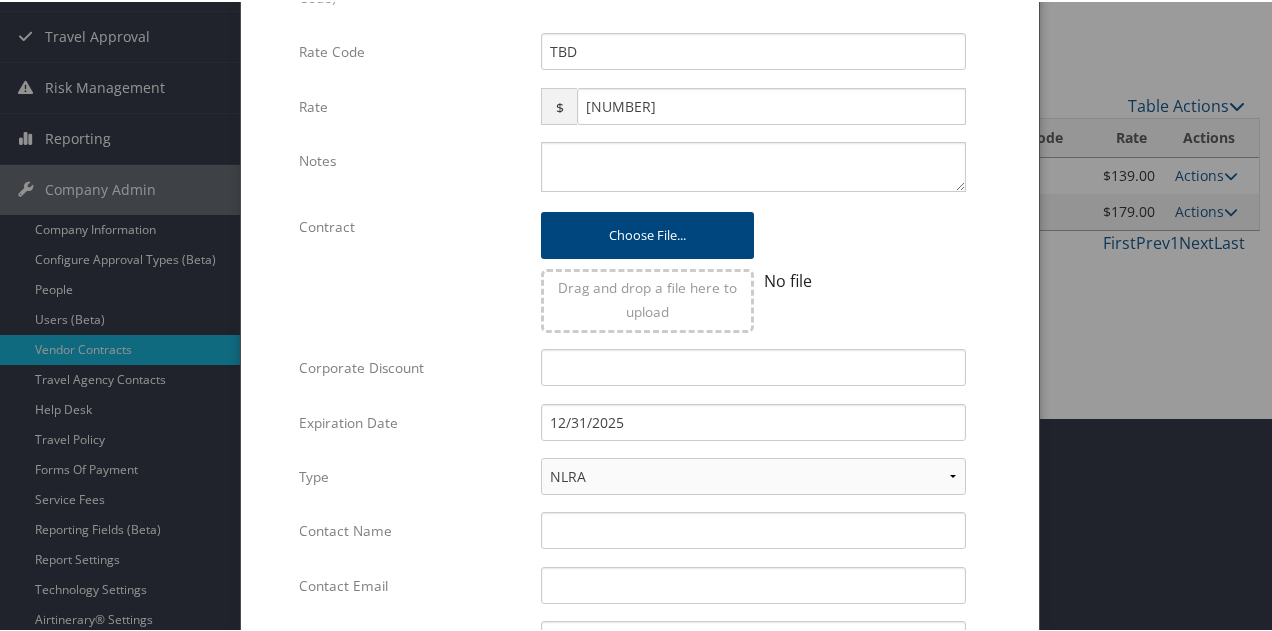 scroll, scrollTop: 596, scrollLeft: 0, axis: vertical 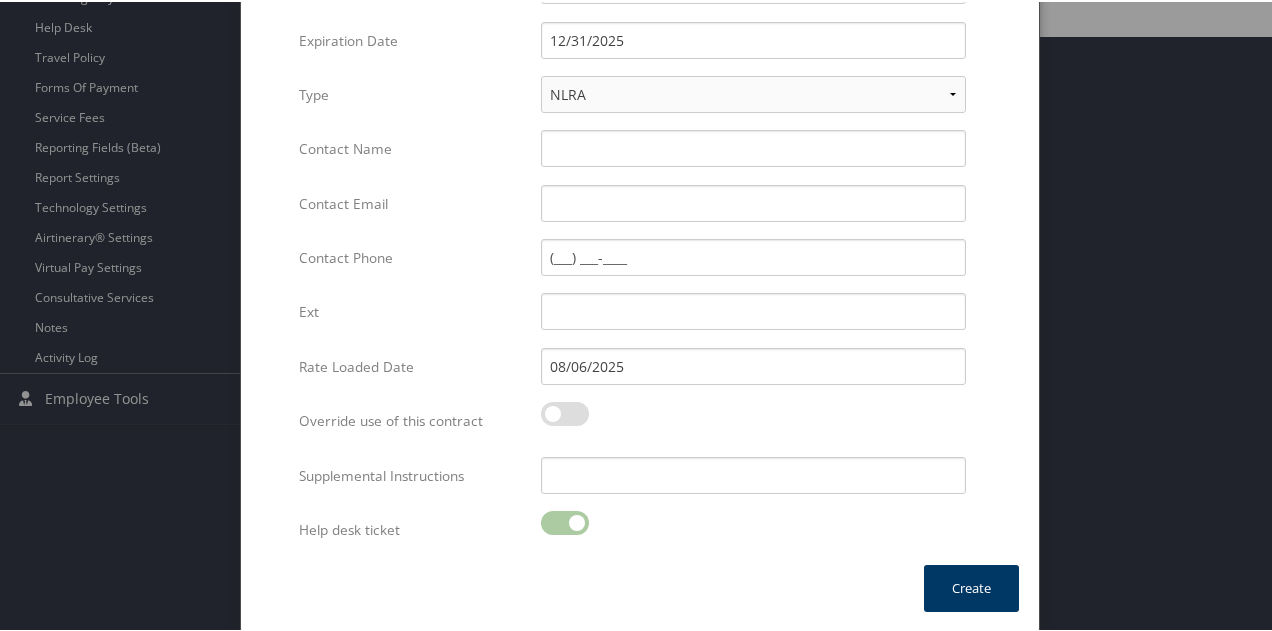 click on "Create" at bounding box center (971, 586) 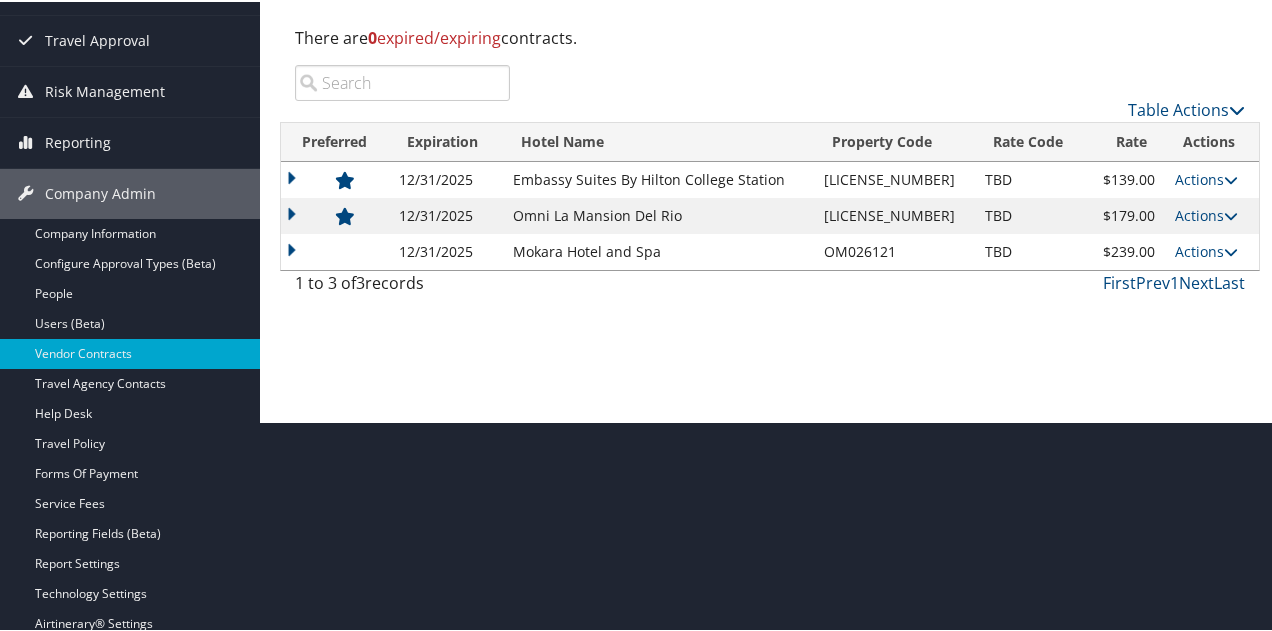 scroll, scrollTop: 184, scrollLeft: 0, axis: vertical 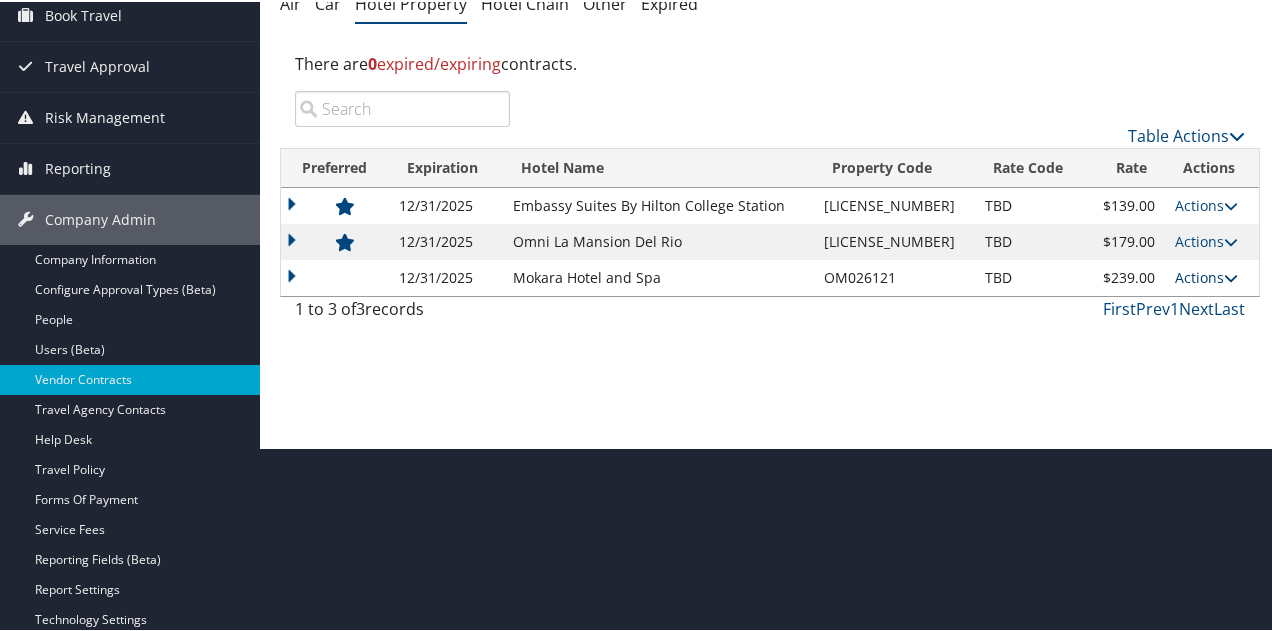 click on "Actions" at bounding box center [1206, 275] 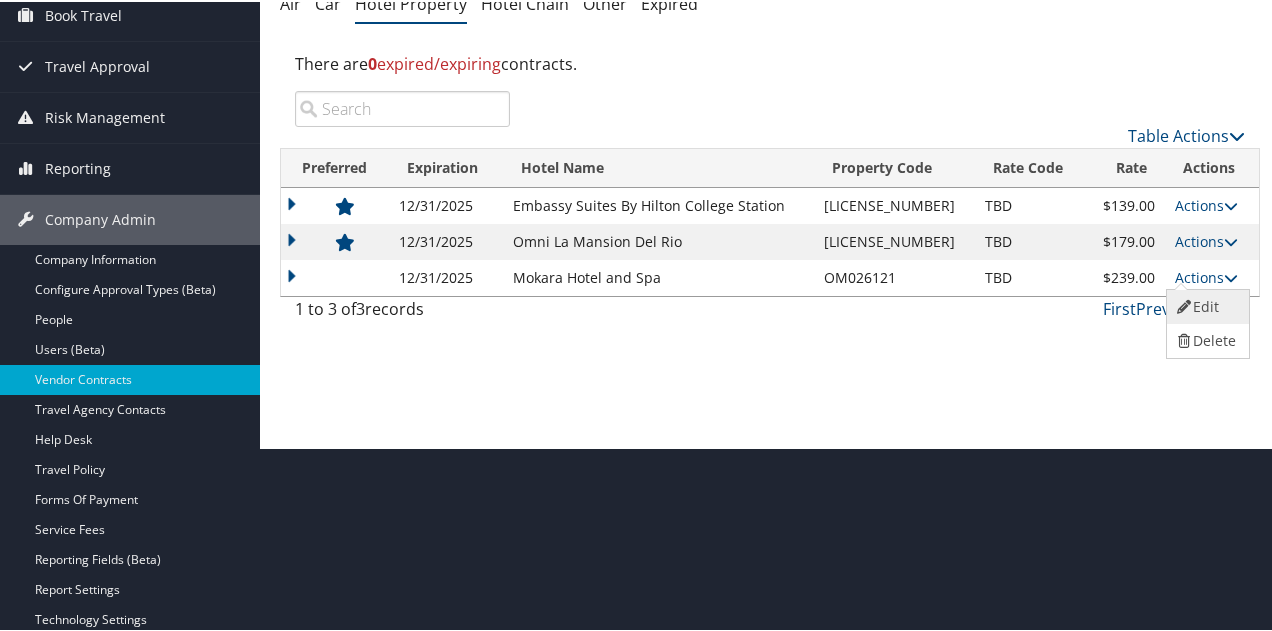 click on "Edit" at bounding box center [1205, 305] 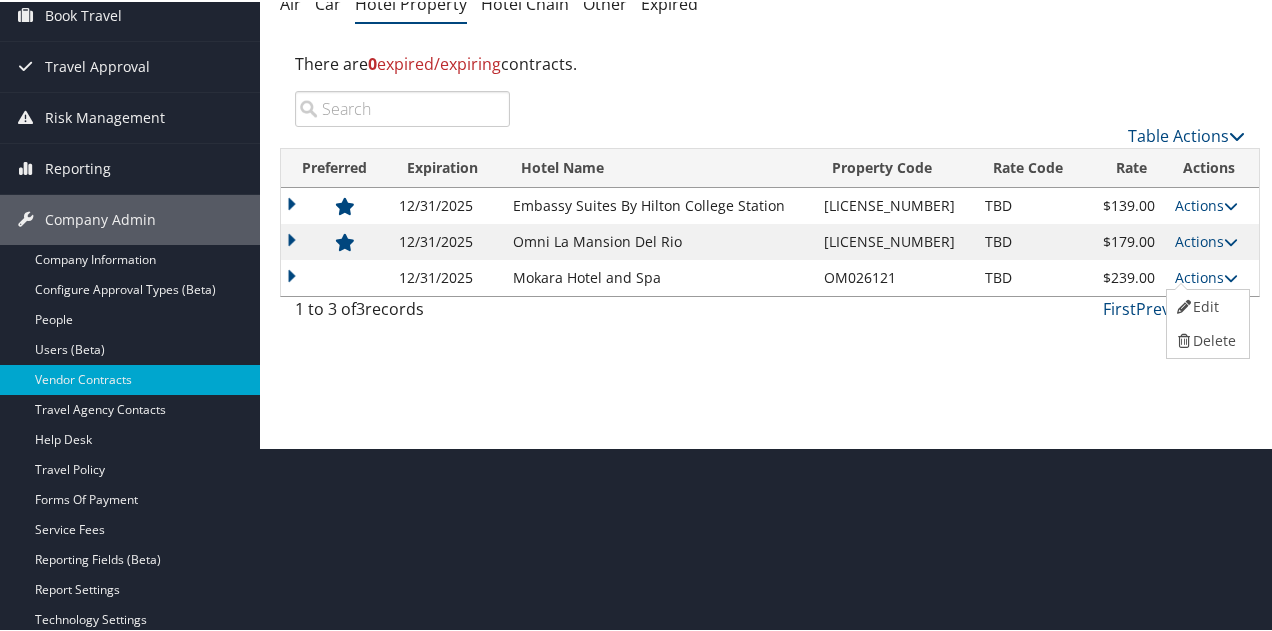 select on "NLRA" 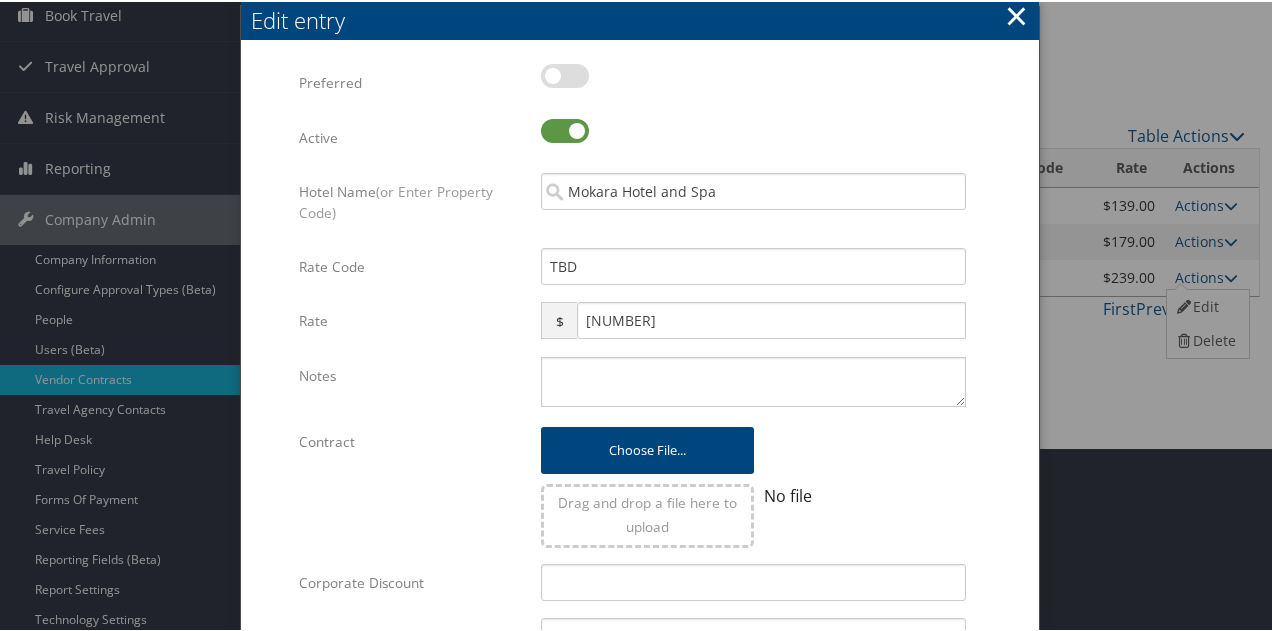 click at bounding box center [565, 74] 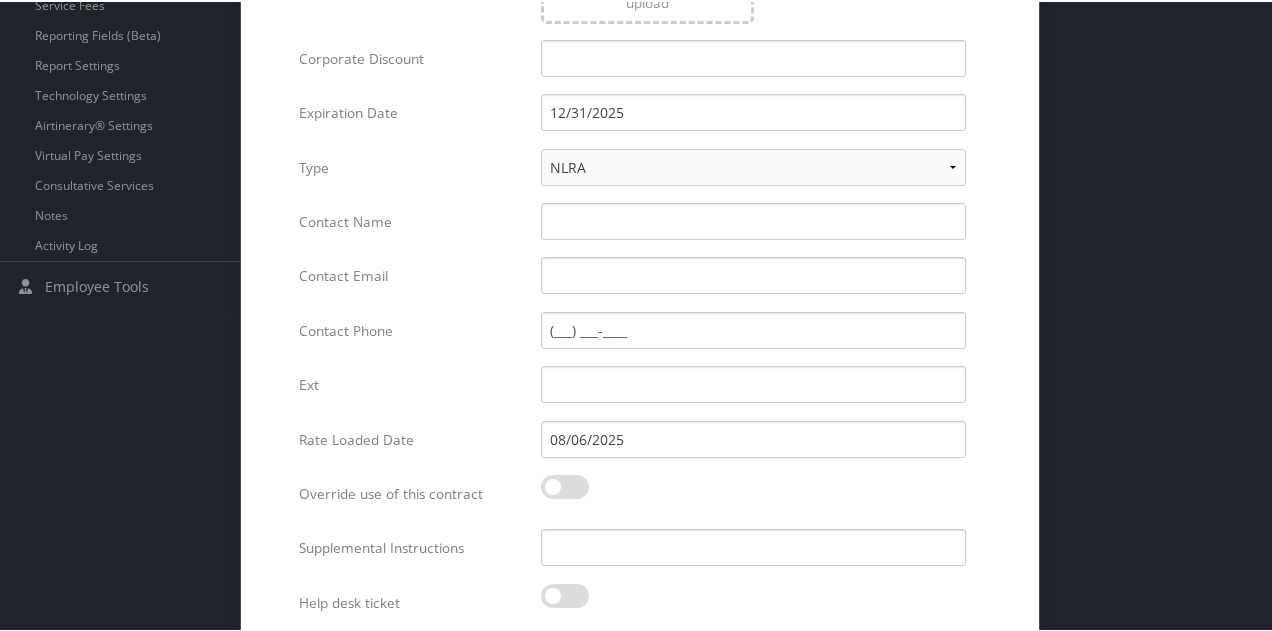 scroll, scrollTop: 780, scrollLeft: 0, axis: vertical 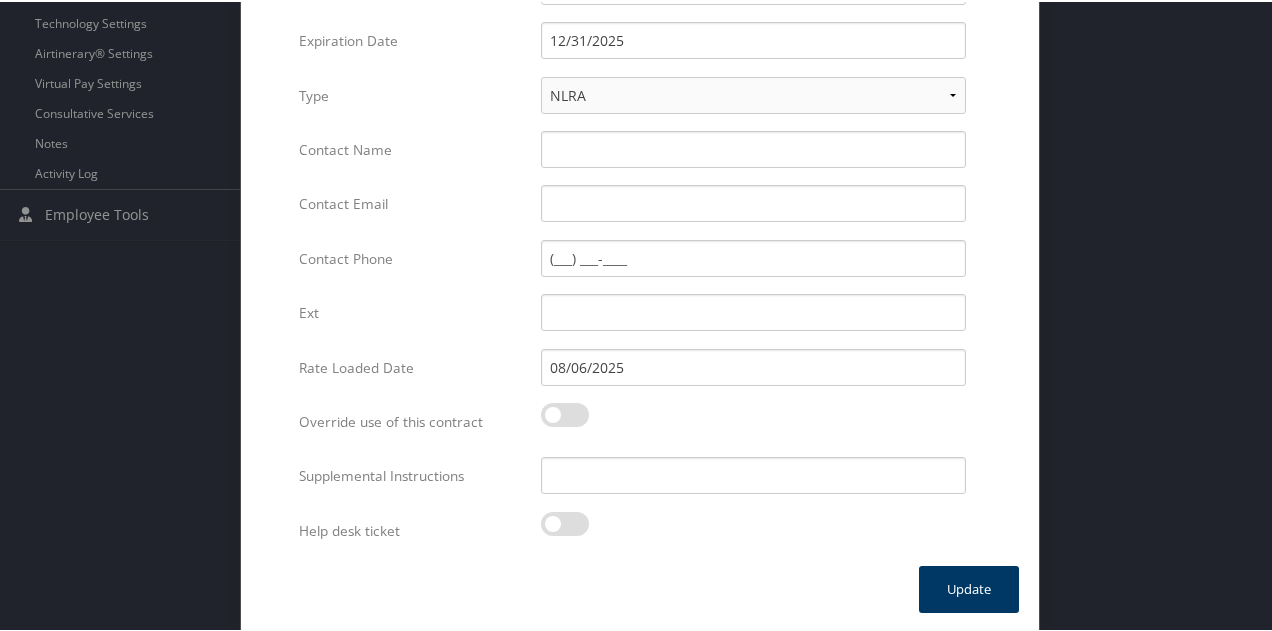 click on "Update" at bounding box center [969, 587] 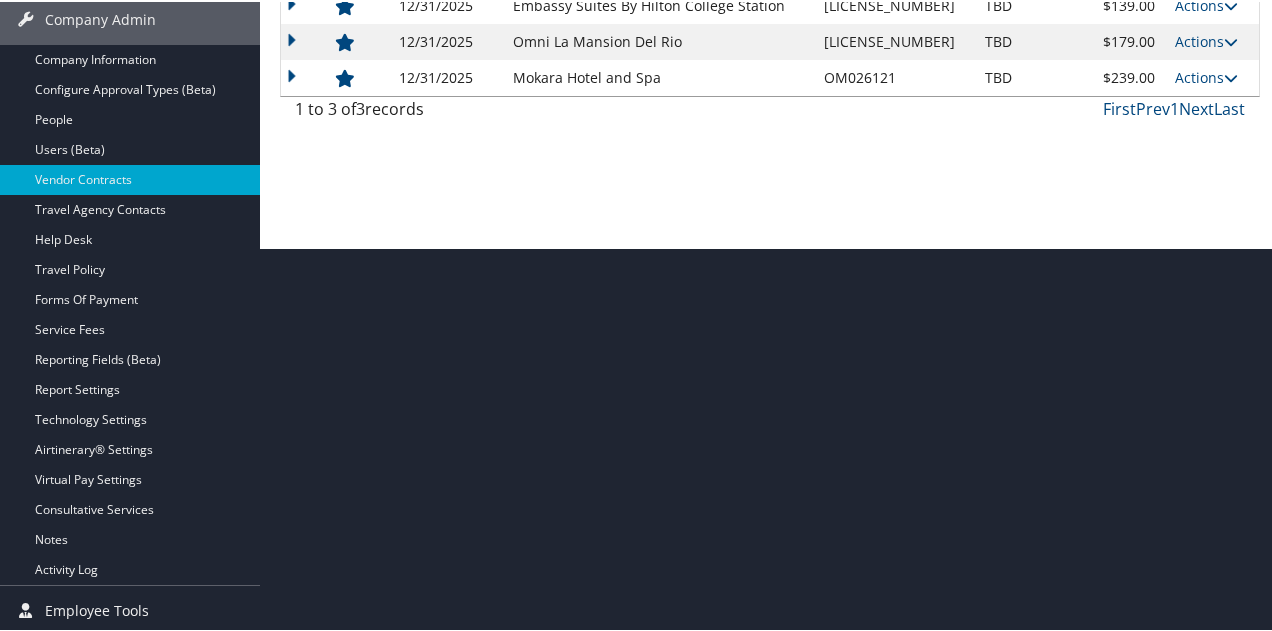 scroll, scrollTop: 284, scrollLeft: 0, axis: vertical 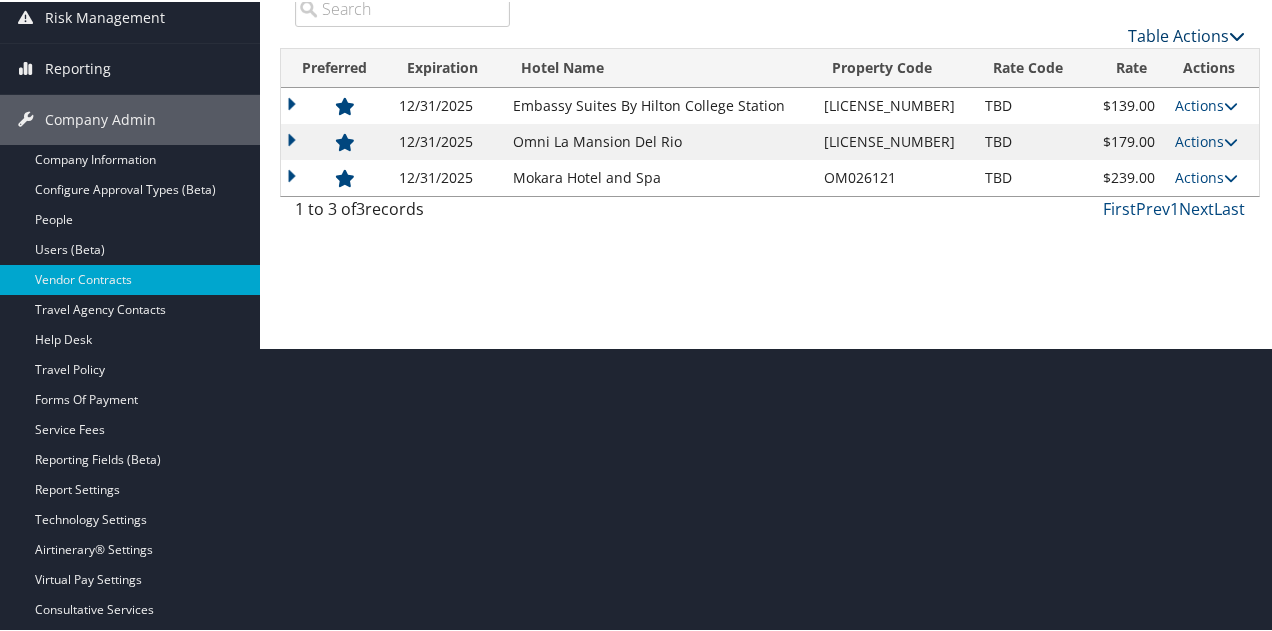 click on "Table Actions" at bounding box center [1186, 34] 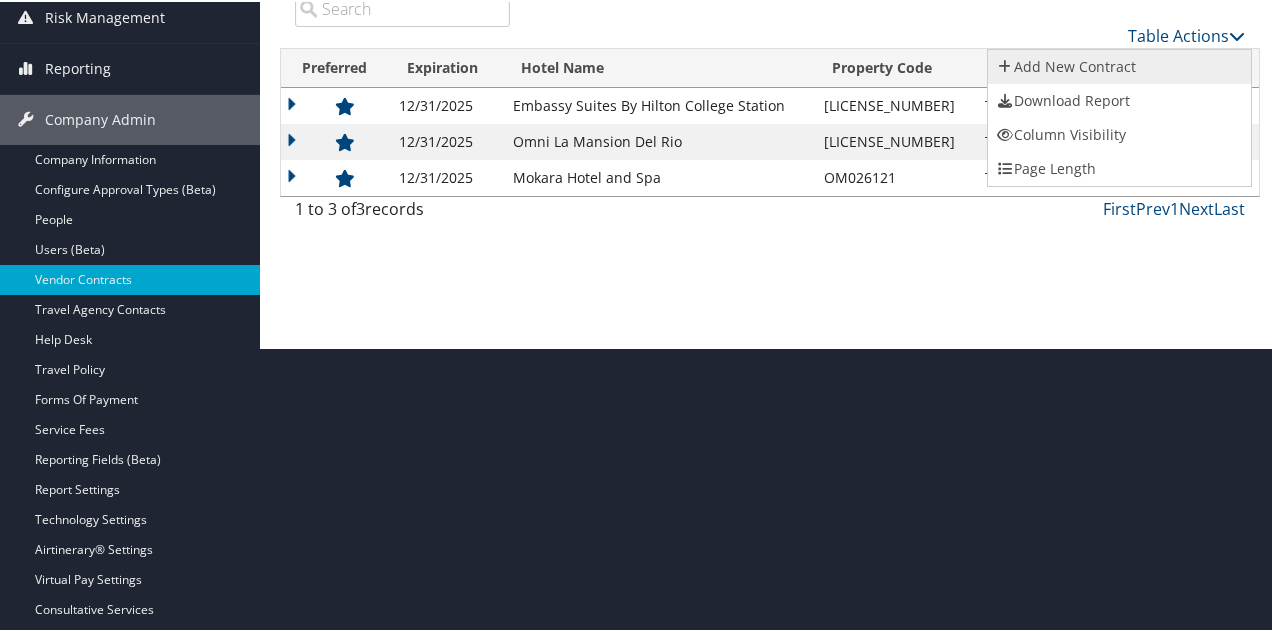 click on "Add New Contract" at bounding box center [1119, 65] 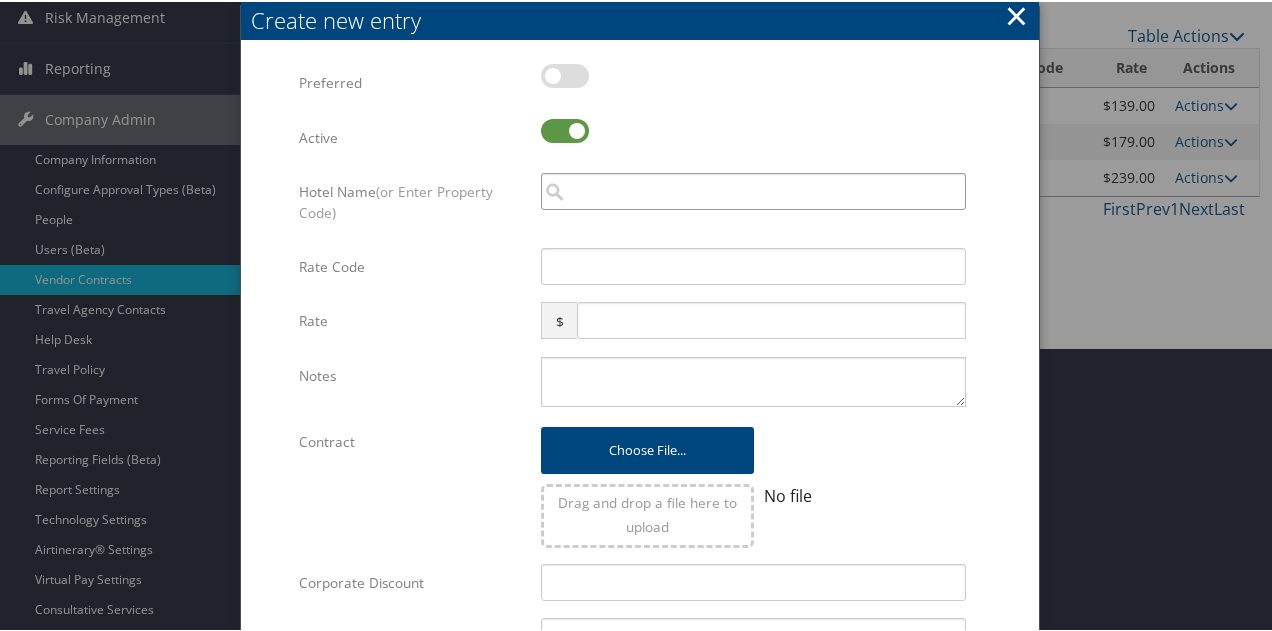 click at bounding box center (753, 189) 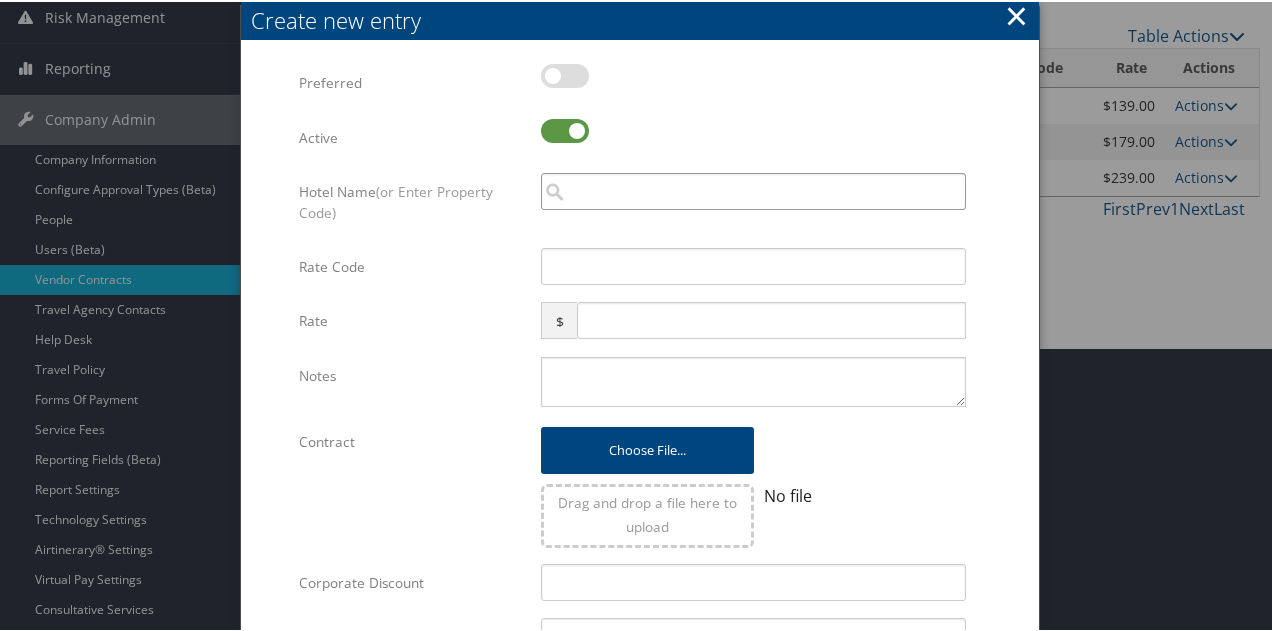 paste on "[PROPERTY_CODE]" 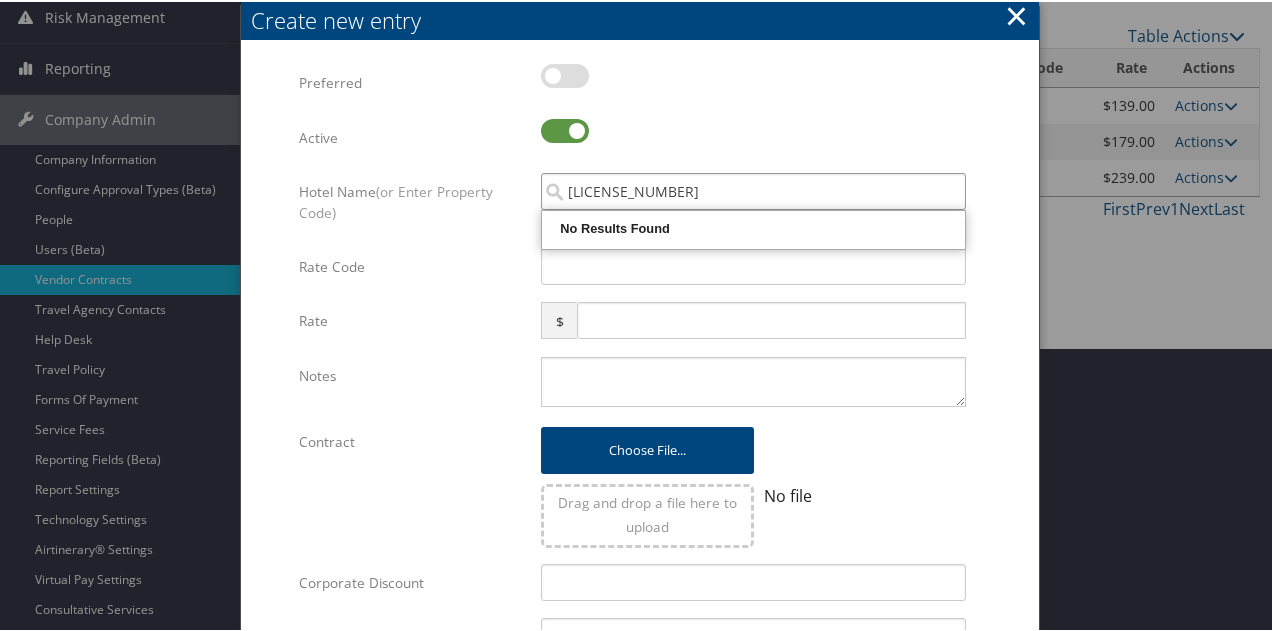 type on "[PROPERTY_CODE]" 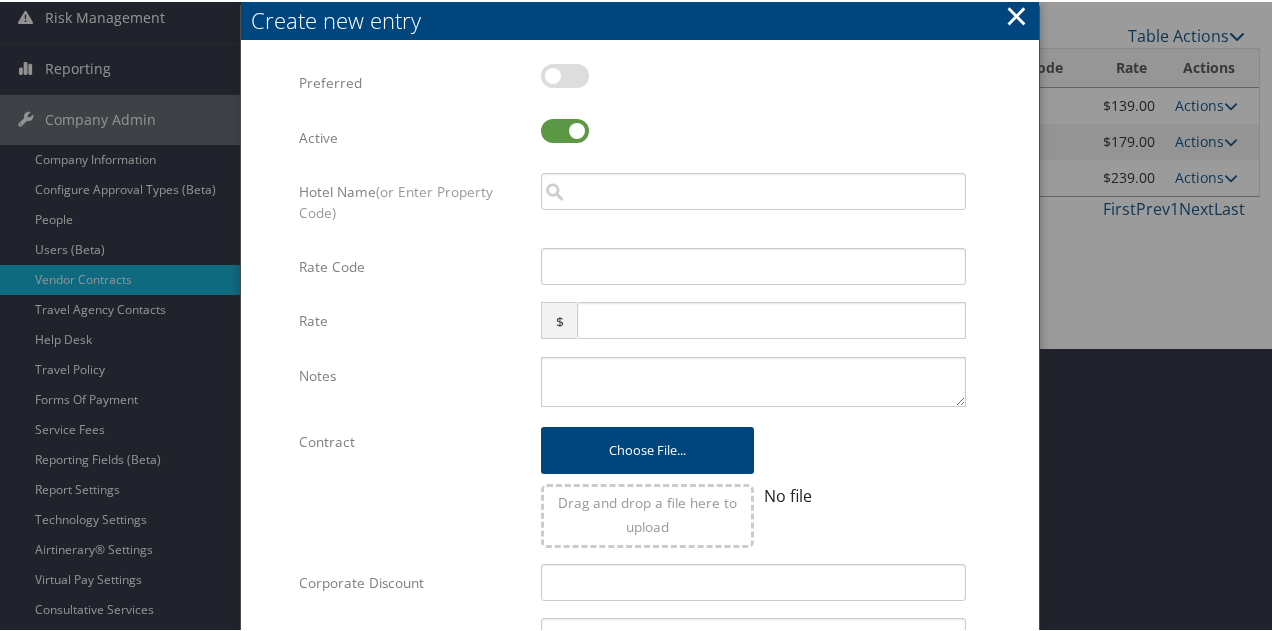 click on "Create new entry" at bounding box center [645, 18] 